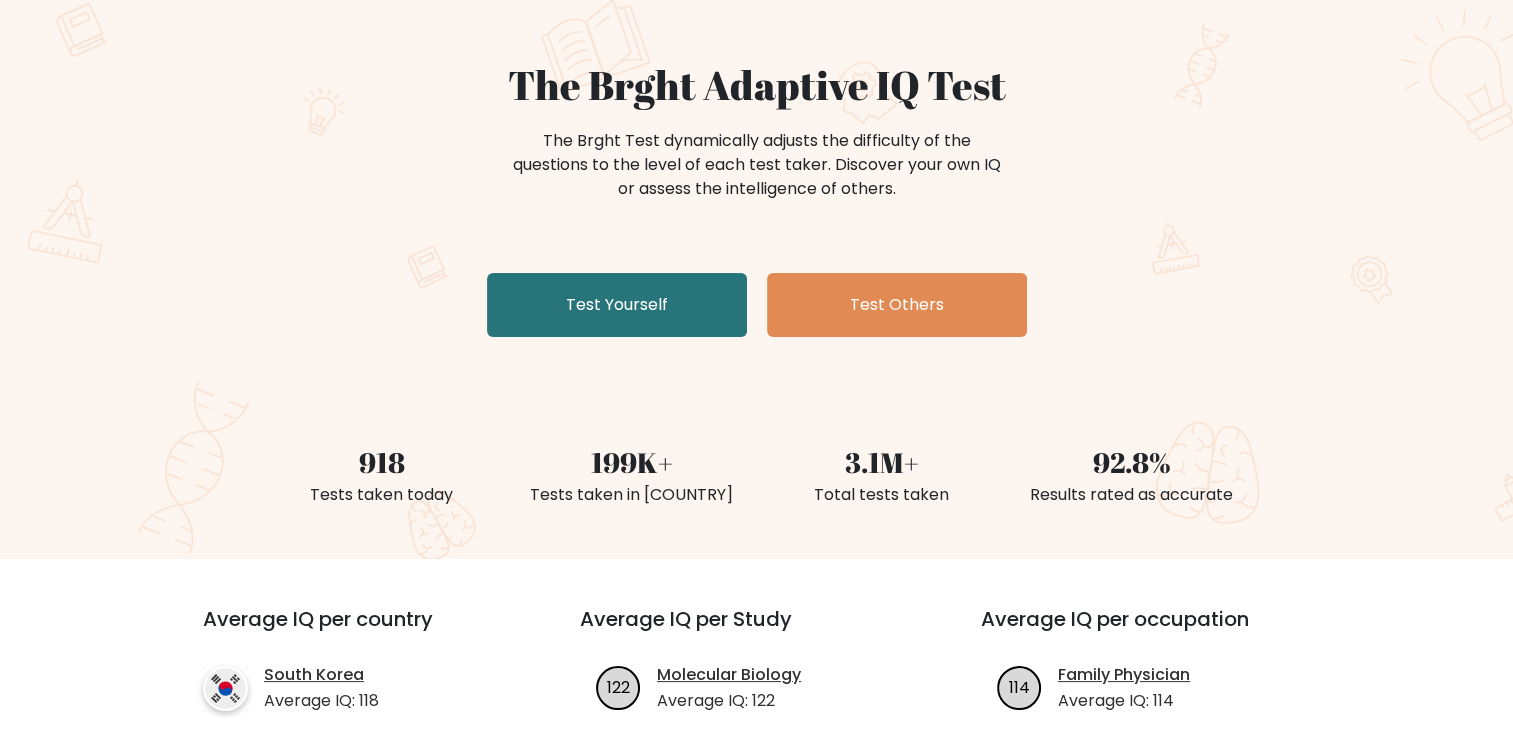 scroll, scrollTop: 0, scrollLeft: 0, axis: both 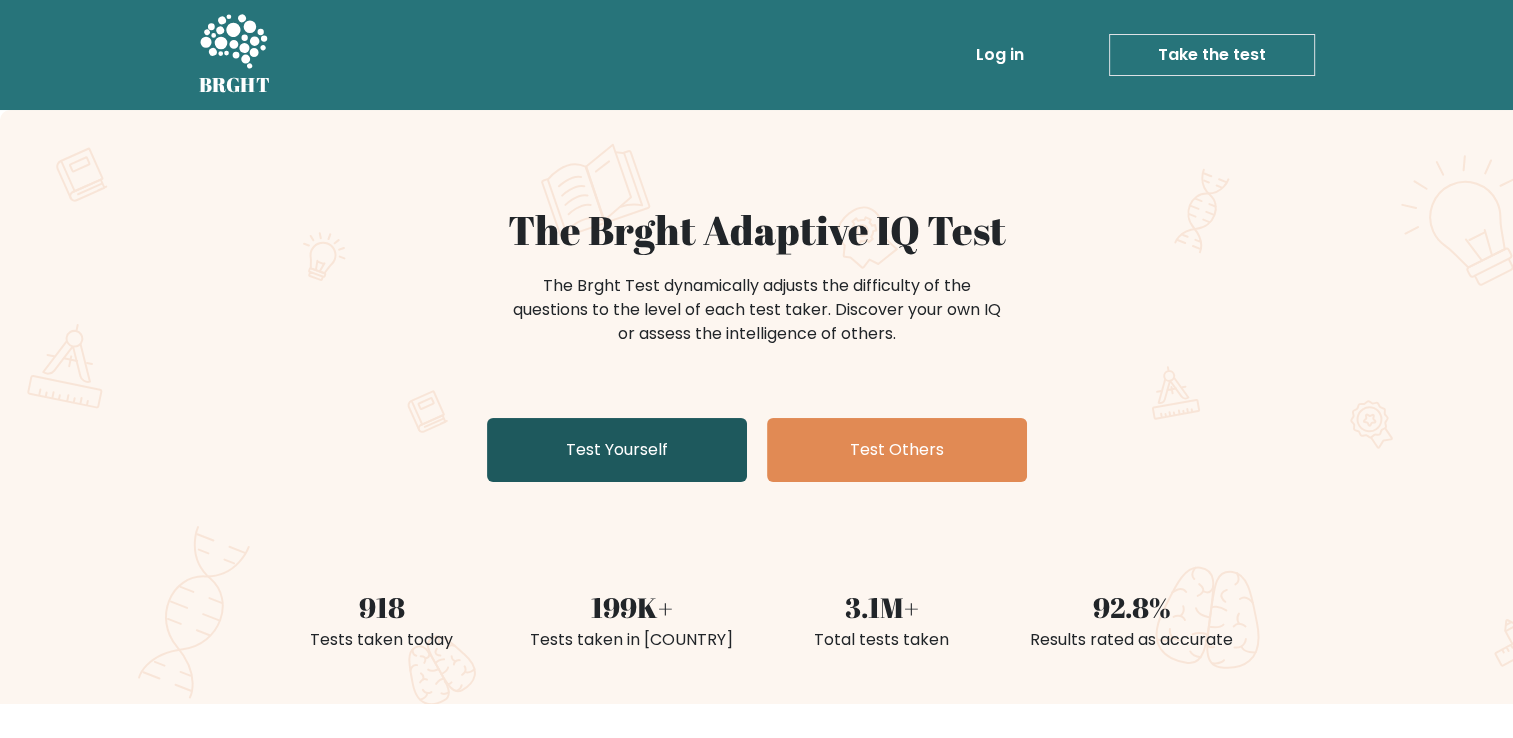 click on "Test Yourself" at bounding box center (617, 450) 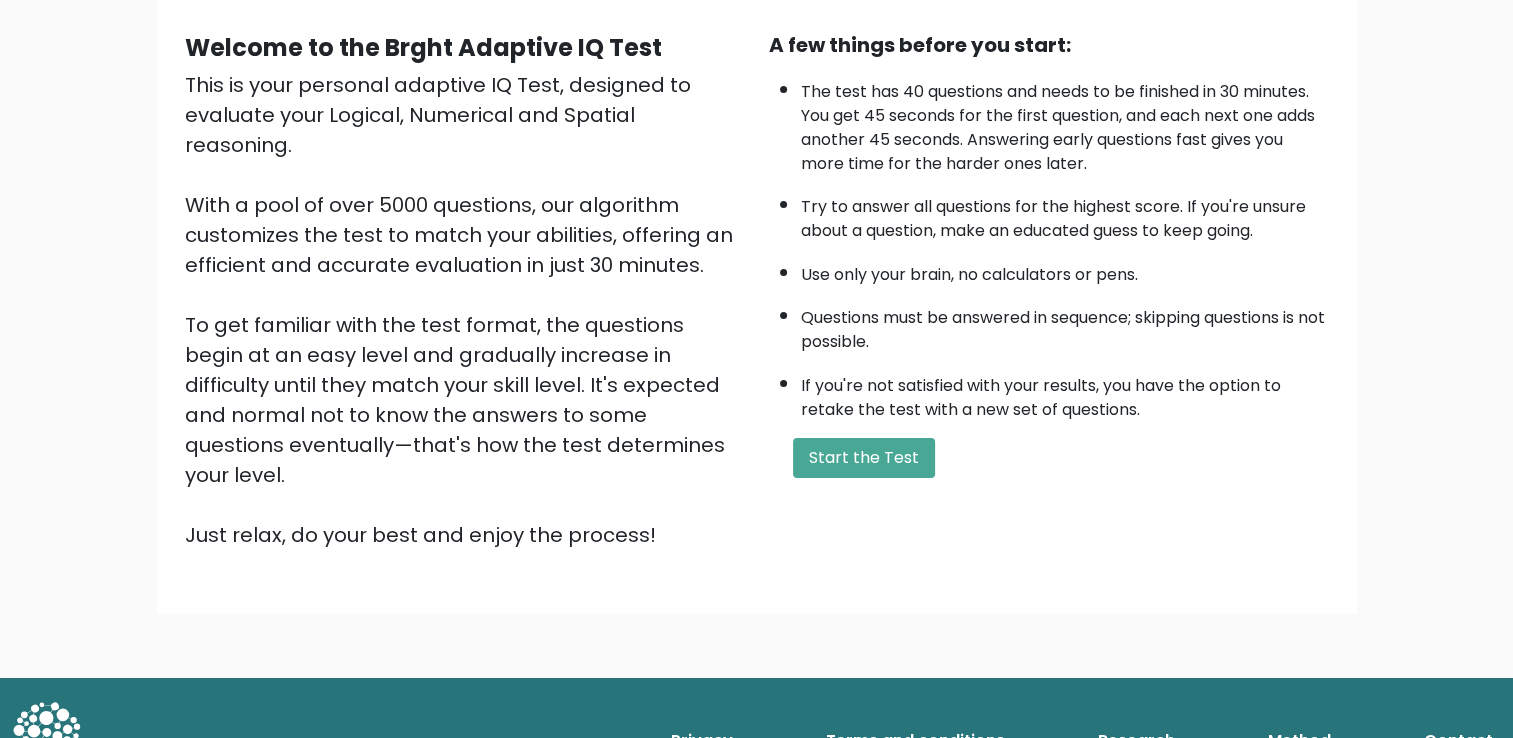 scroll, scrollTop: 177, scrollLeft: 0, axis: vertical 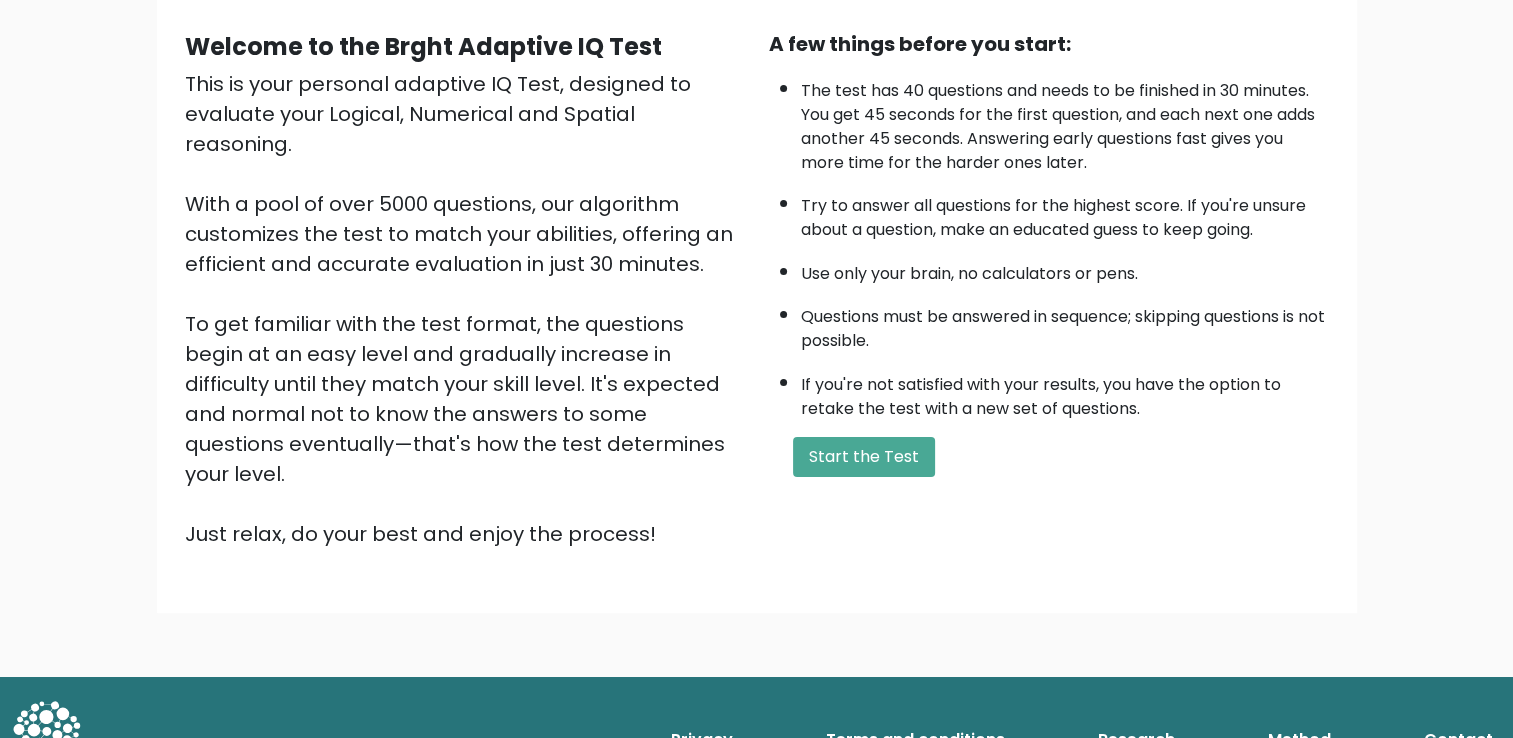 drag, startPoint x: 868, startPoint y: 454, endPoint x: 931, endPoint y: 610, distance: 168.2409 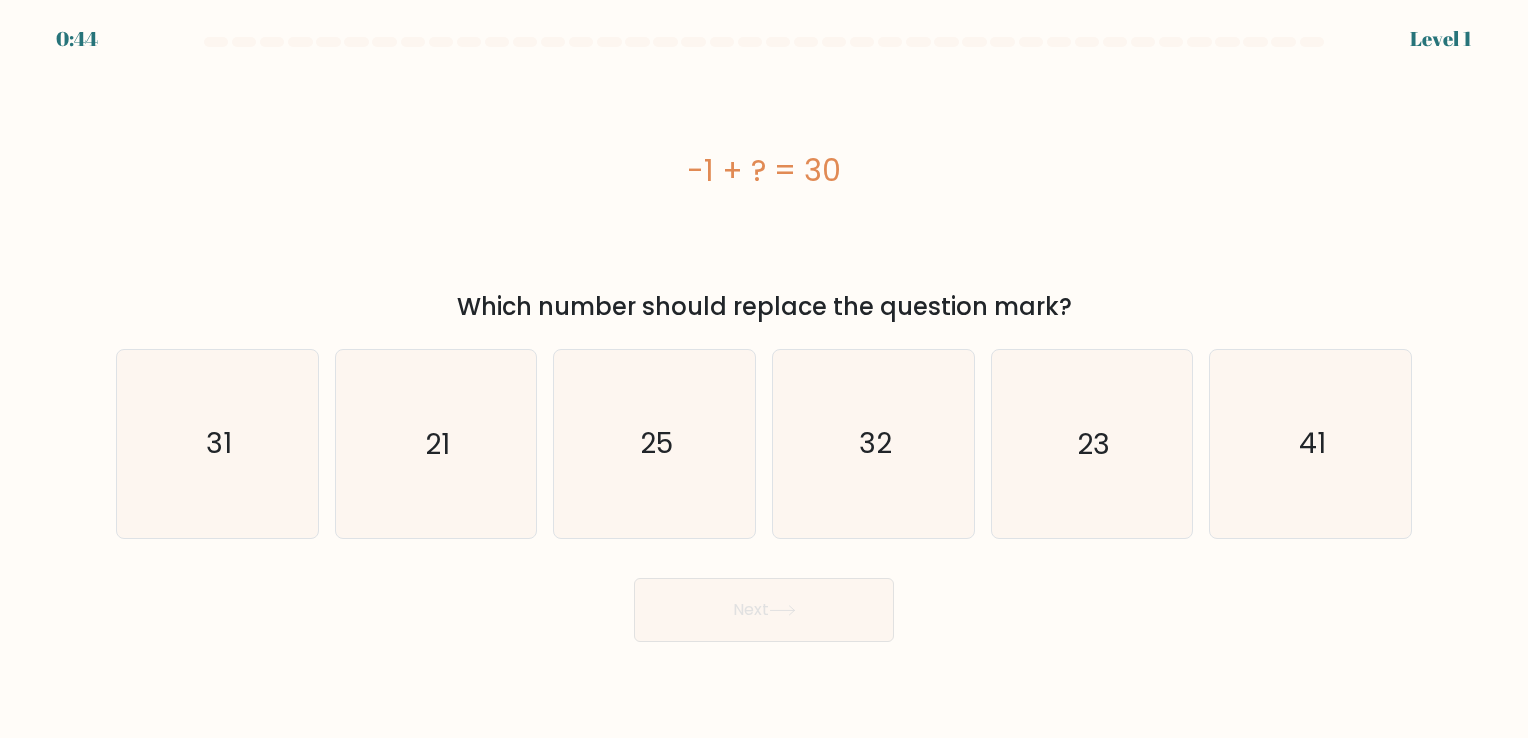 scroll, scrollTop: 0, scrollLeft: 0, axis: both 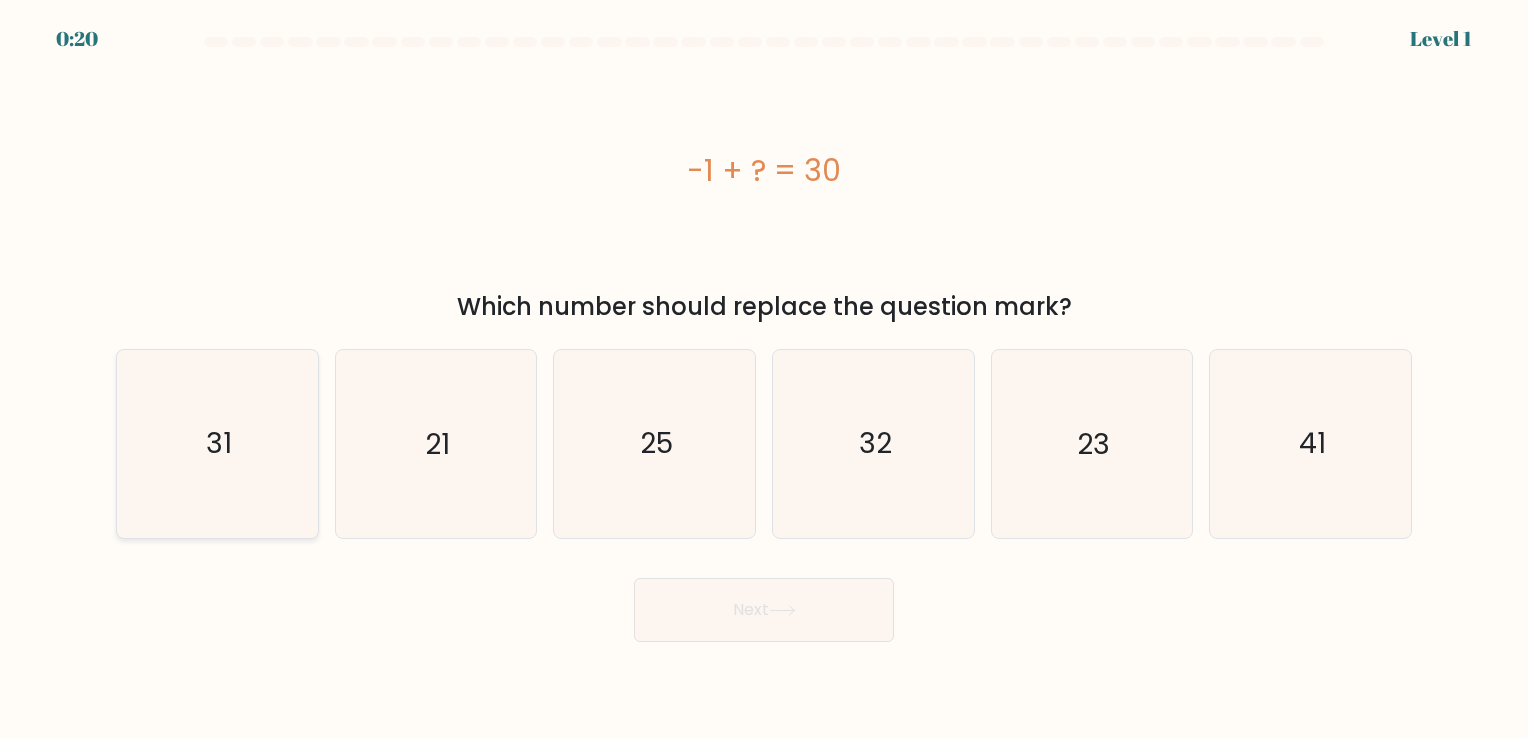 click on "31" 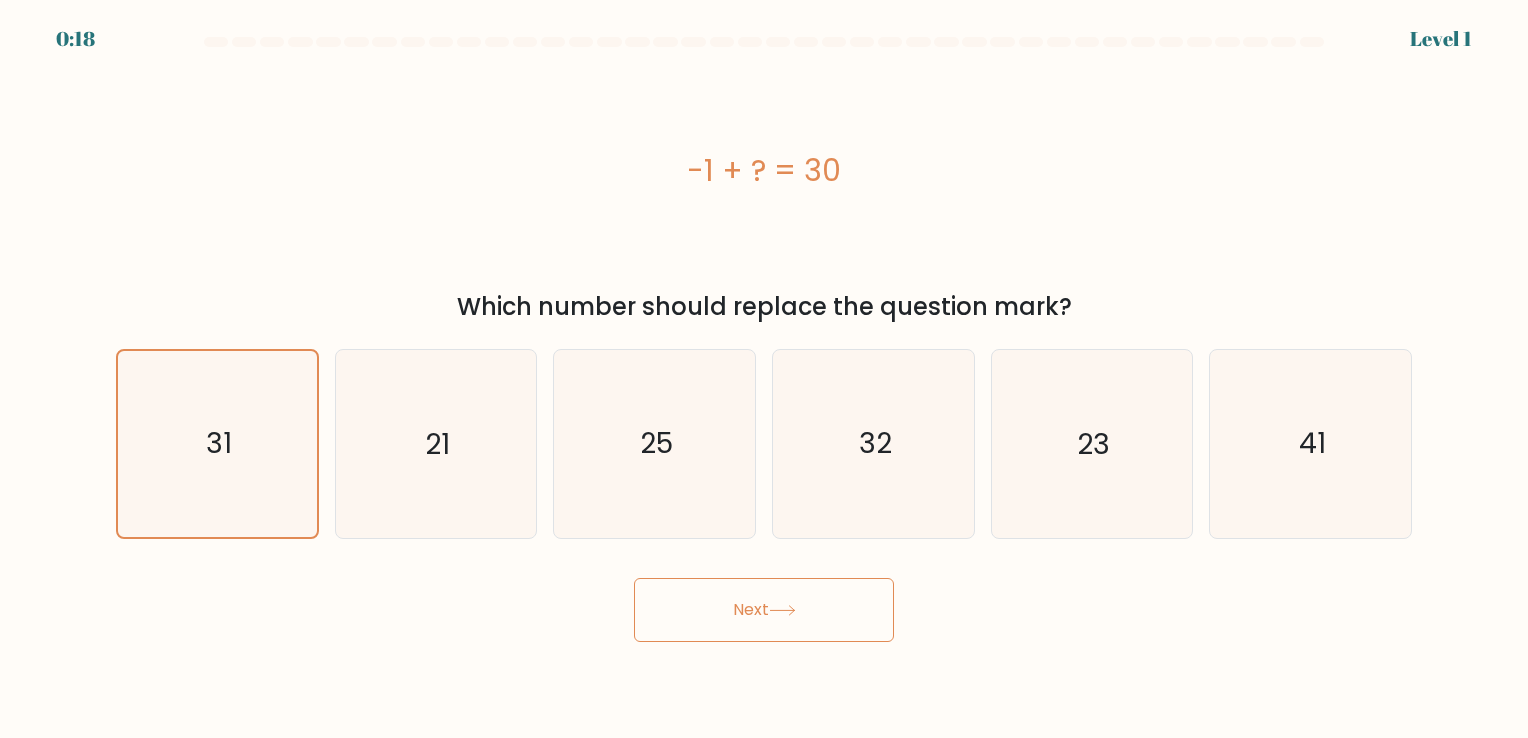 click on "Next" at bounding box center [764, 610] 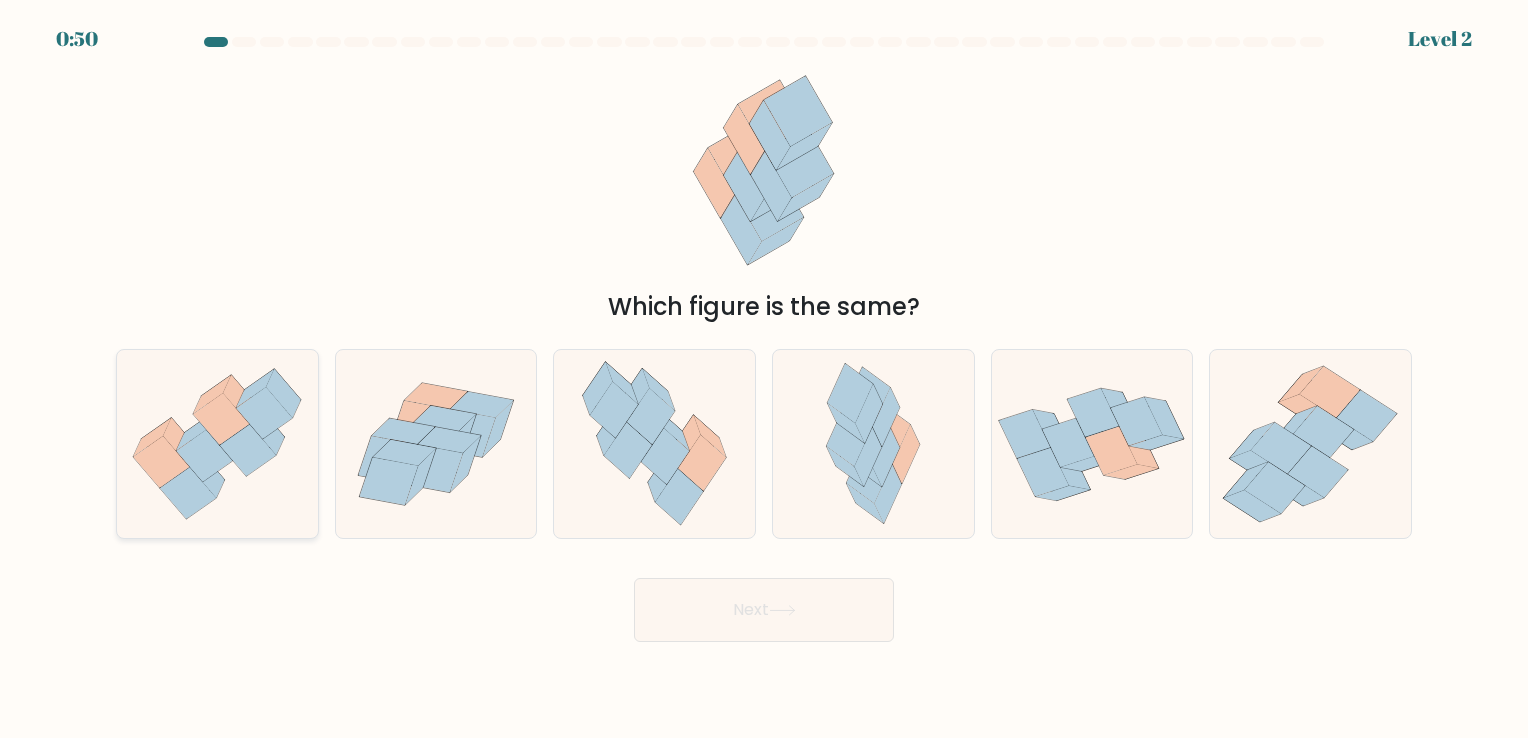 click 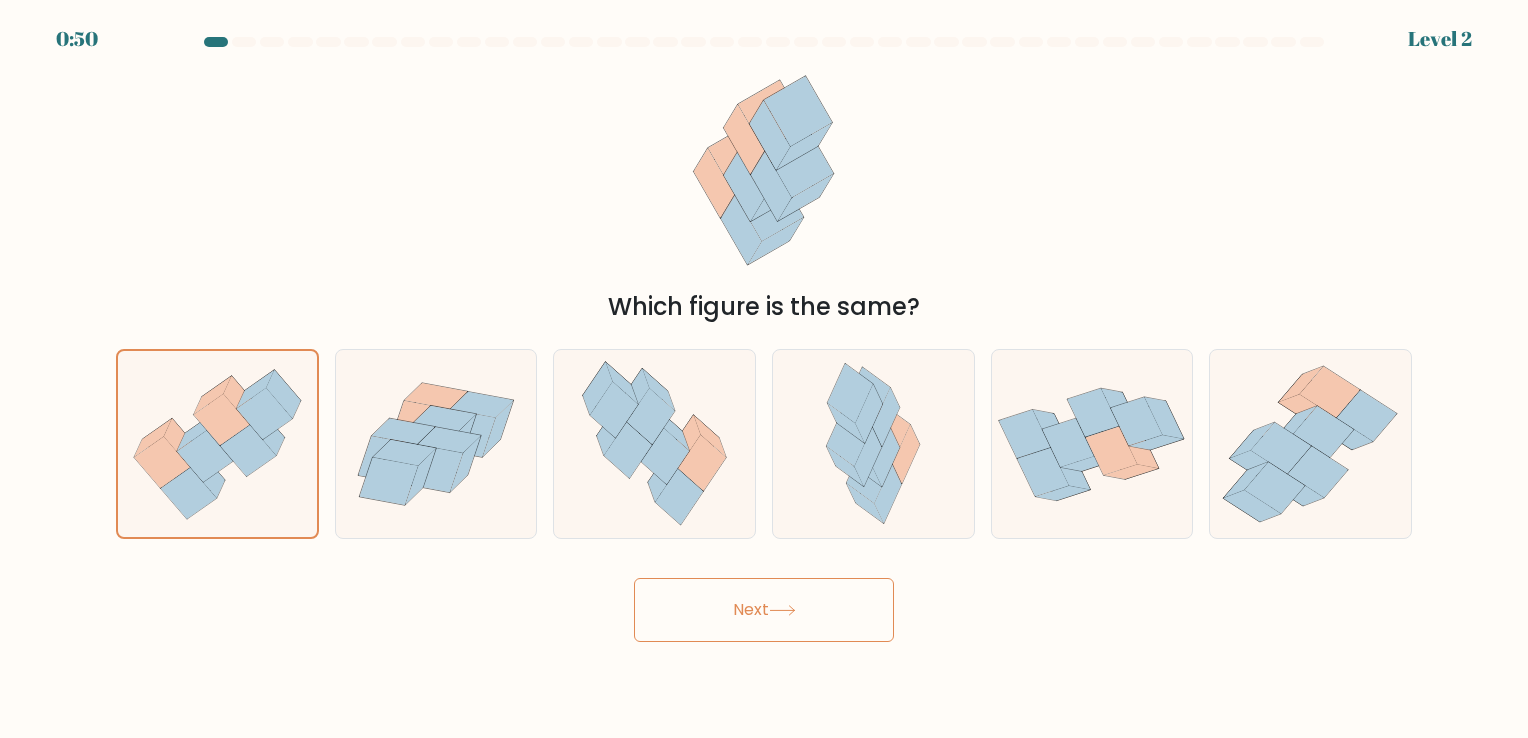 click 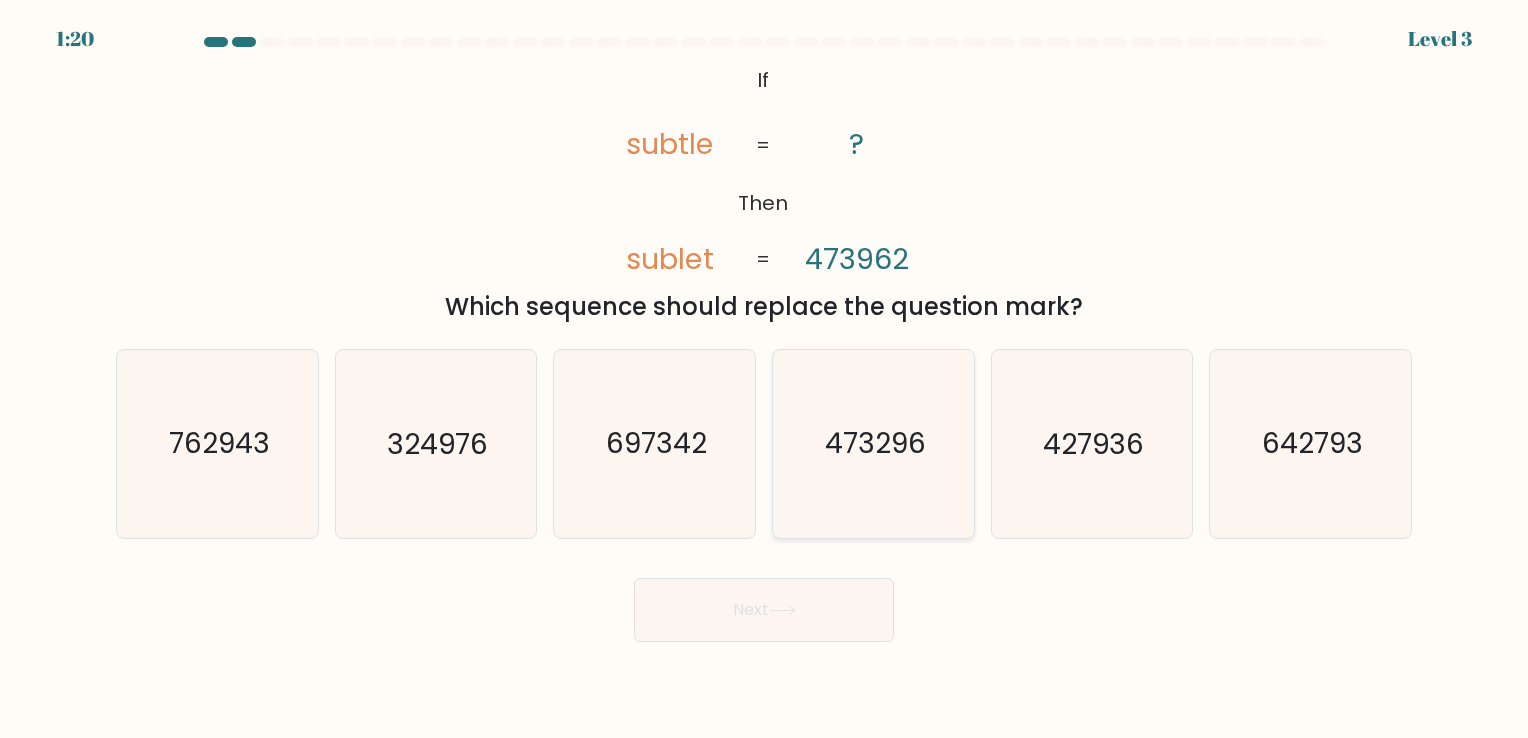 click on "473296" 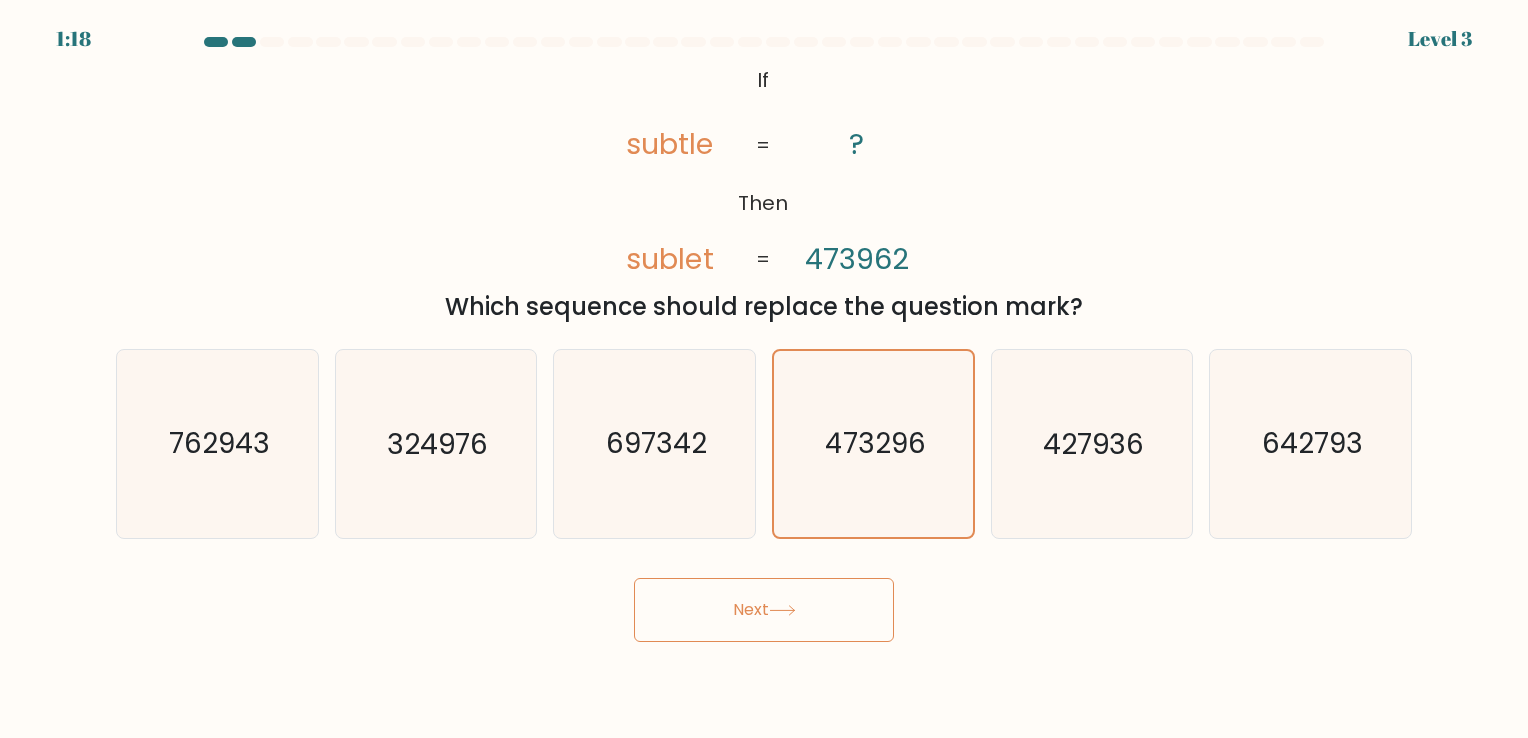 click 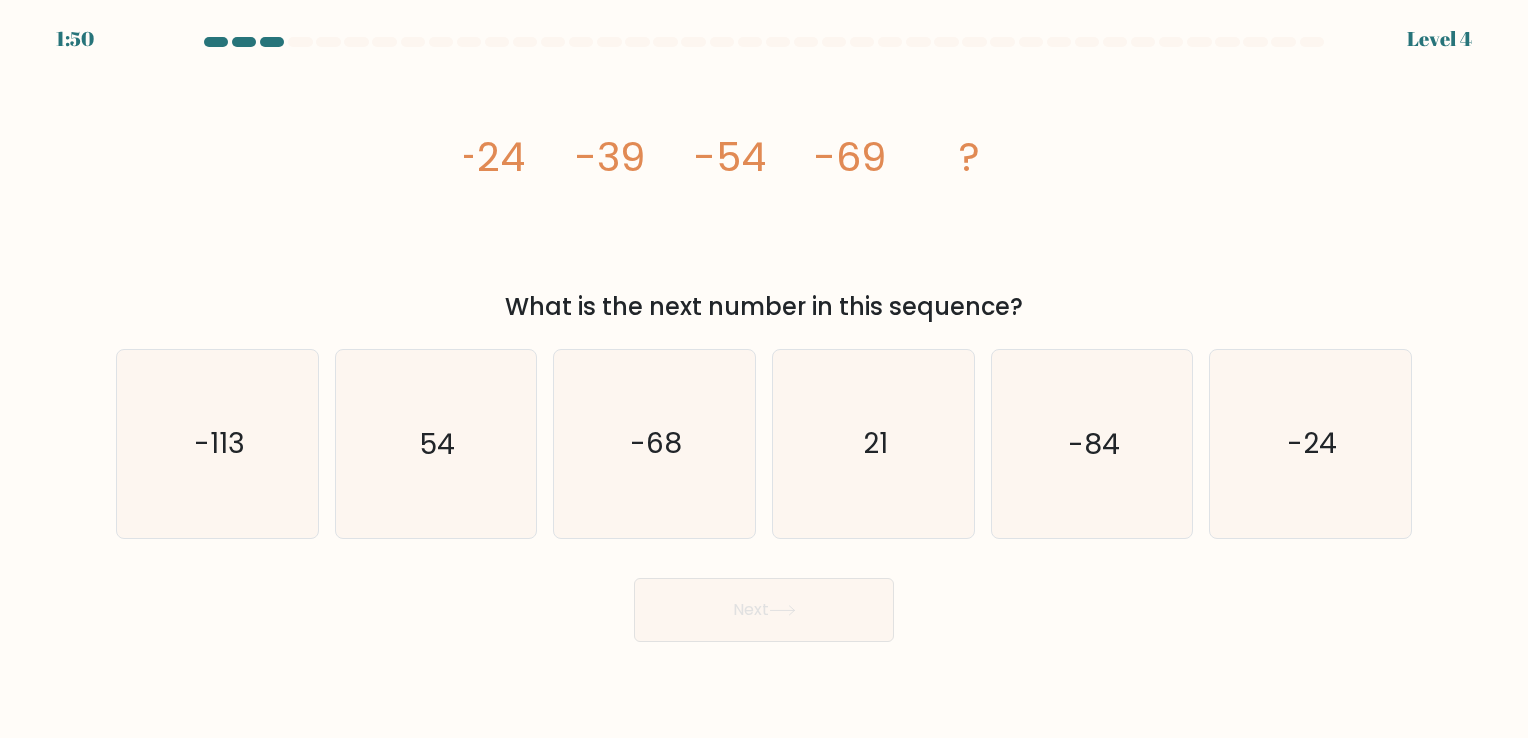 drag, startPoint x: 1115, startPoint y: 223, endPoint x: 1088, endPoint y: 254, distance: 41.109608 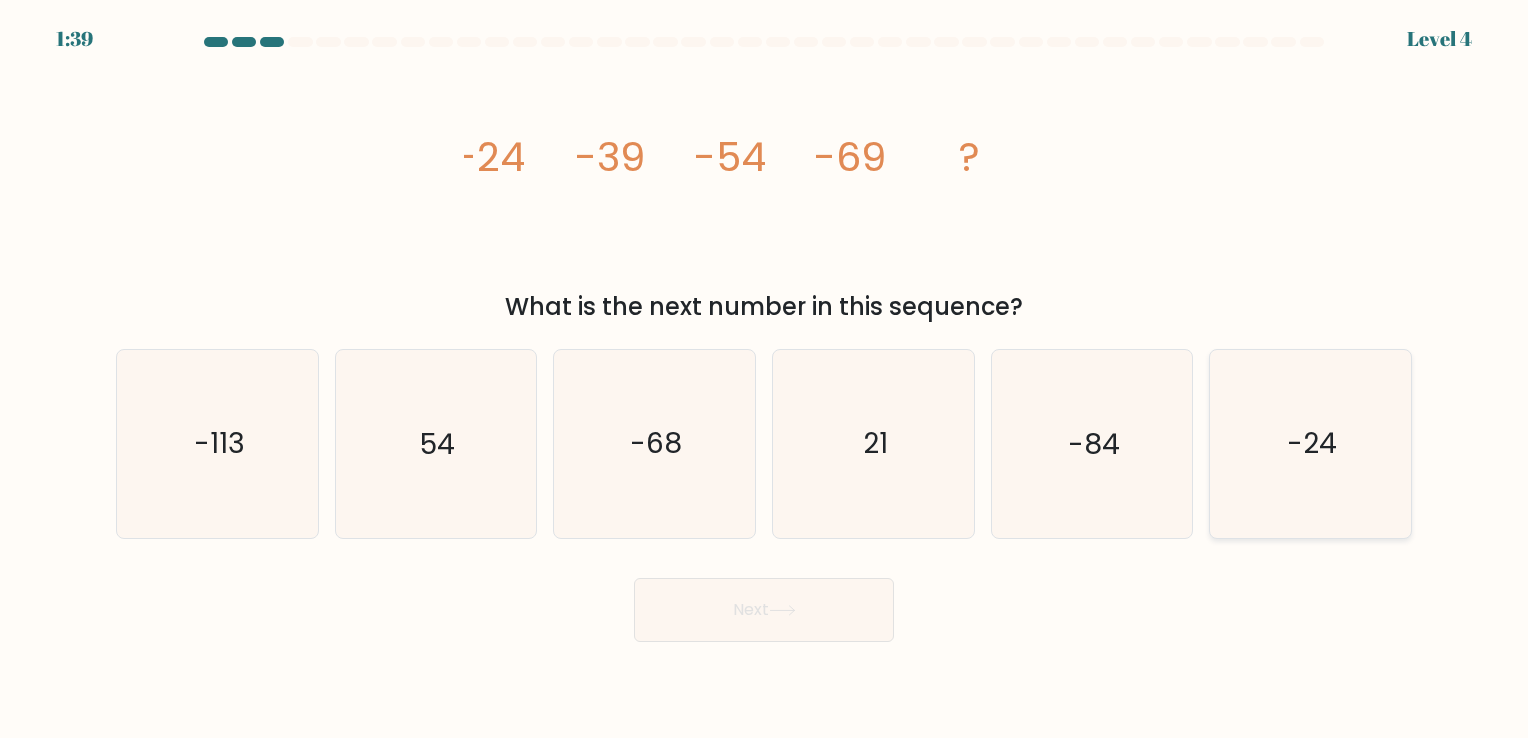 click on "-24" 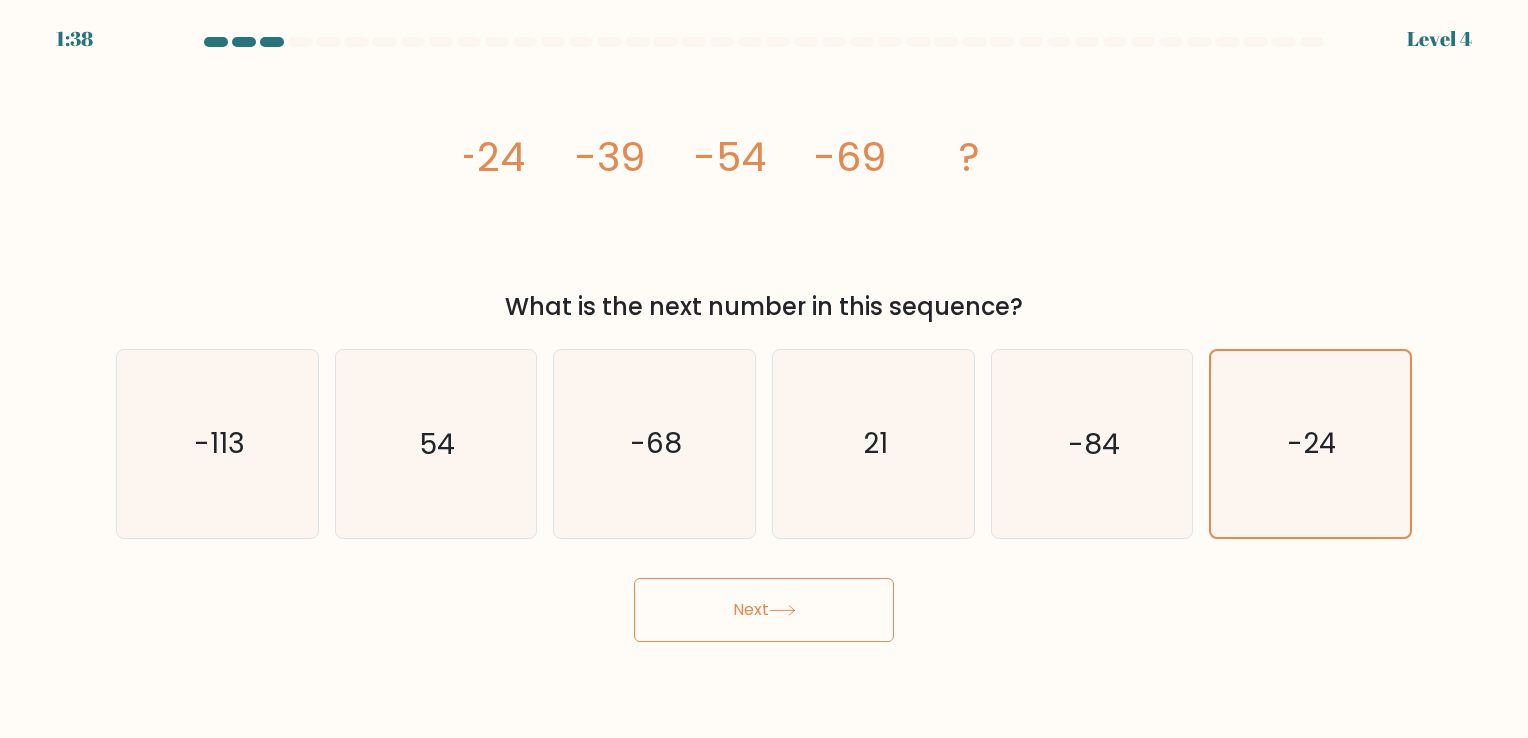 click on "Next" at bounding box center [764, 610] 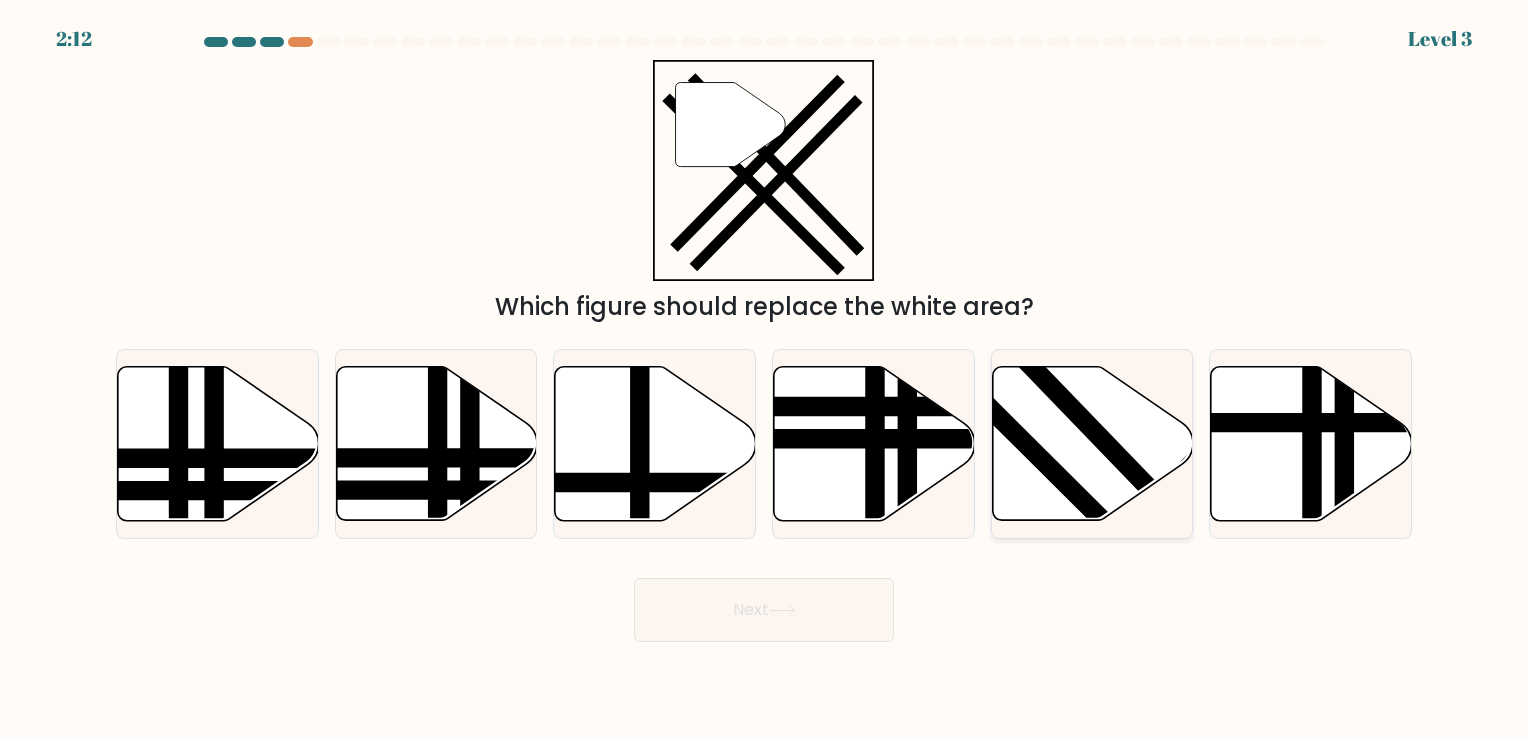 click 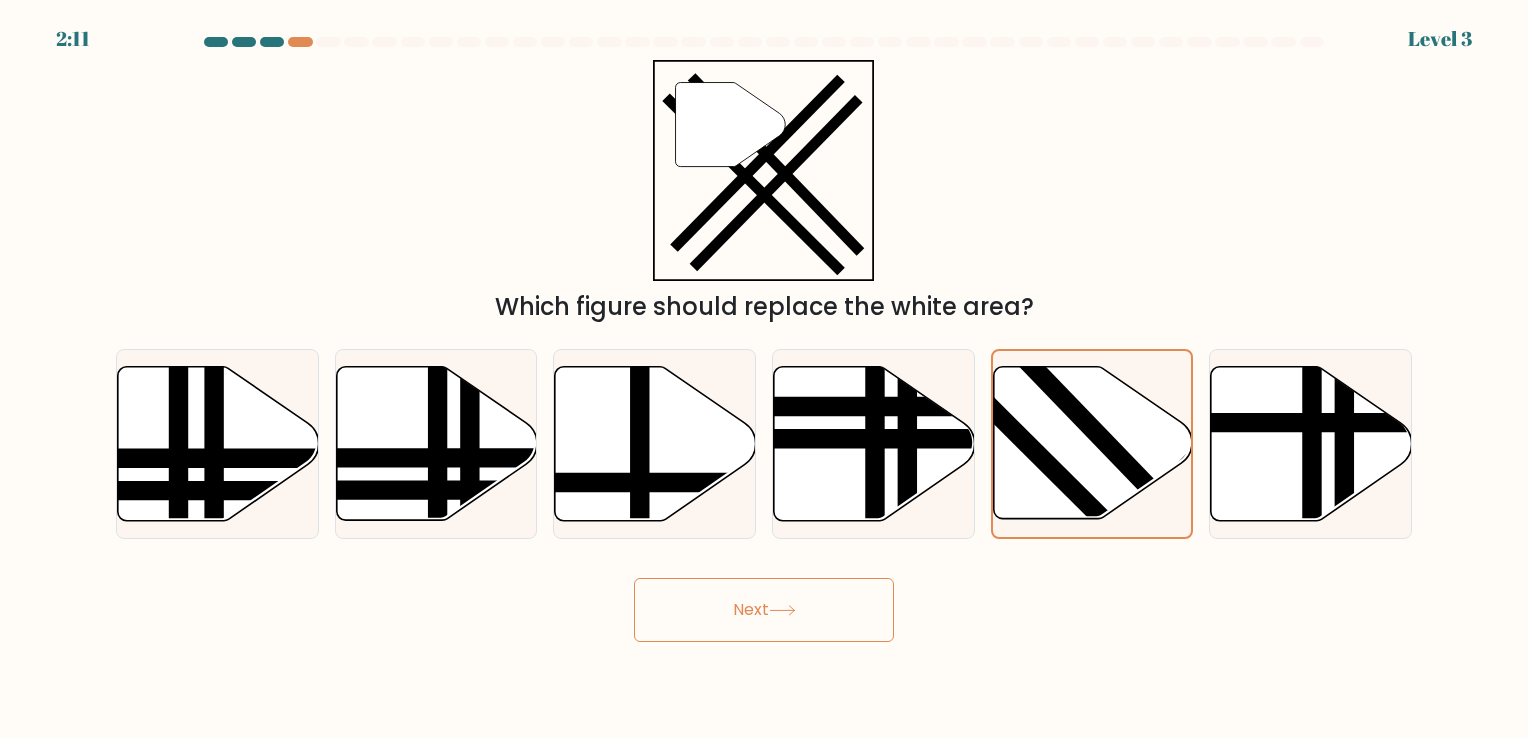 click on "Next" at bounding box center [764, 610] 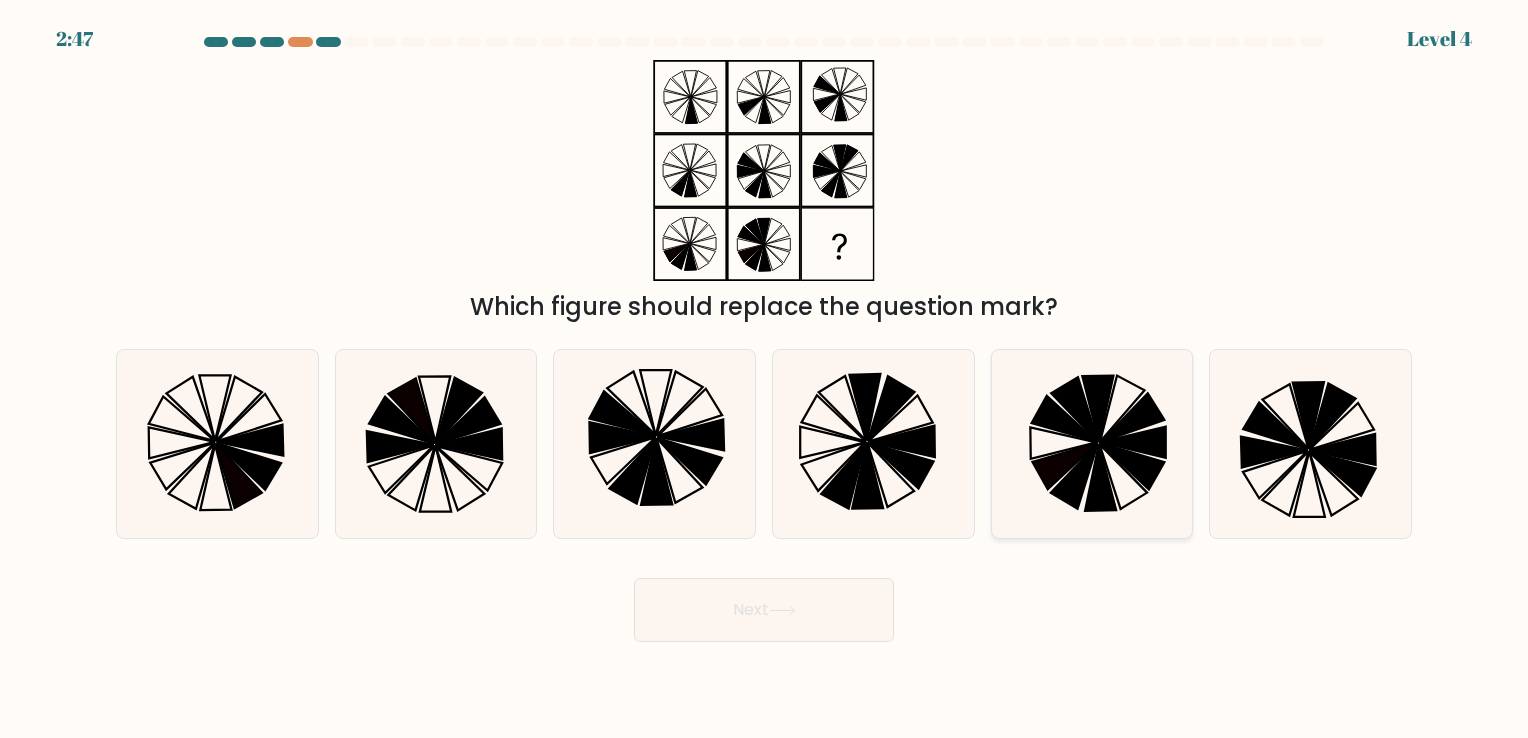 click 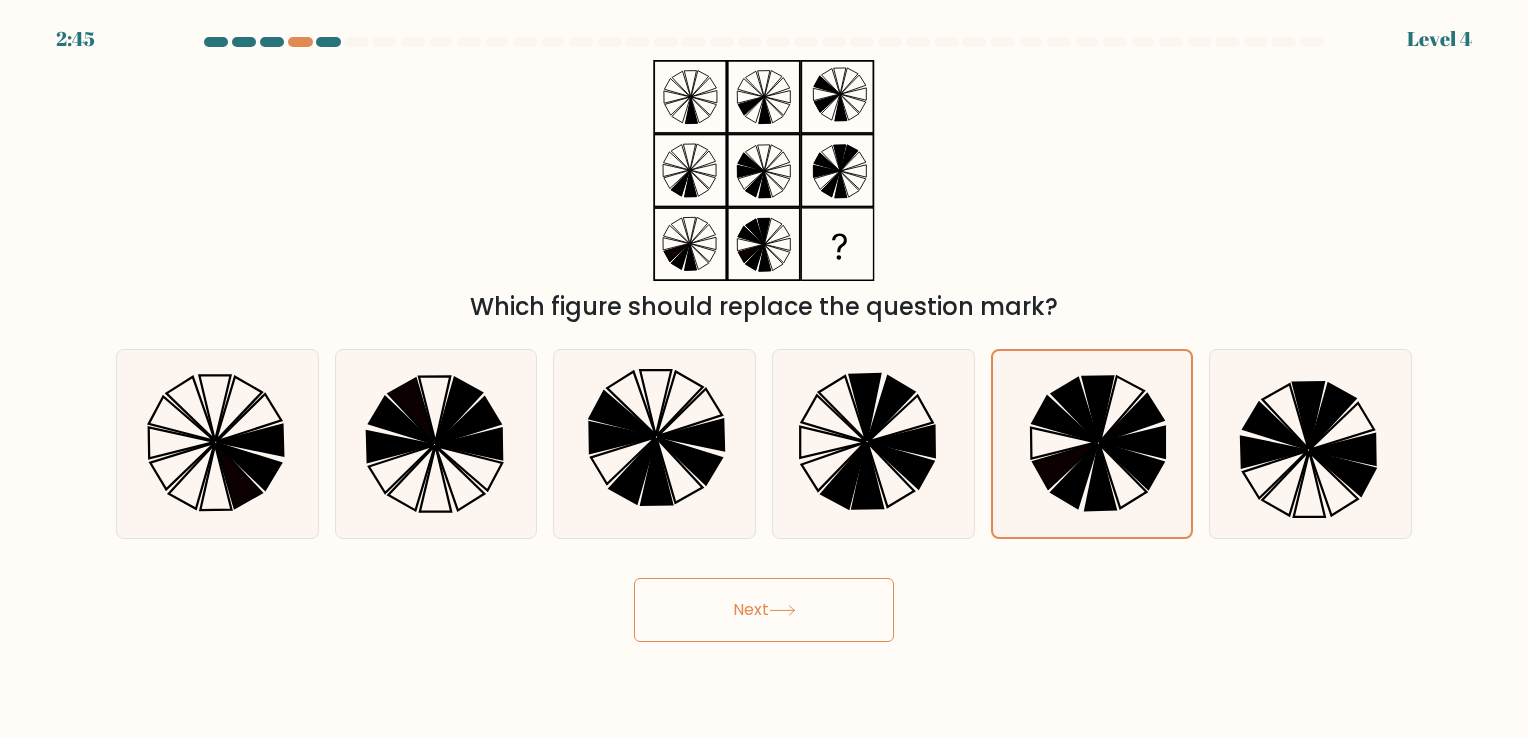 click on "Next" at bounding box center (764, 610) 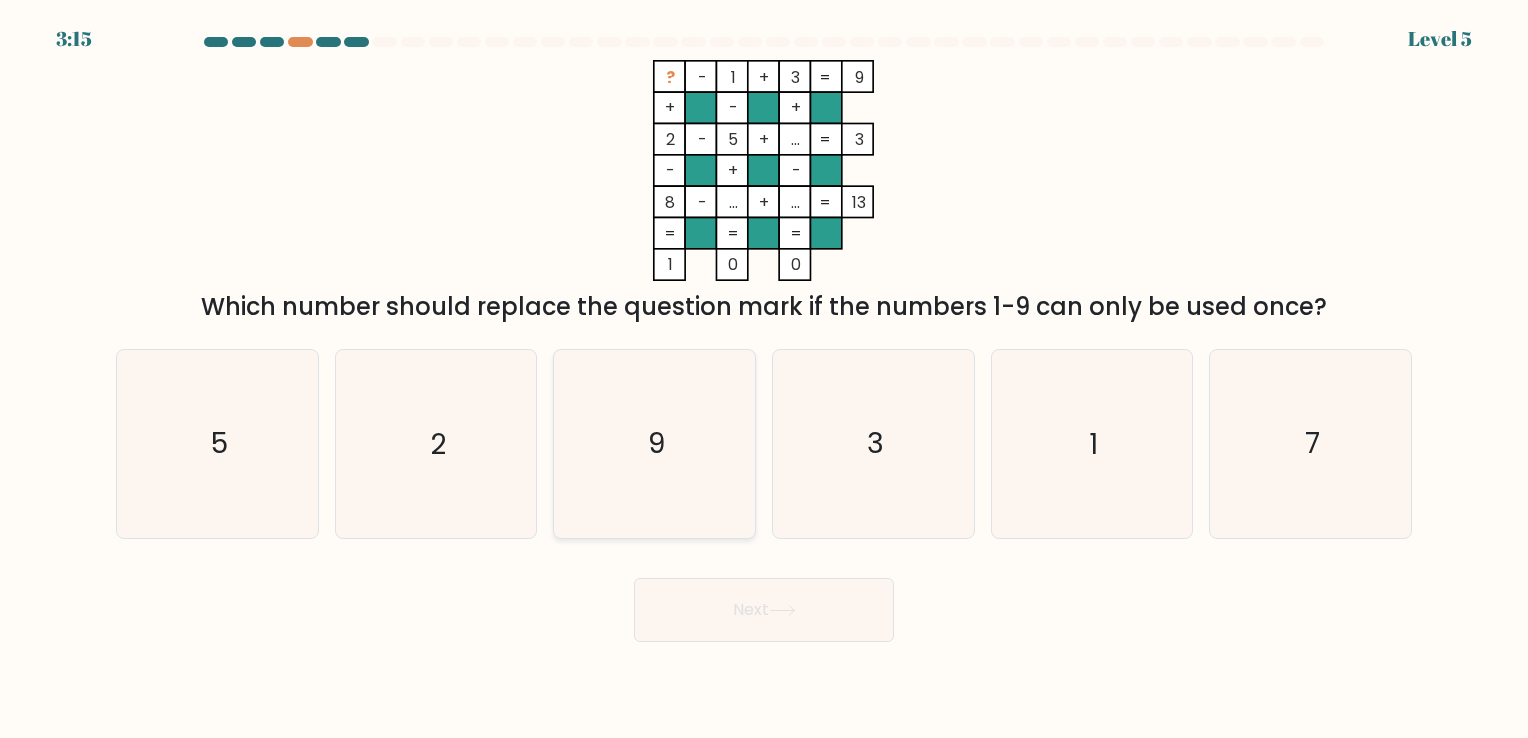 click on "9" 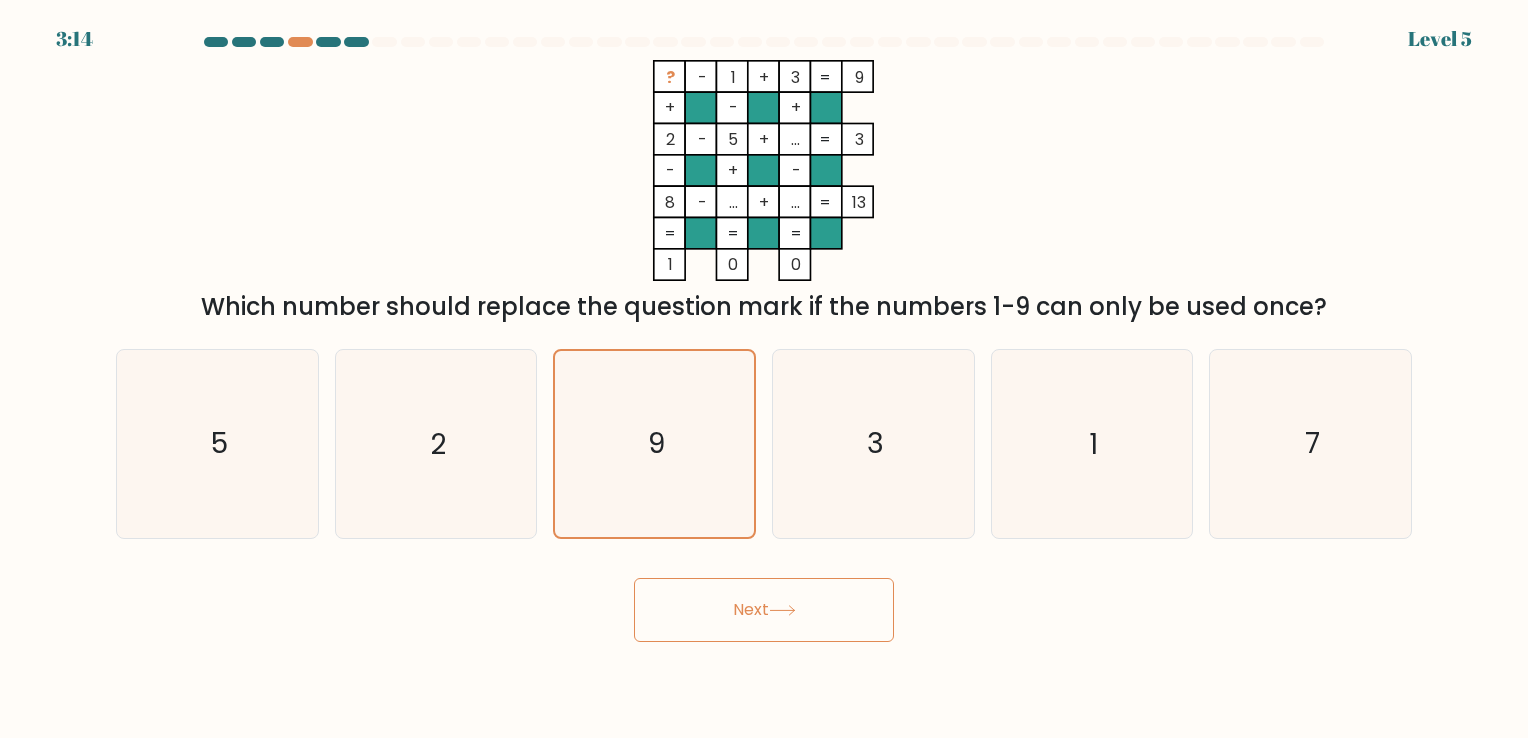 click 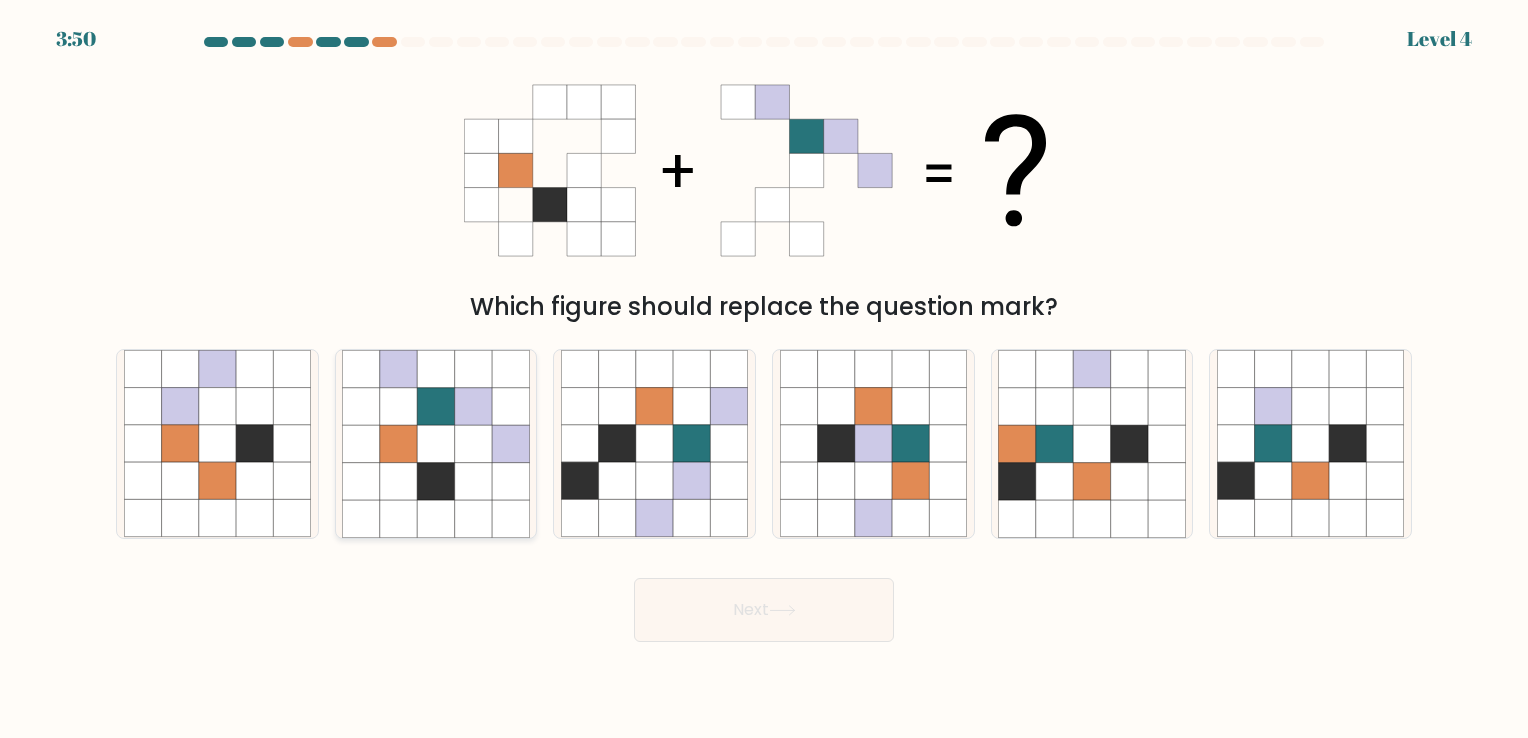 click 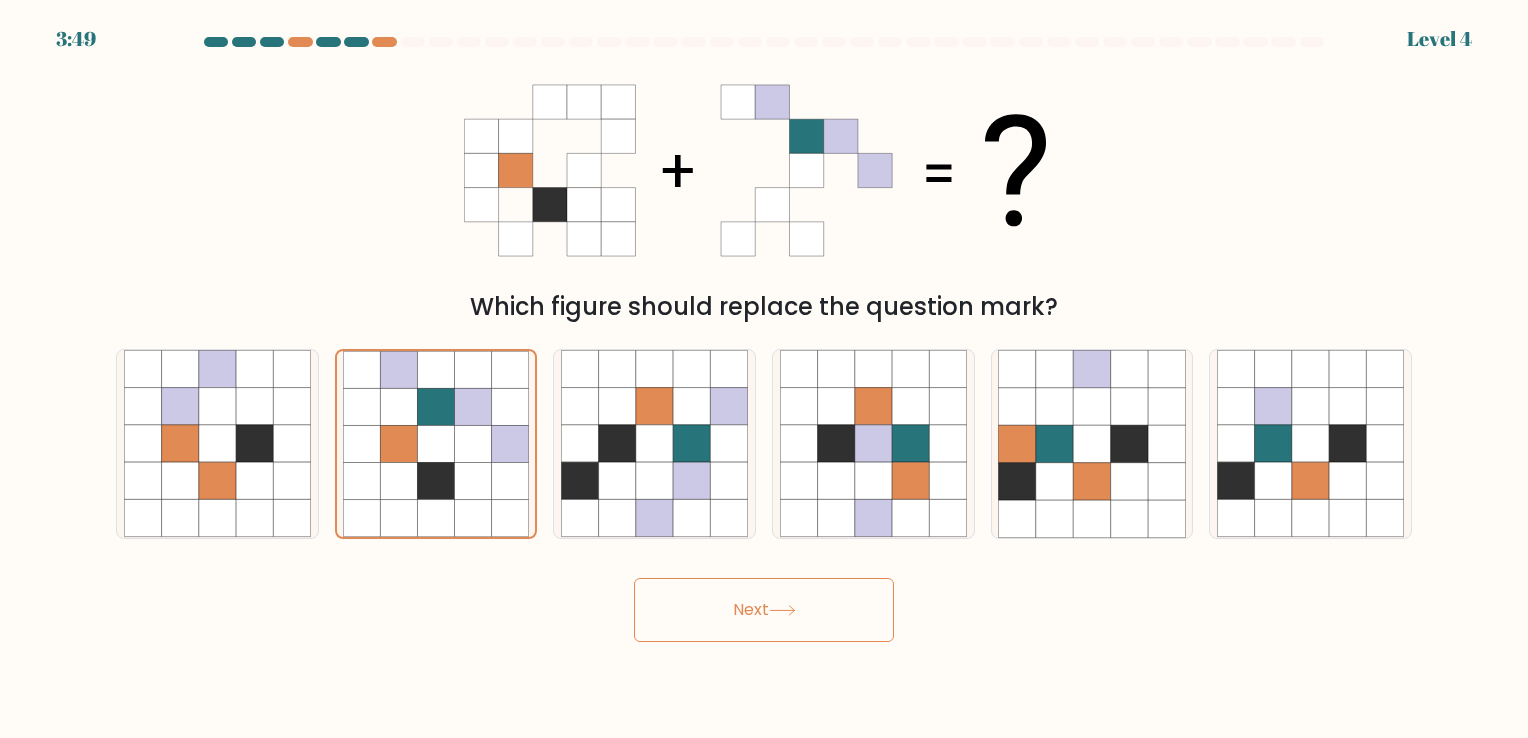 click 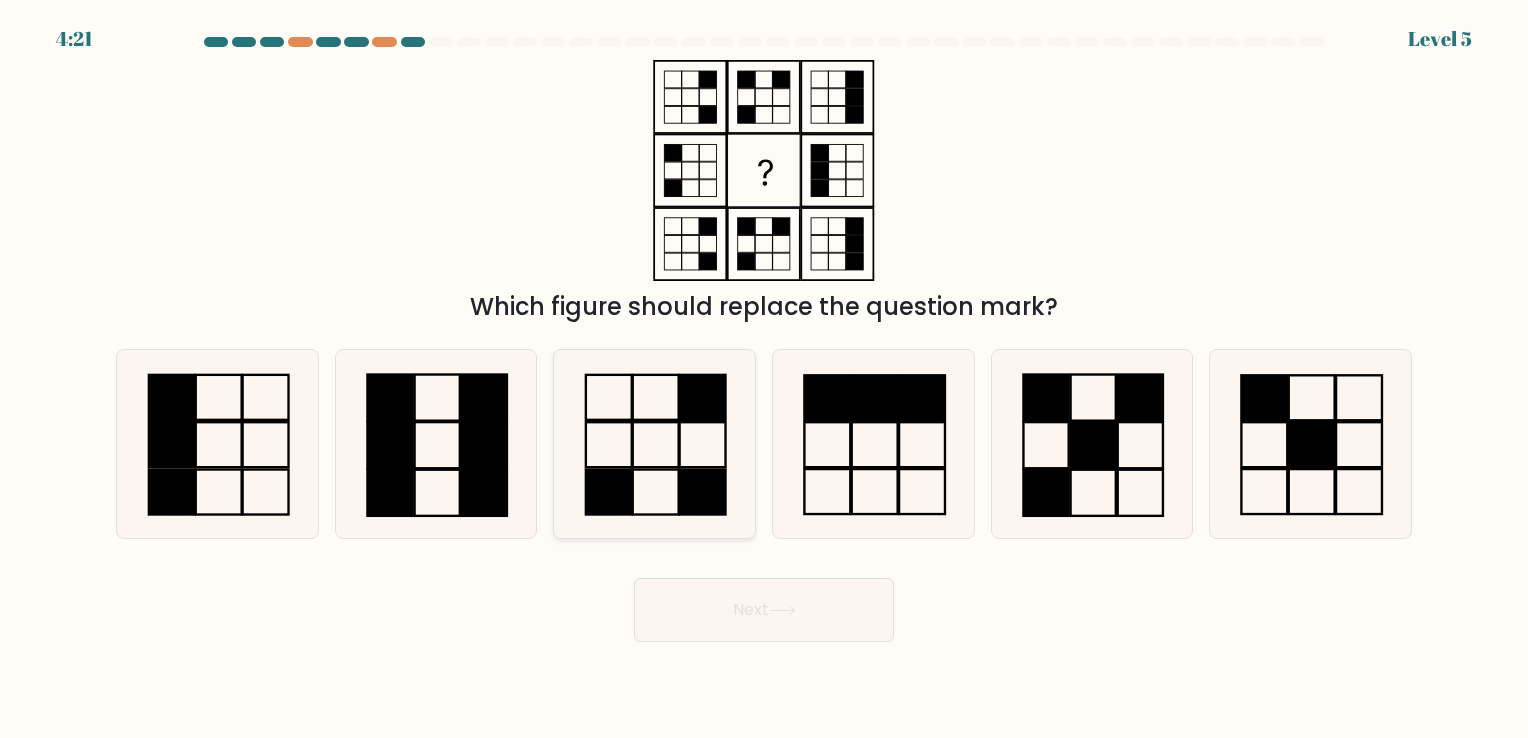 click 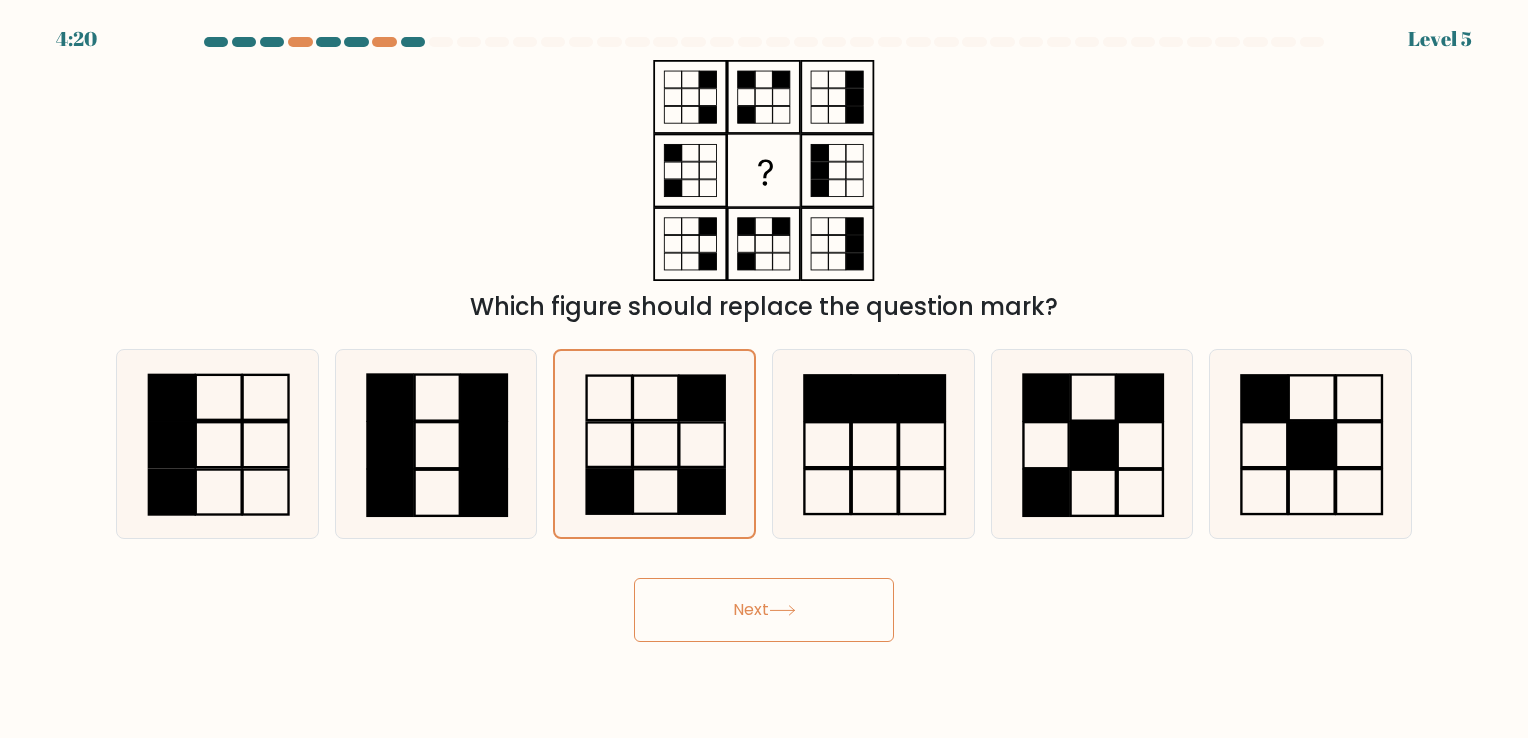 click on "Next" at bounding box center (764, 610) 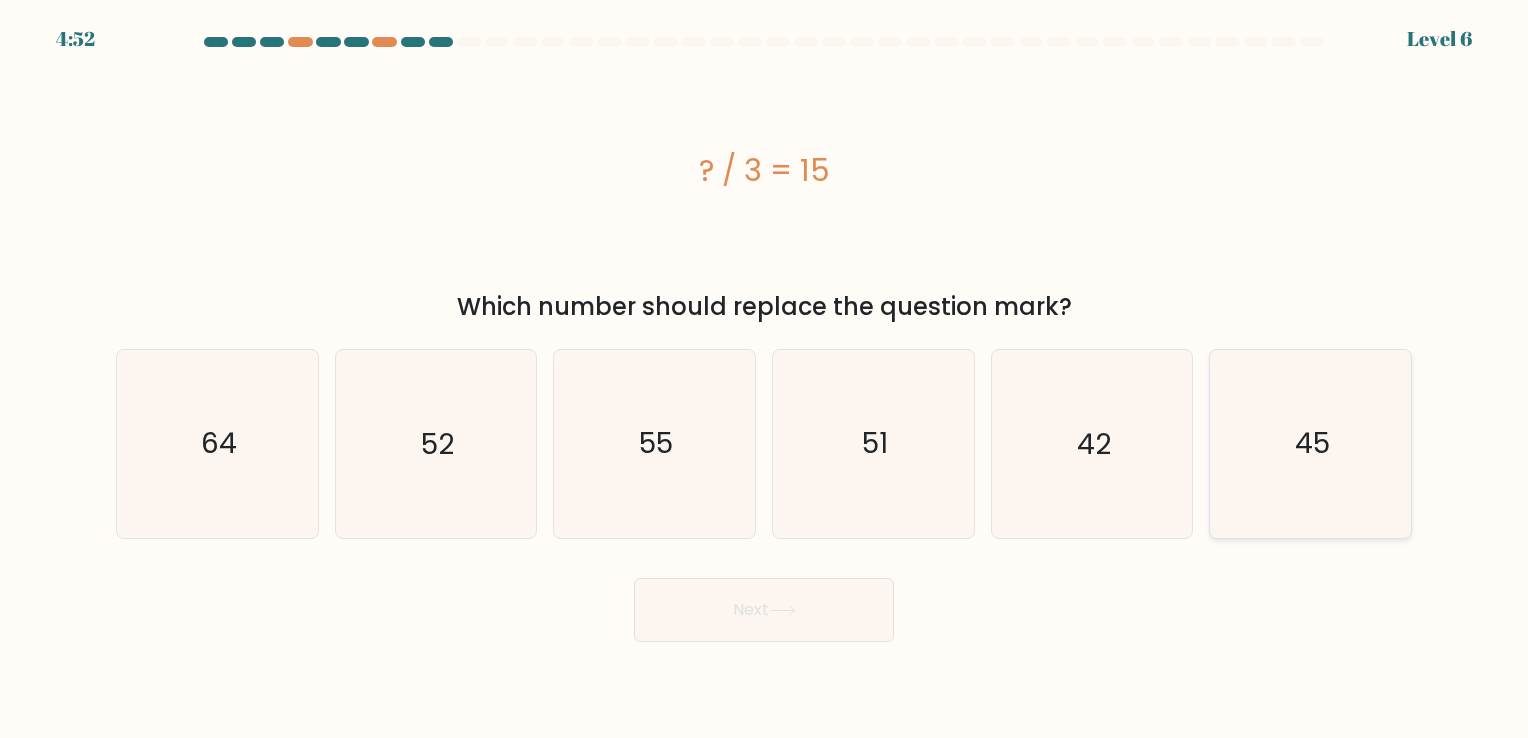 click on "45" 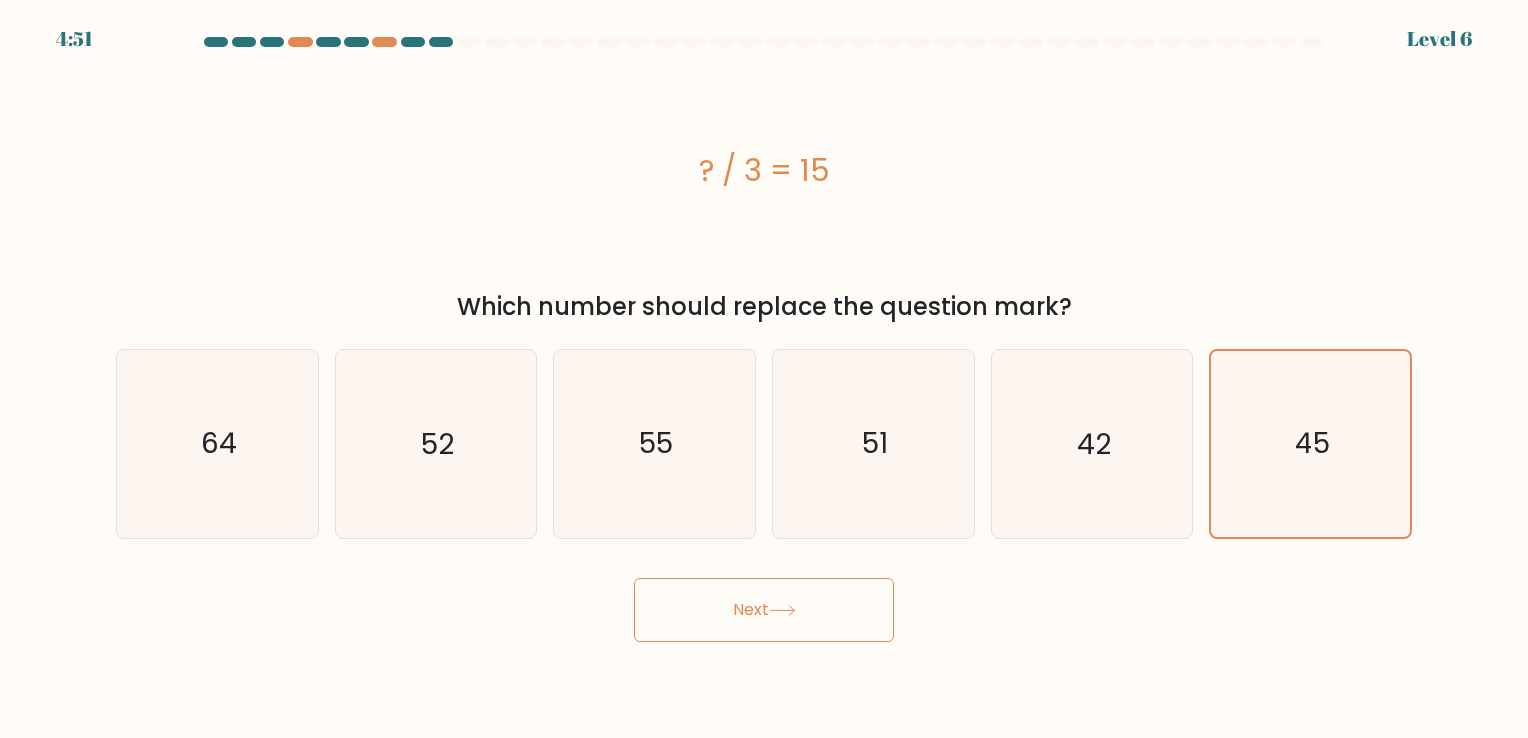 click on "Next" at bounding box center [764, 610] 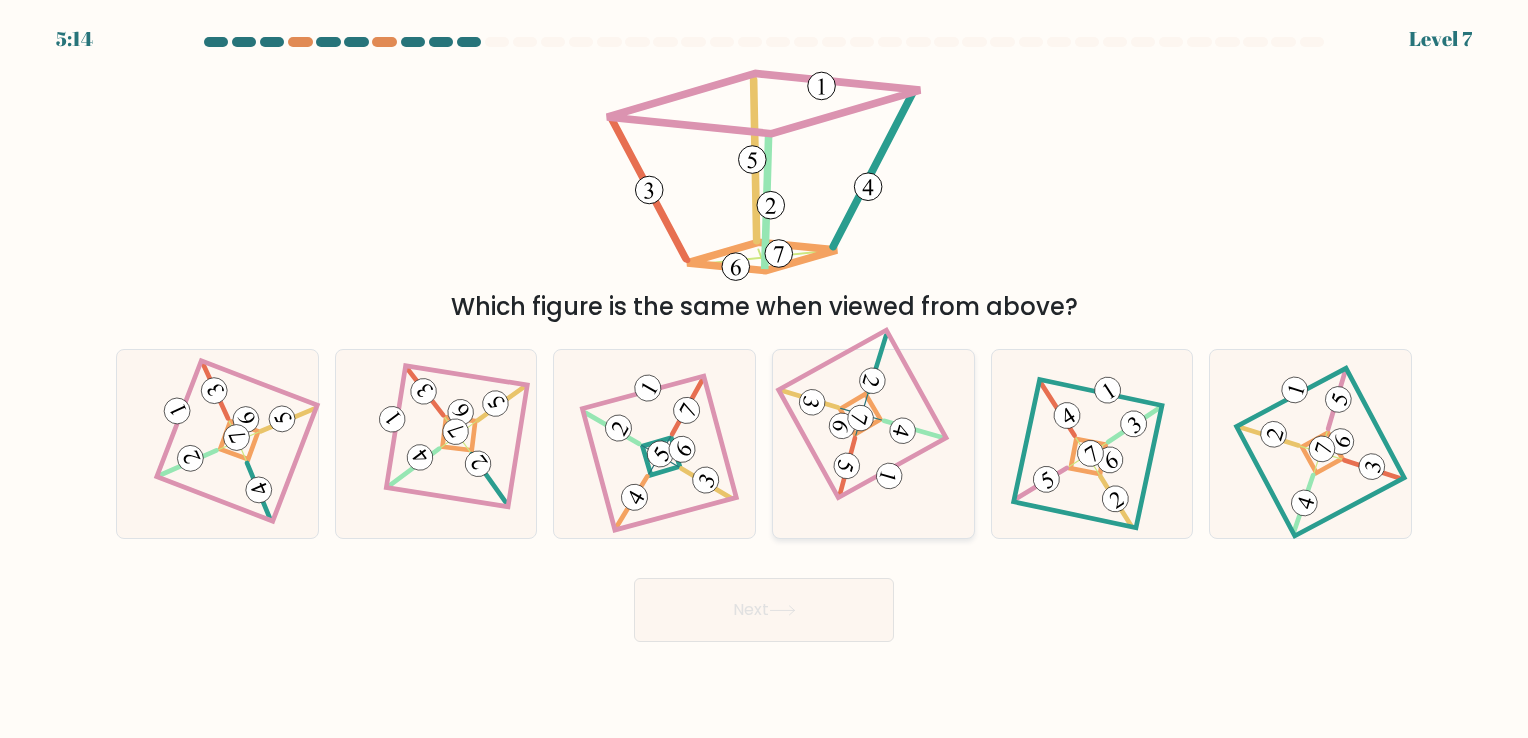 click 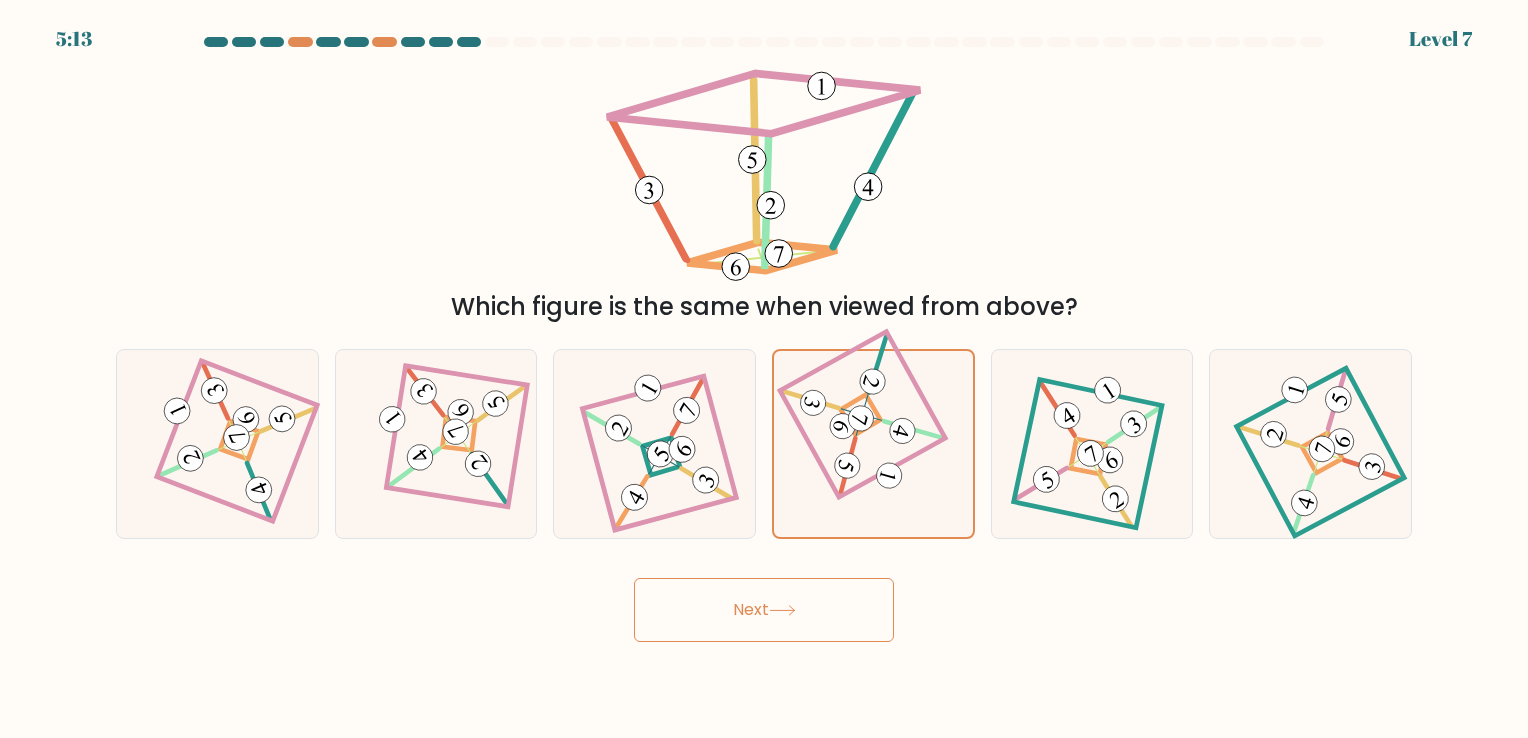 click on "Next" at bounding box center (764, 610) 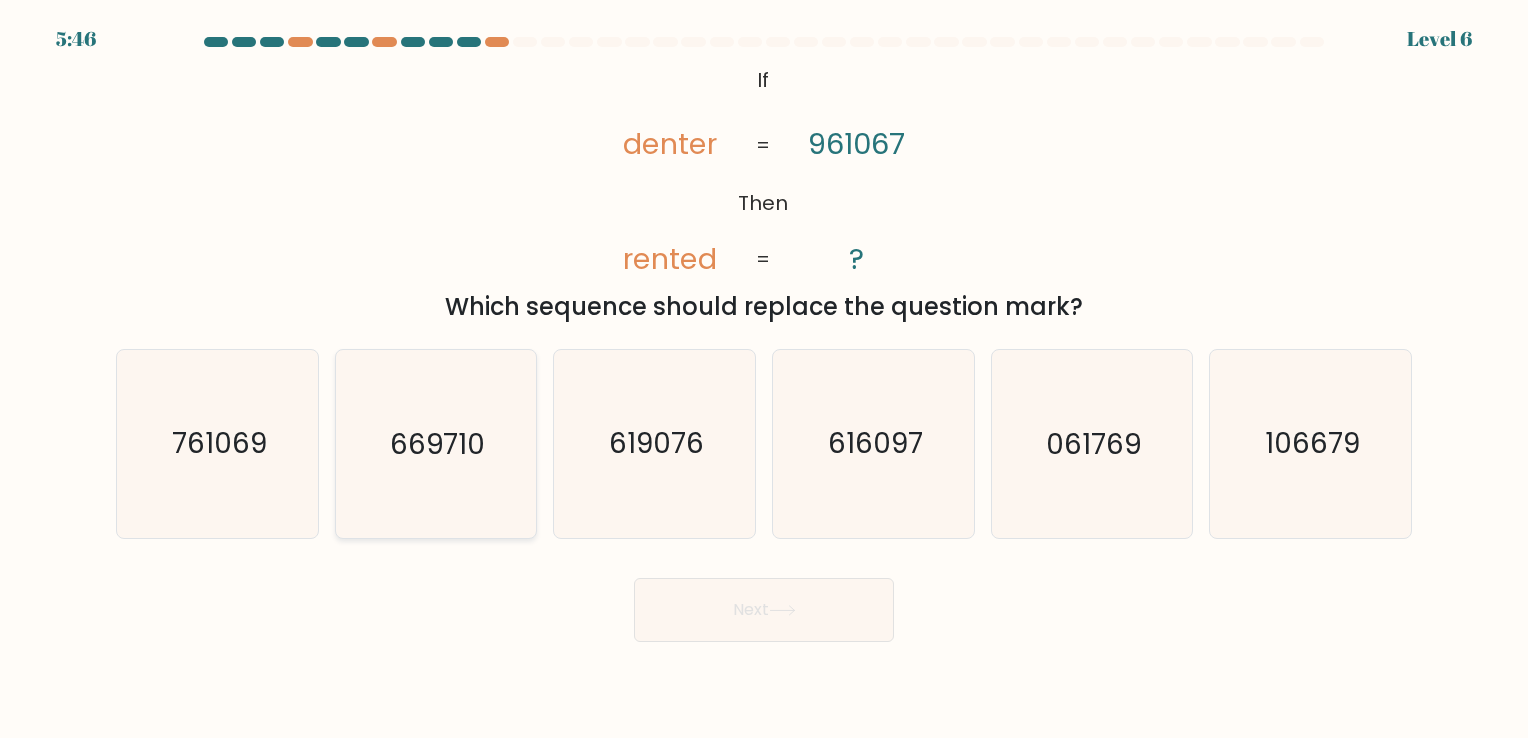 click on "669710" 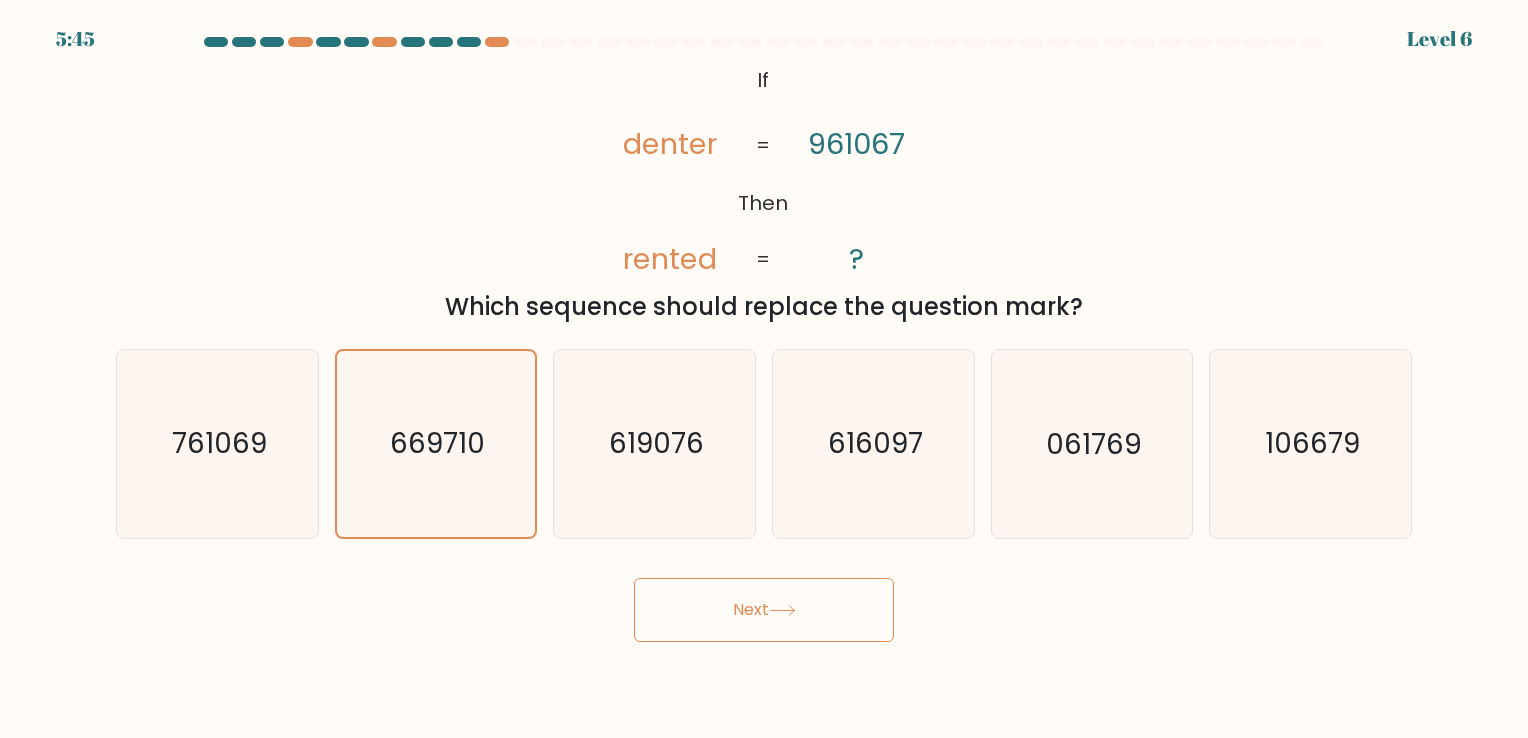click on "Next" at bounding box center (764, 610) 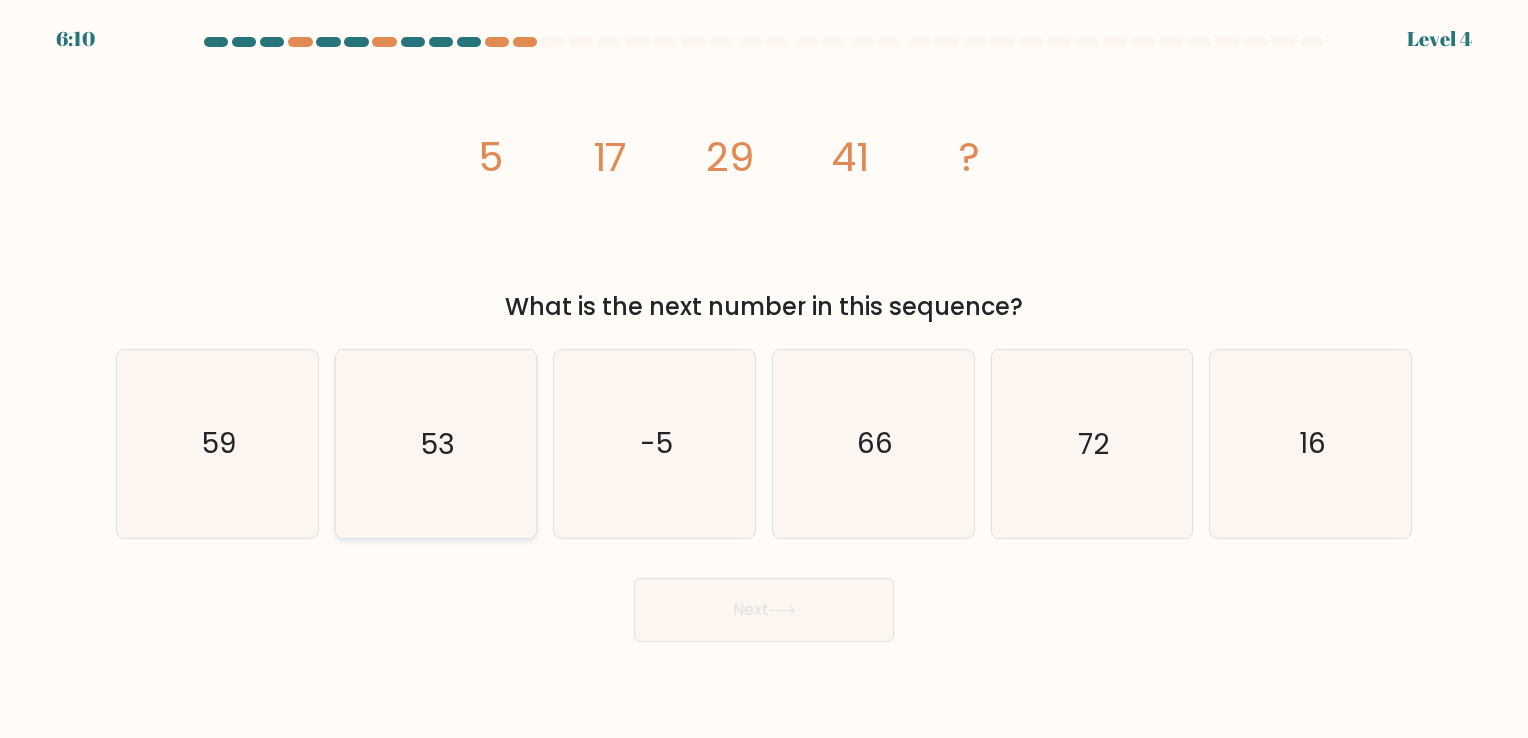 click on "53" 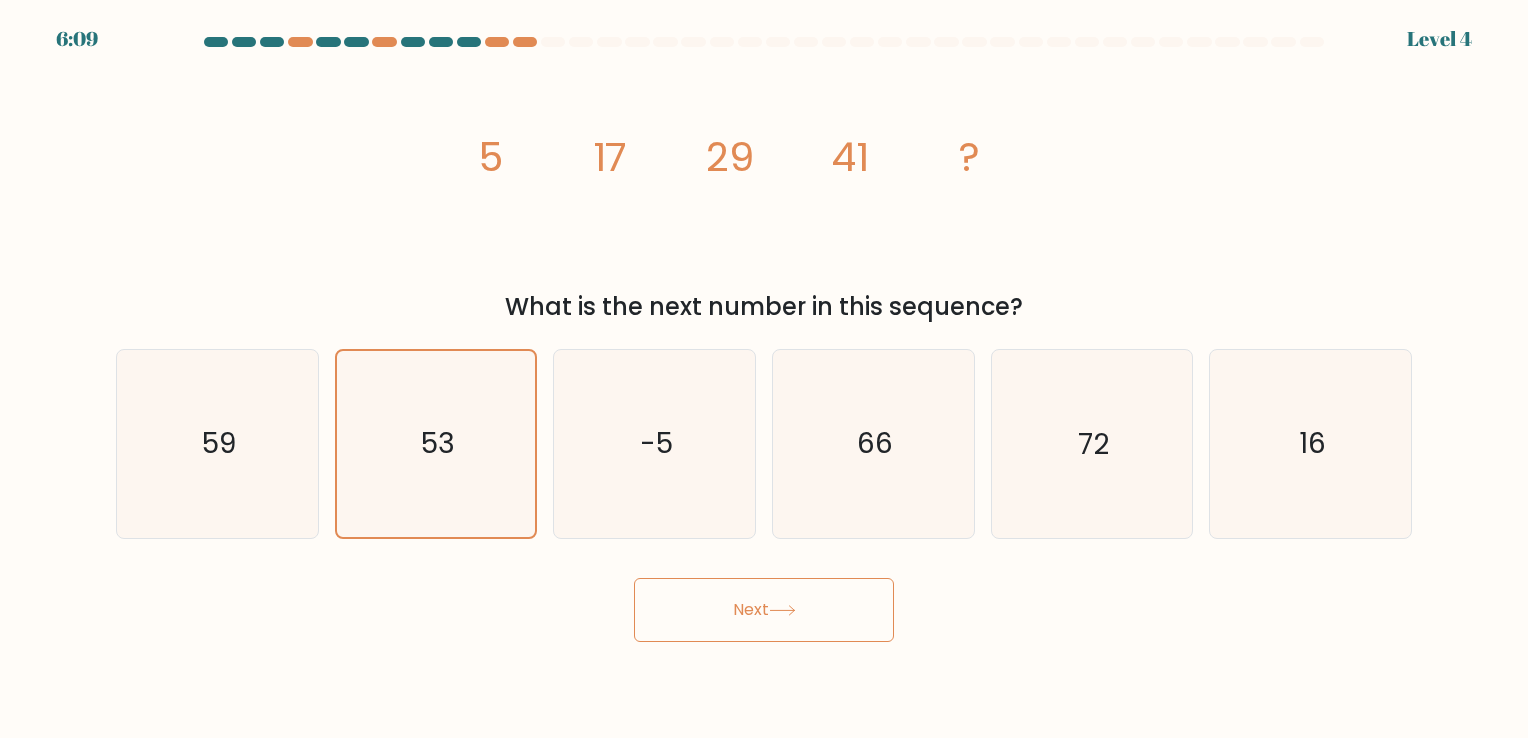click on "Next" at bounding box center [764, 610] 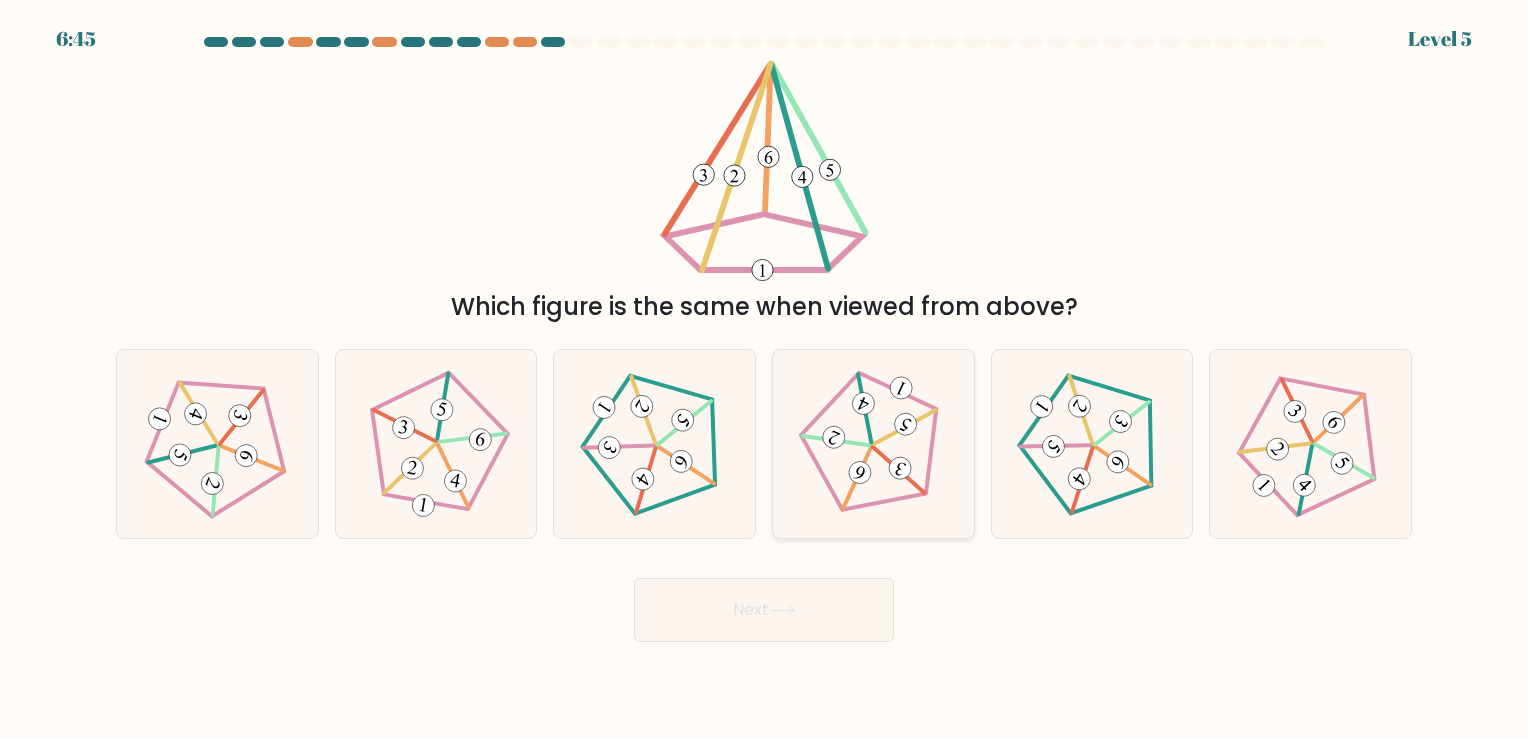 click 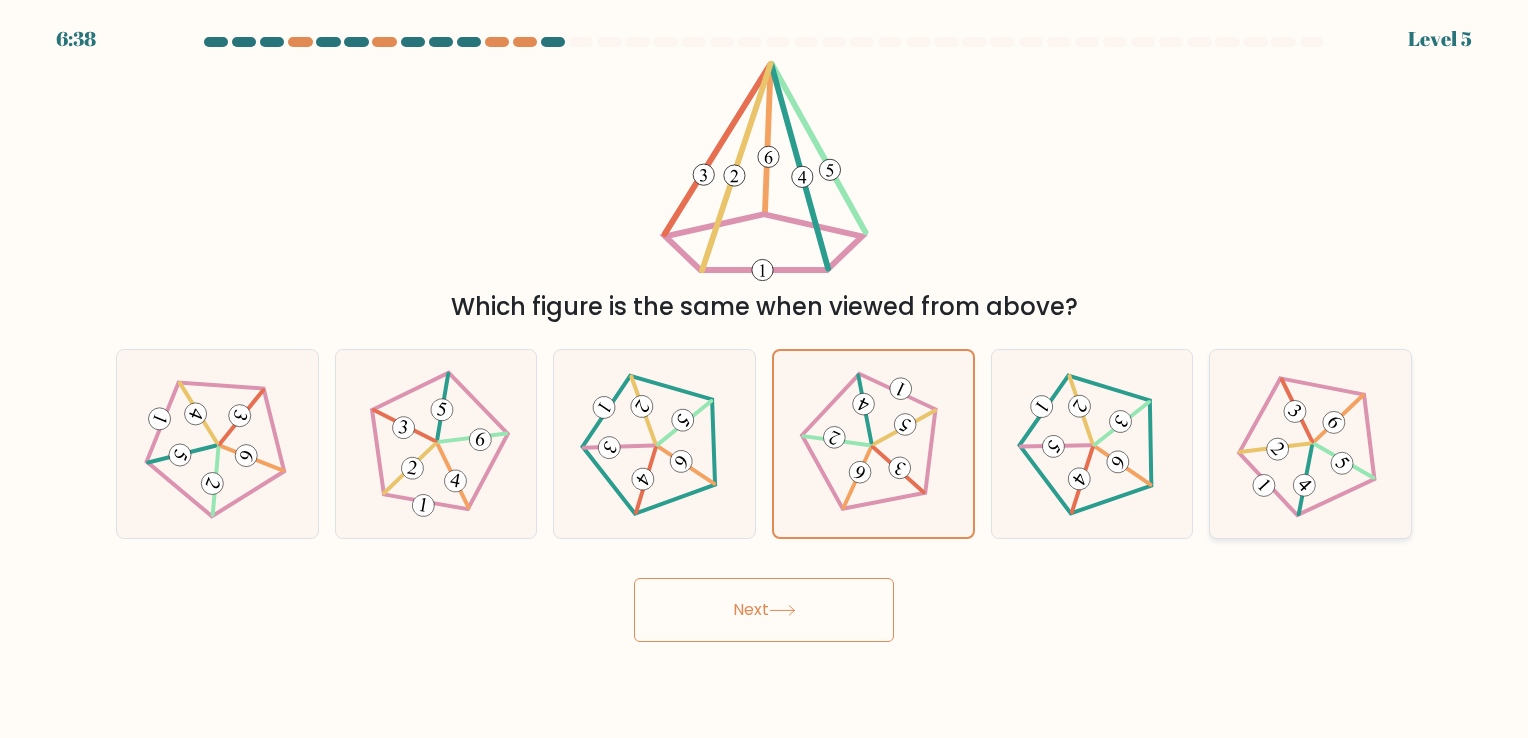 click 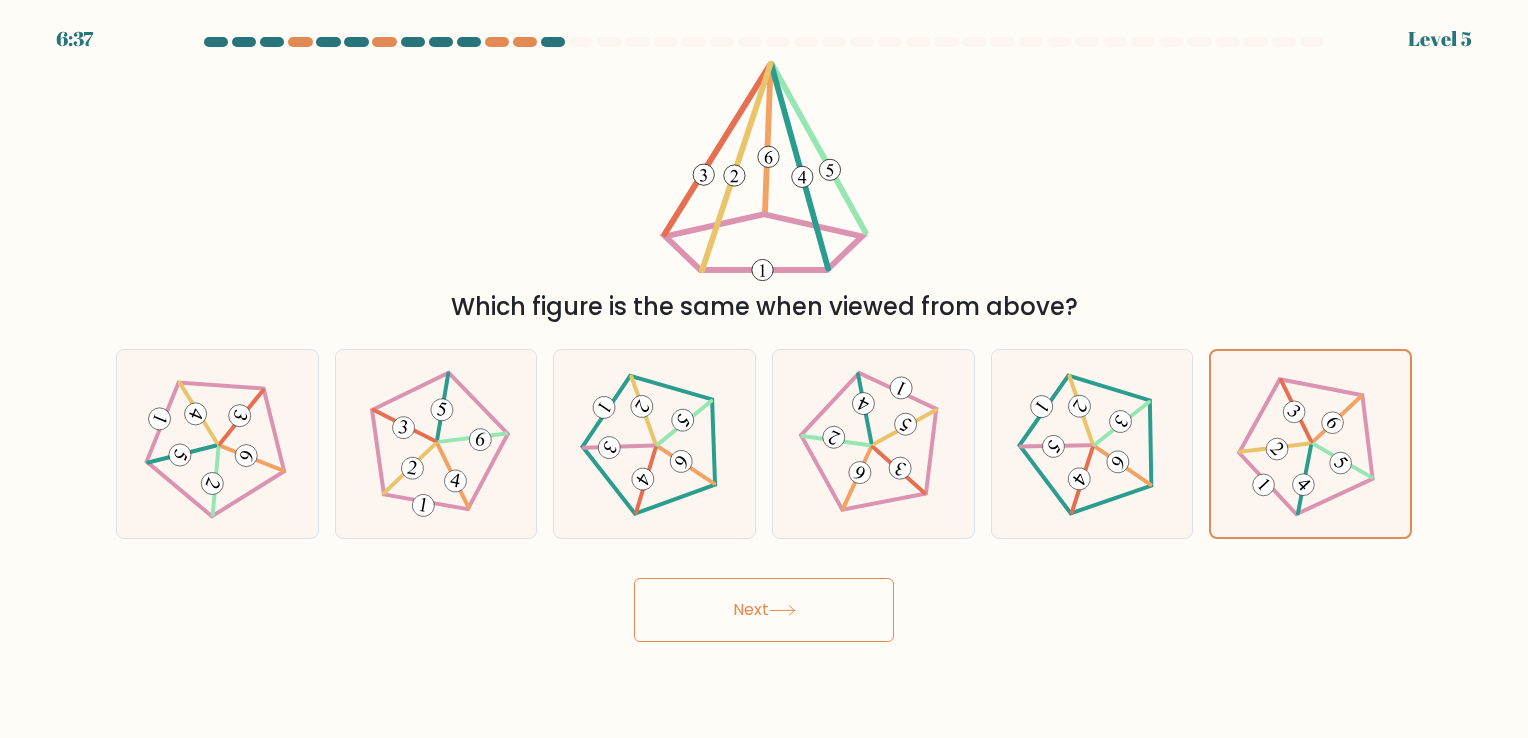 click on "Next" at bounding box center (764, 610) 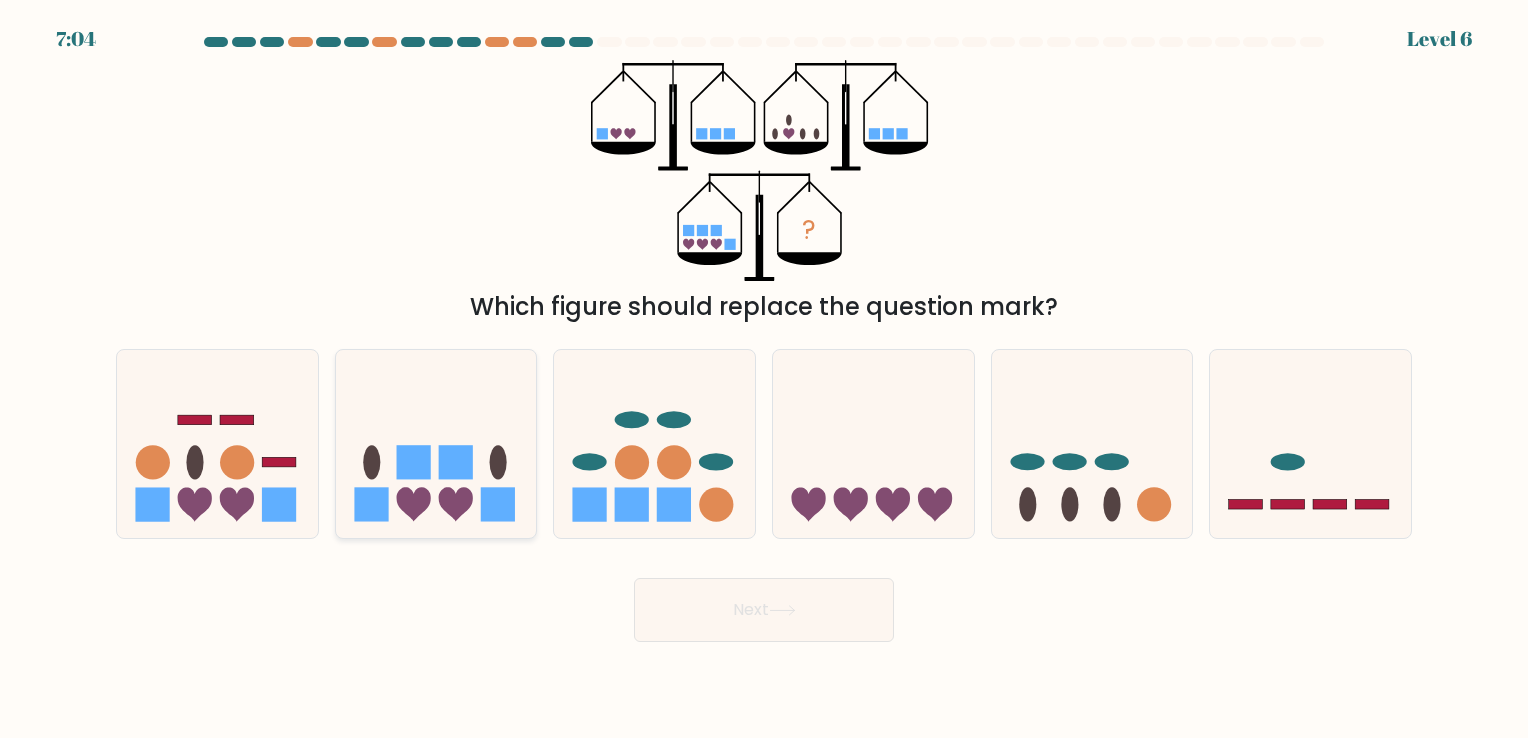 click 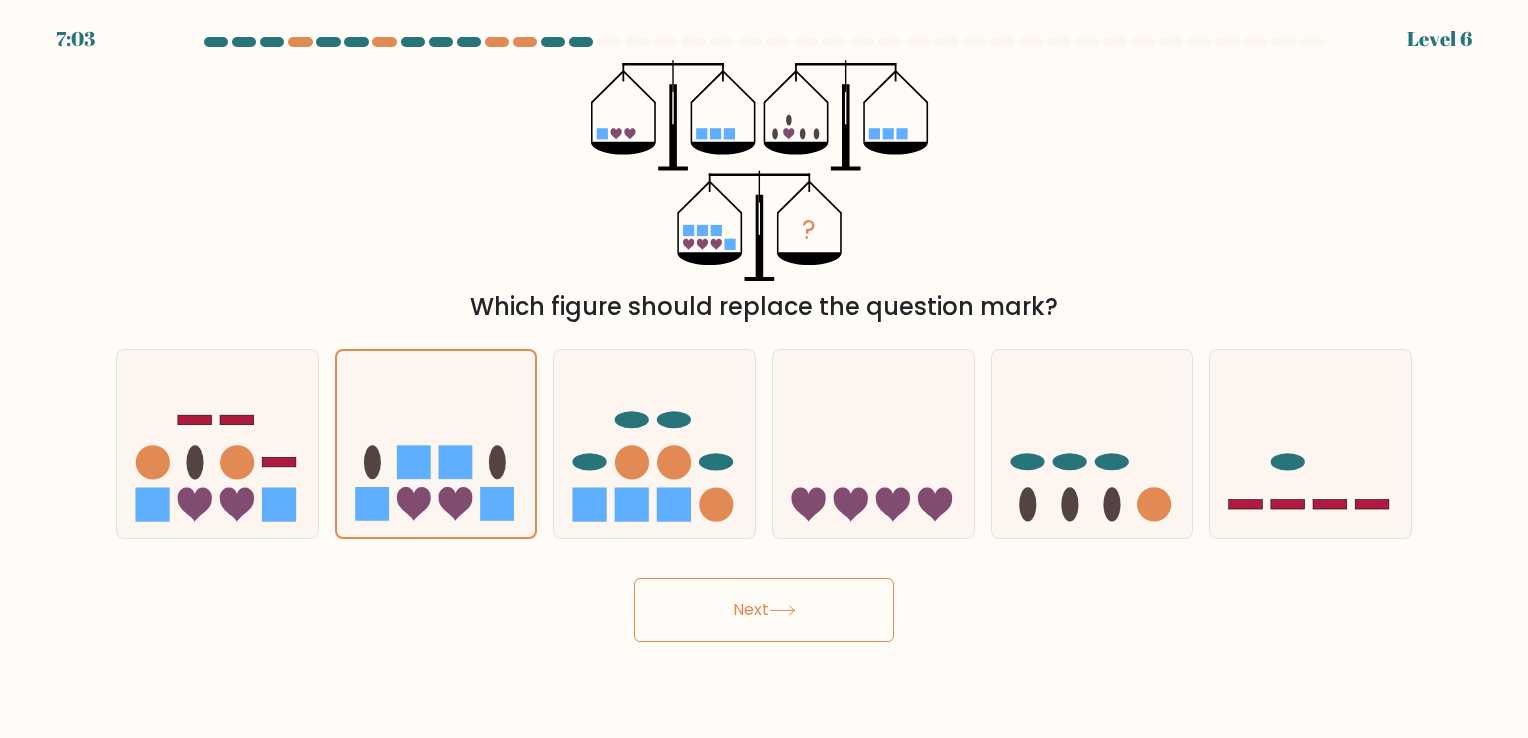 click on "Next" at bounding box center (764, 610) 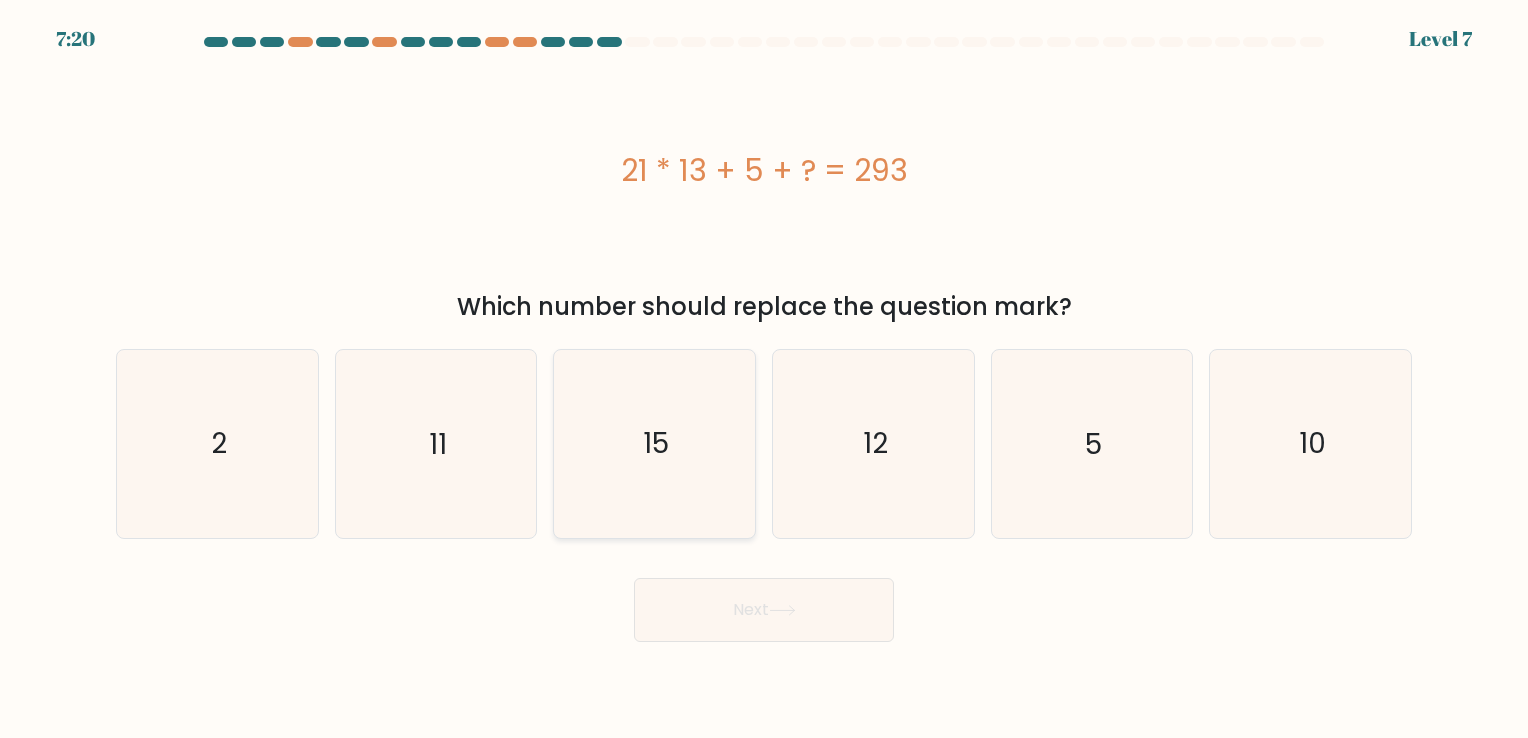 click on "15" 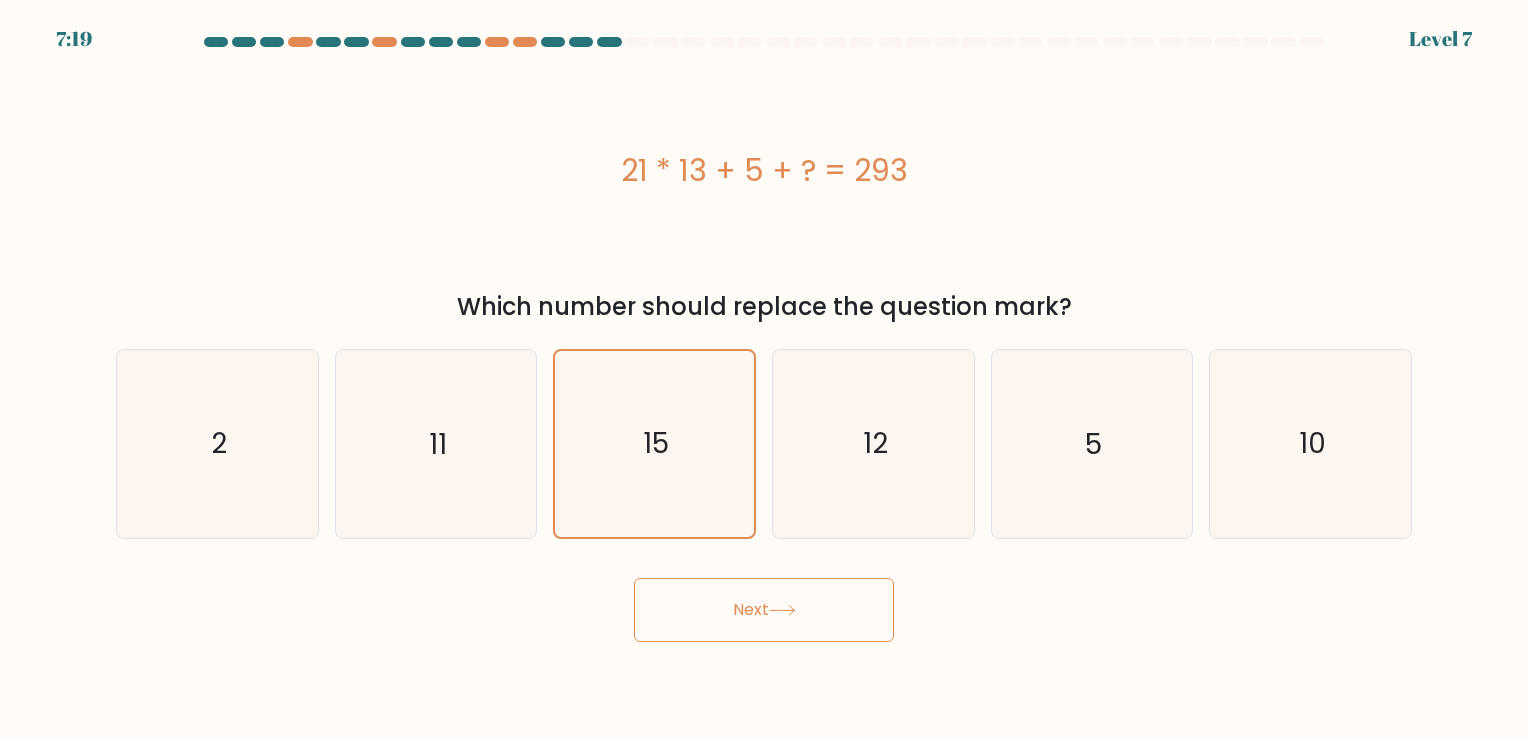 click on "Next" at bounding box center [764, 610] 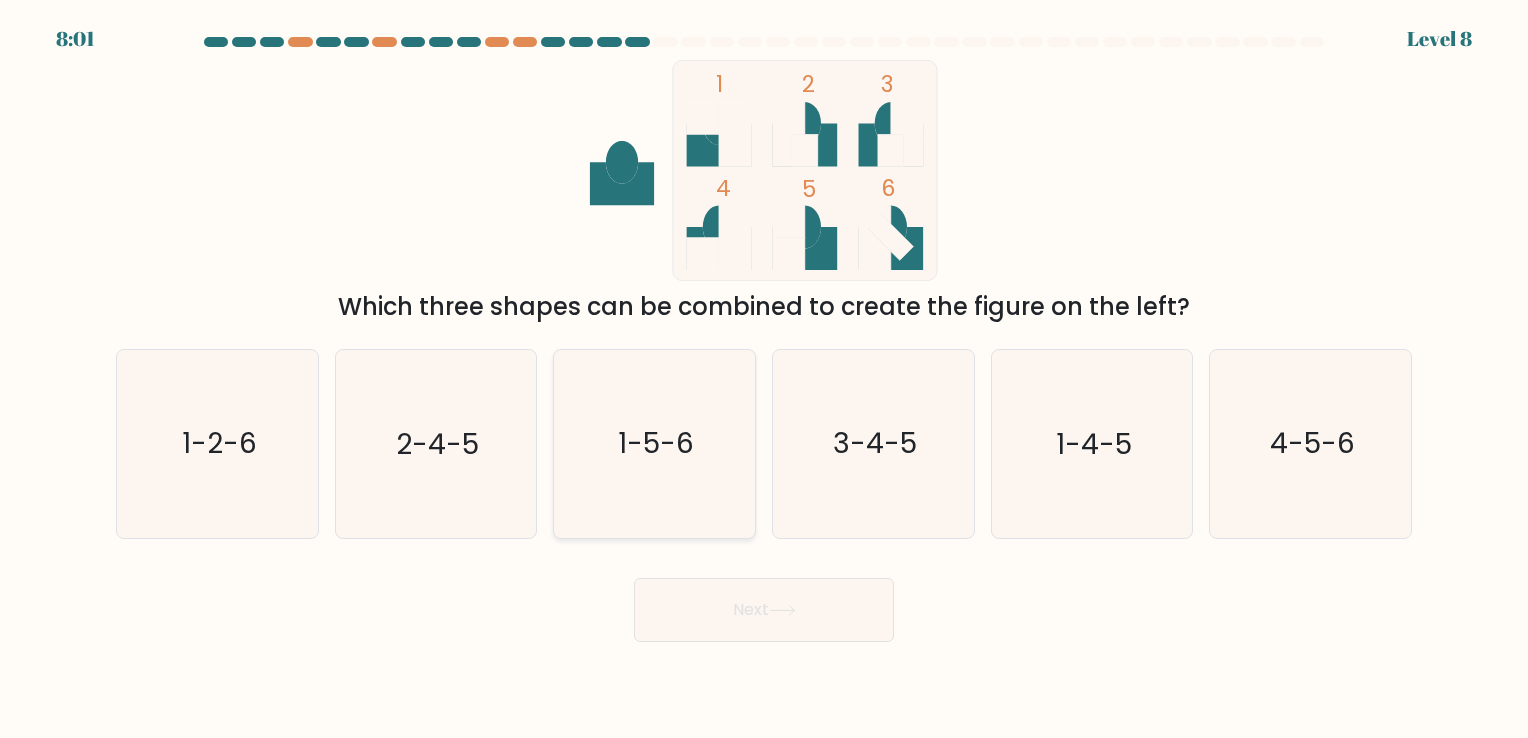 click on "1-5-6" 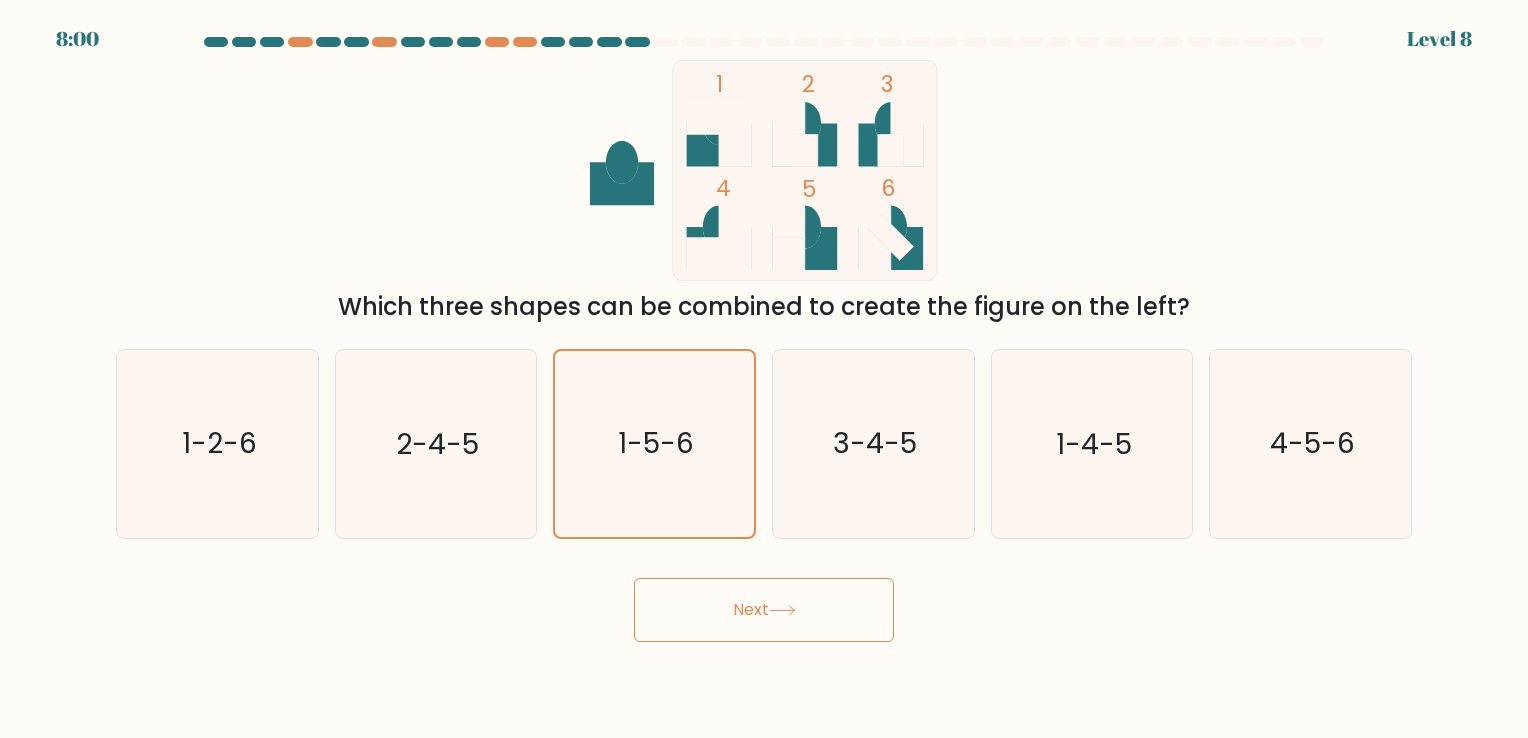 click on "Next" at bounding box center [764, 610] 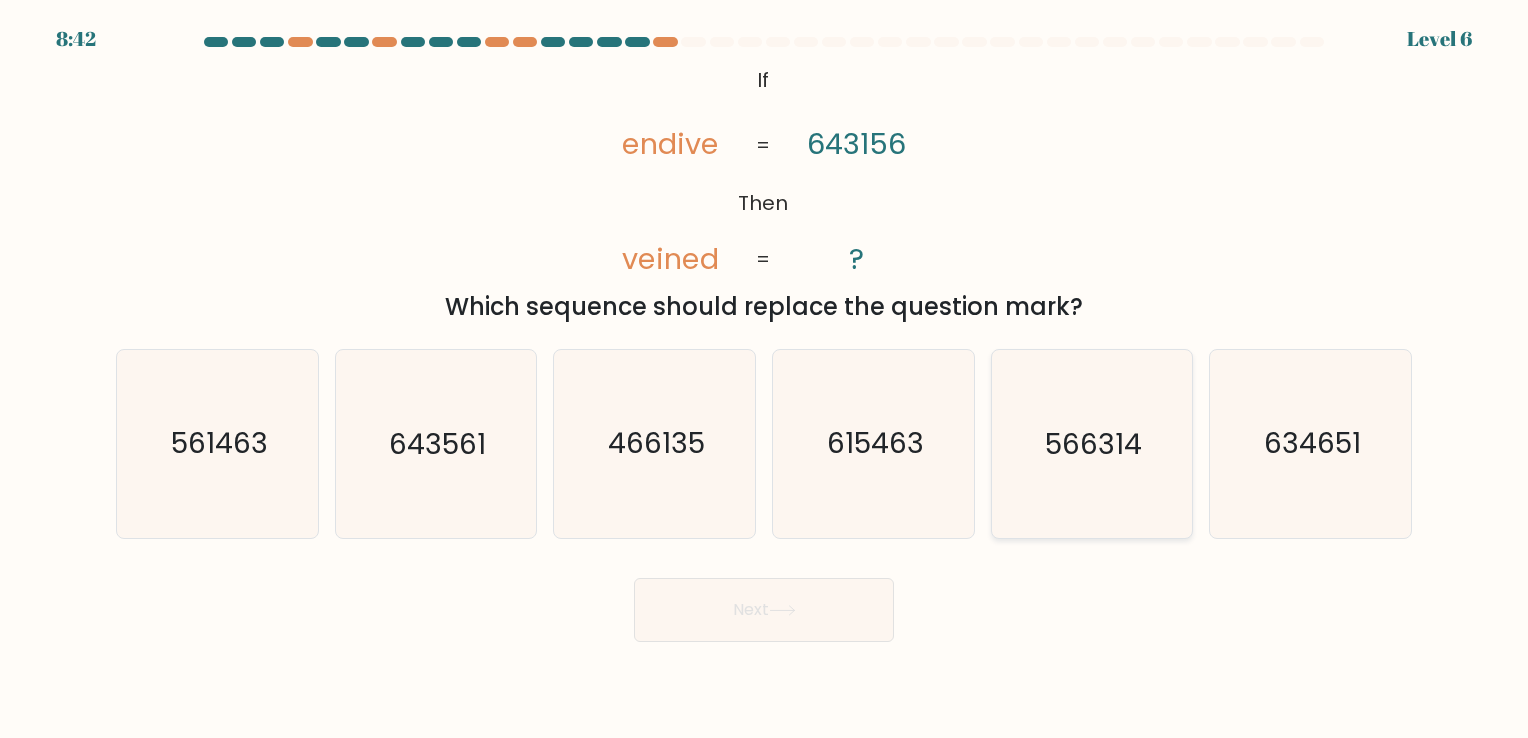 click on "566314" 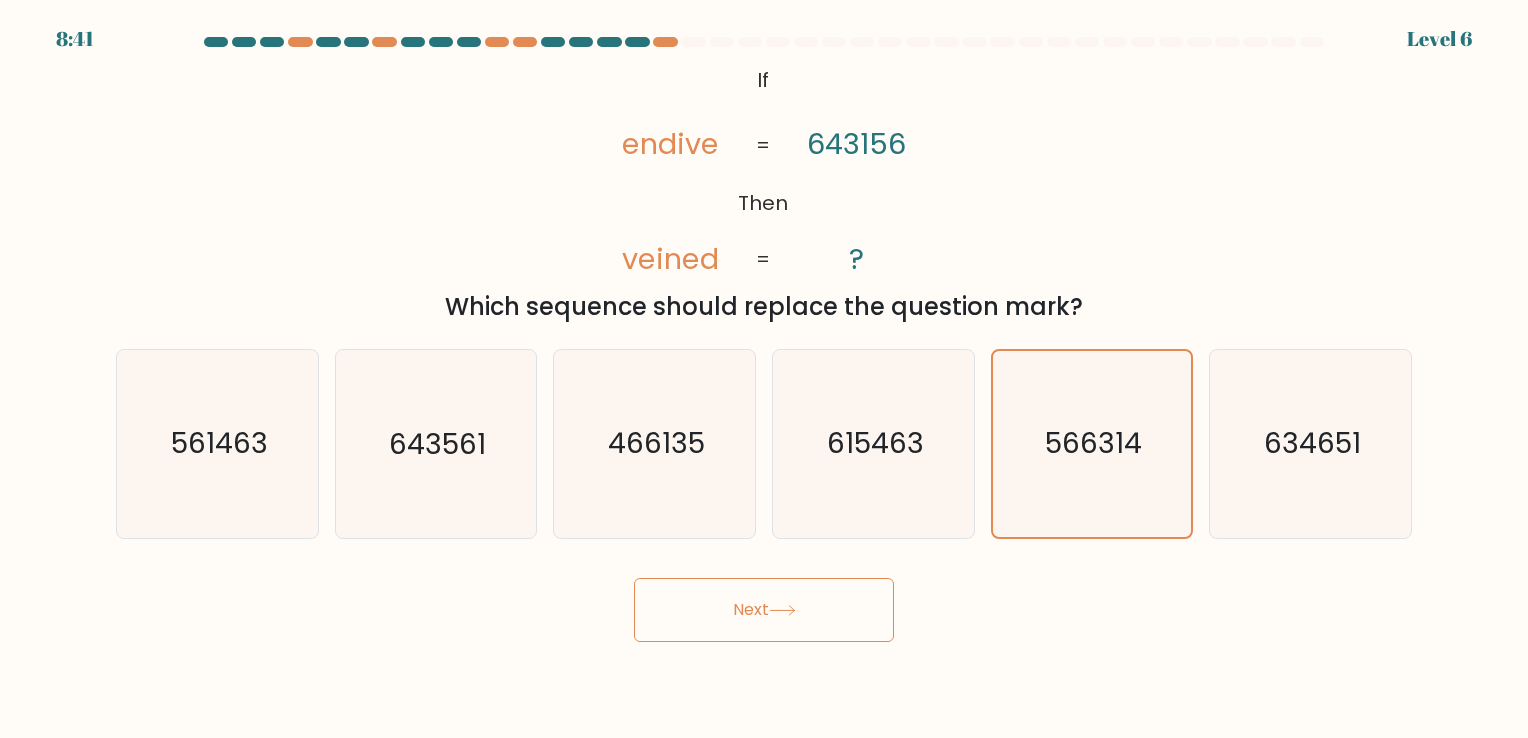 click on "Next" at bounding box center (764, 610) 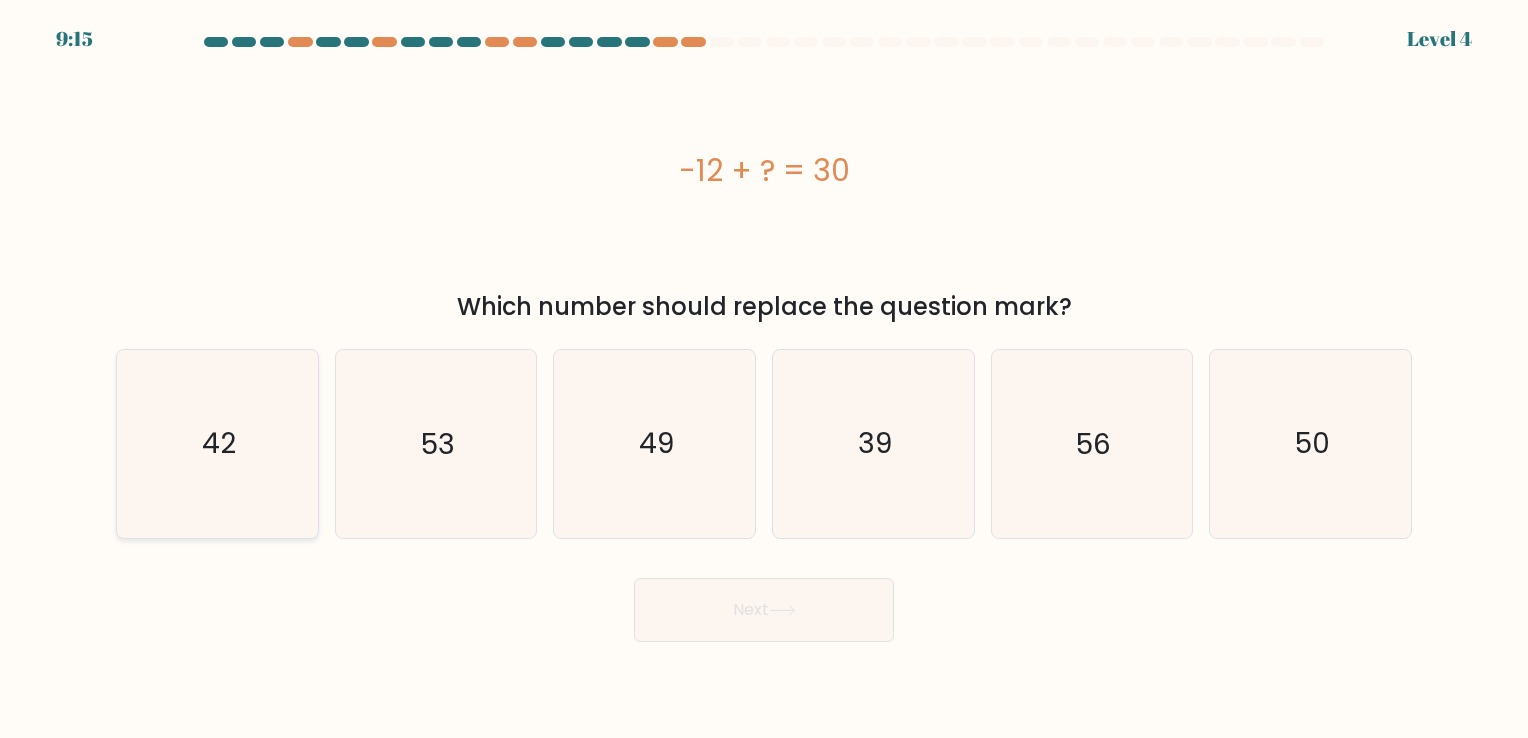 click on "42" 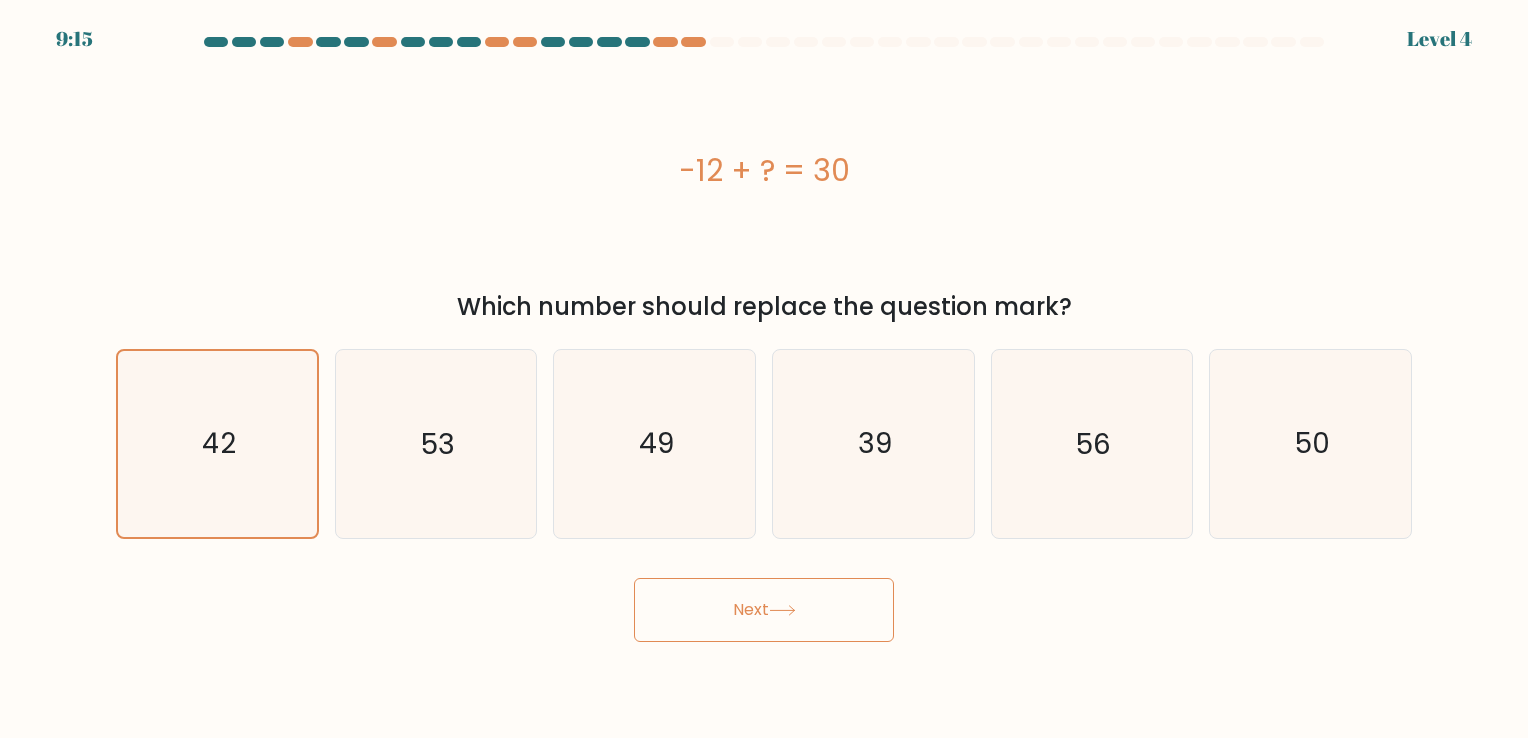 click on "Next" at bounding box center [764, 610] 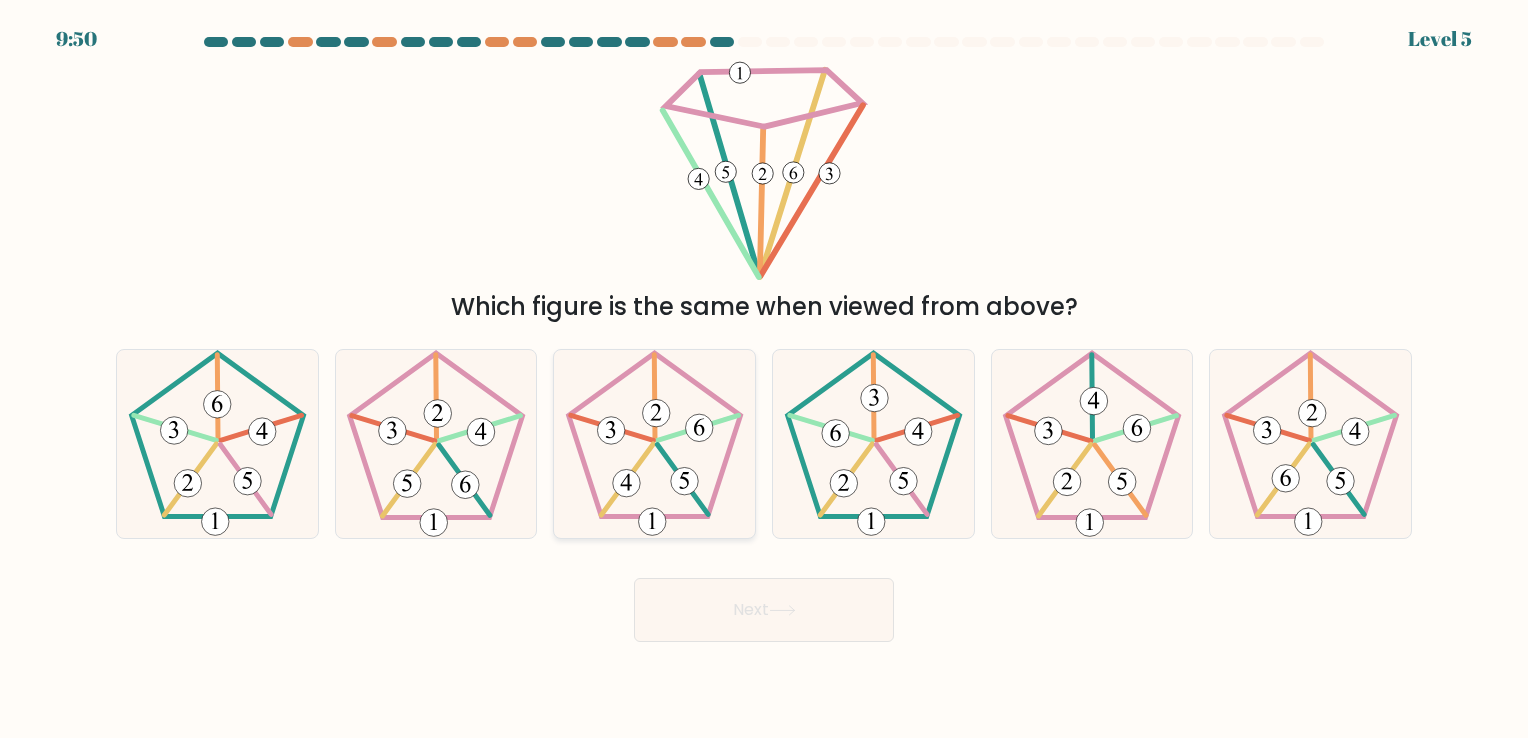 click 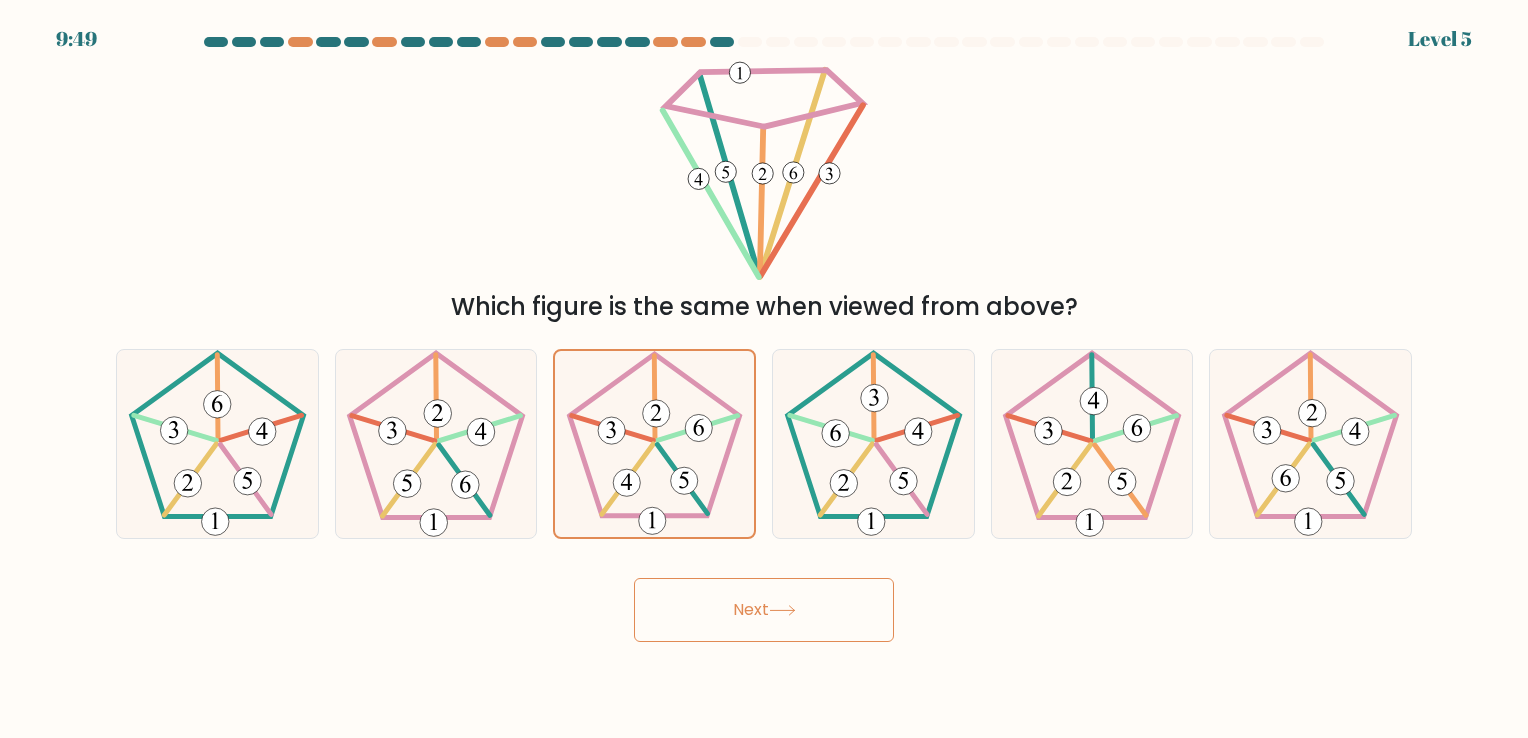 drag, startPoint x: 790, startPoint y: 622, endPoint x: 824, endPoint y: 613, distance: 35.17101 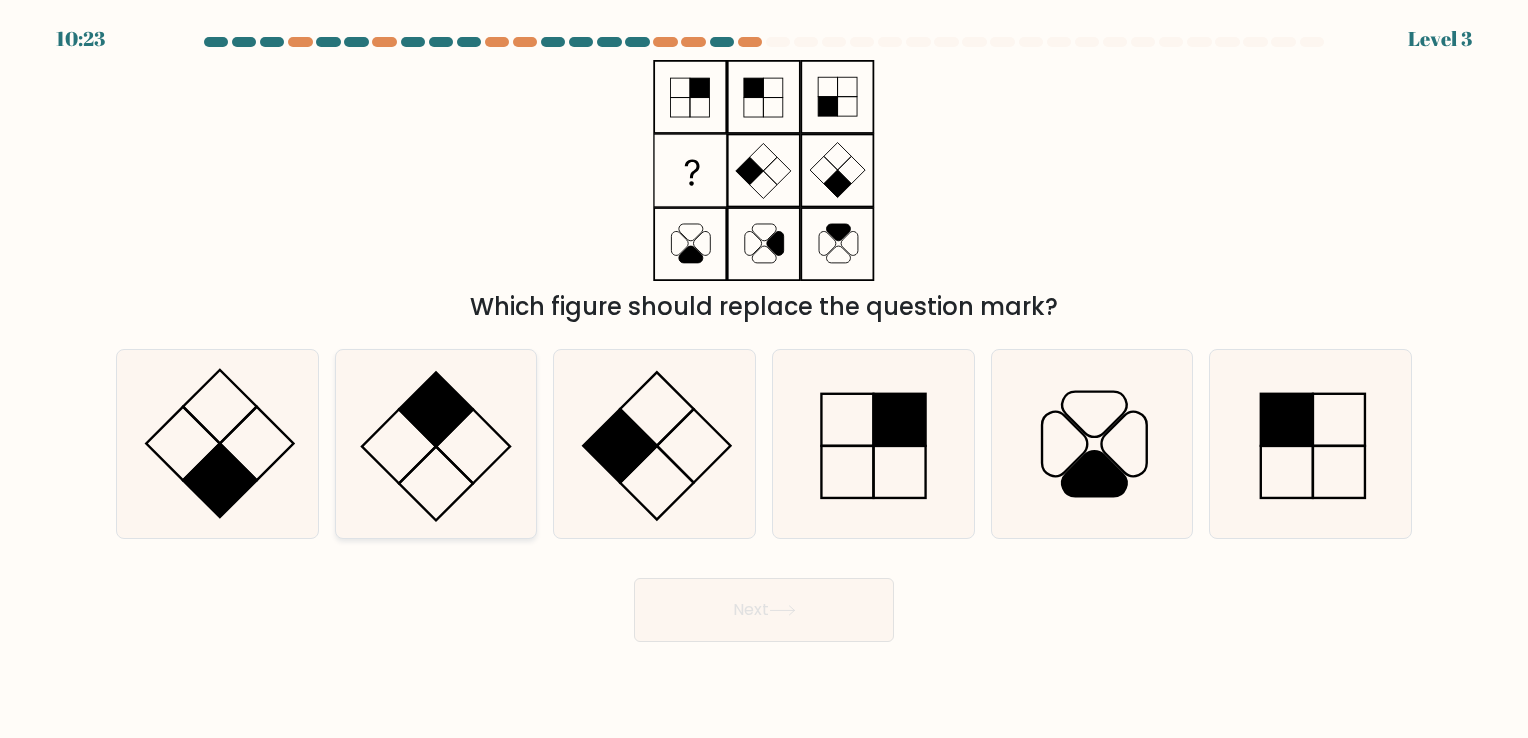 click 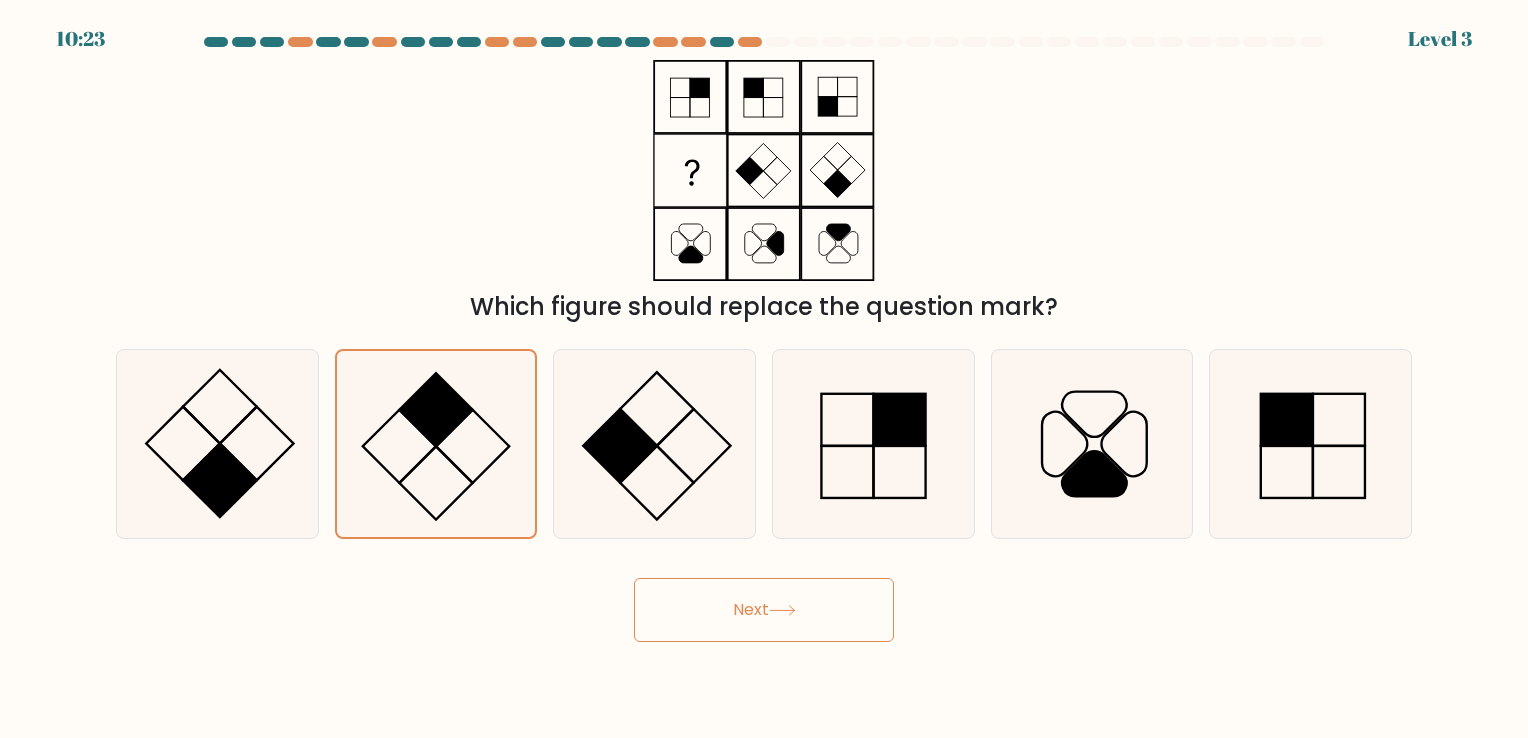 click on "Next" at bounding box center (764, 610) 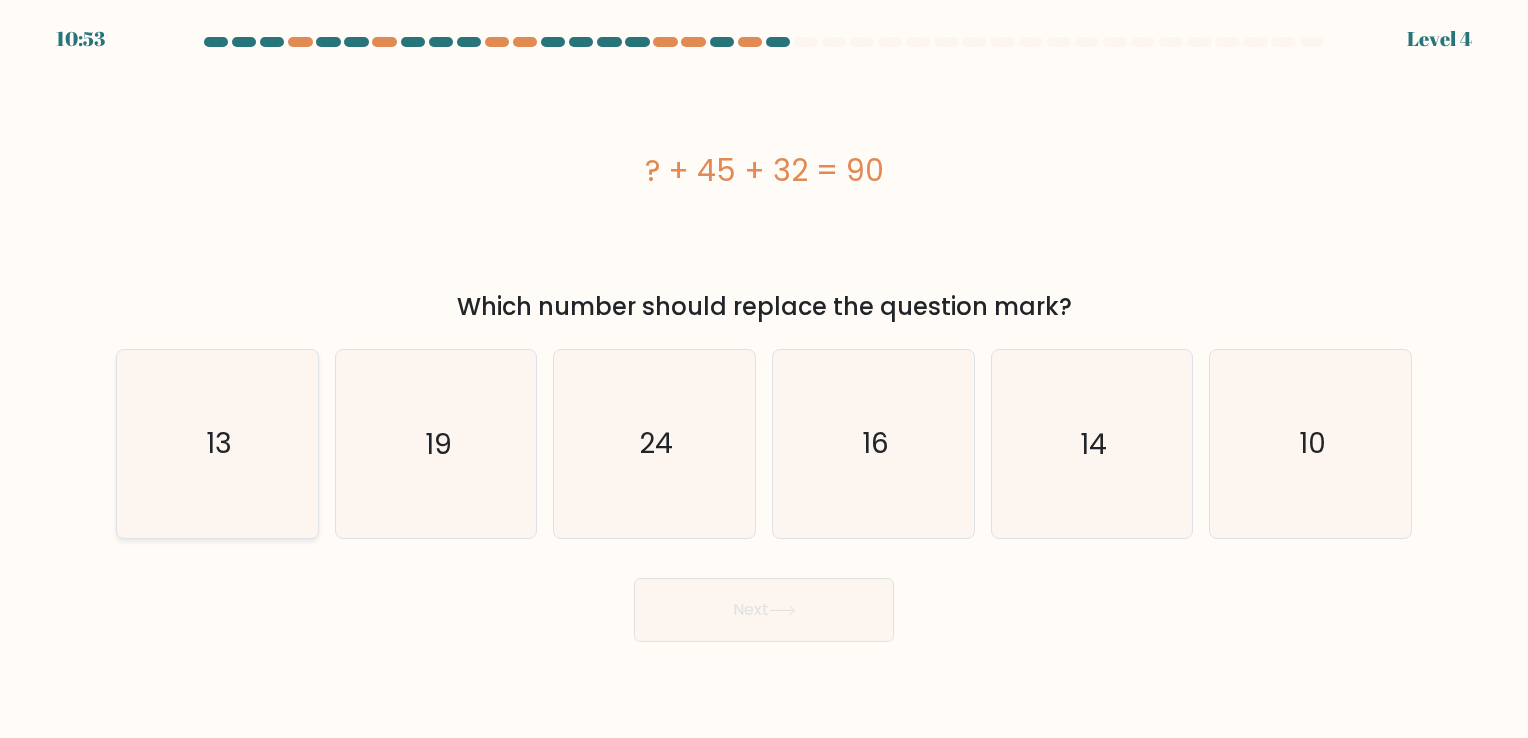 click on "13" 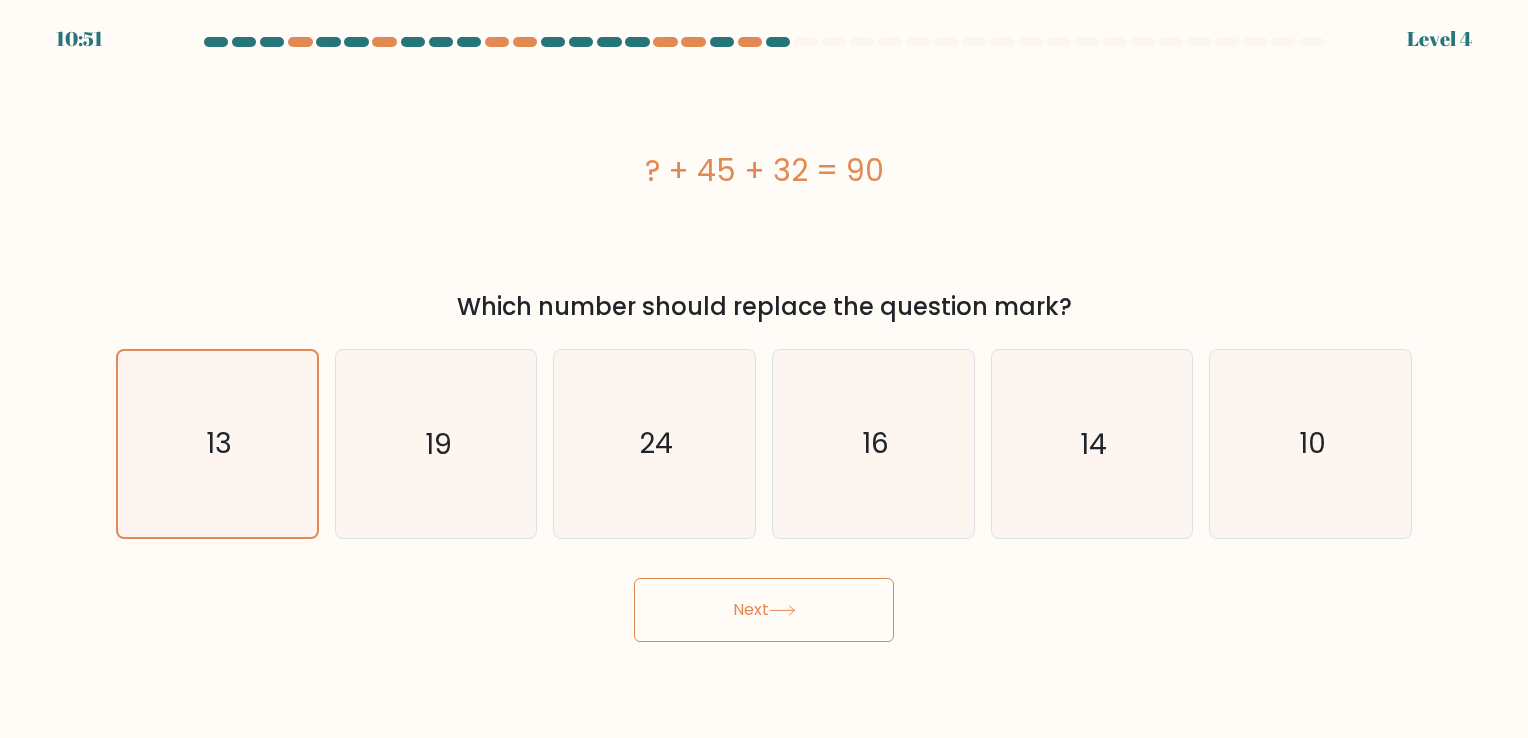 click on "Next" at bounding box center (764, 610) 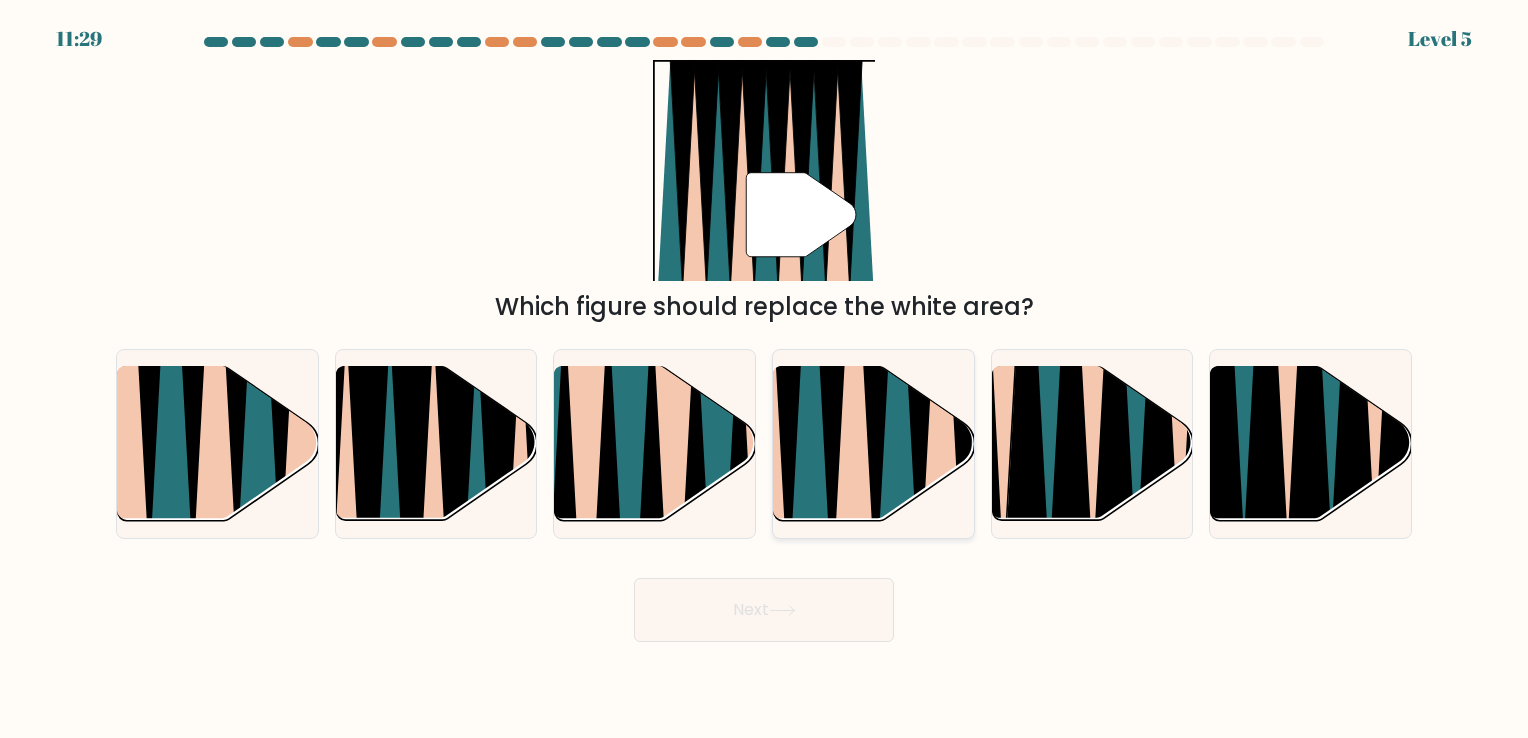 click 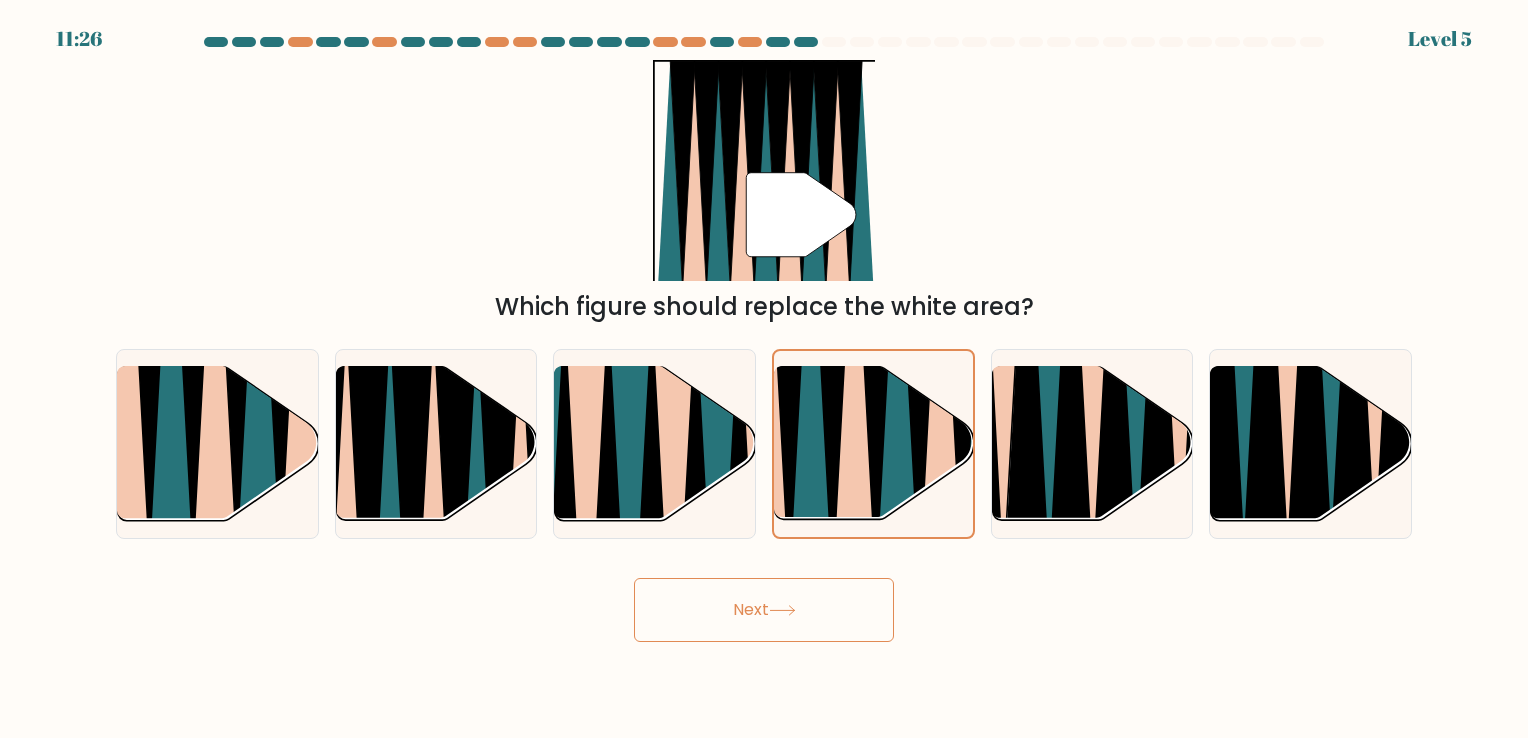 drag, startPoint x: 811, startPoint y: 633, endPoint x: 834, endPoint y: 622, distance: 25.495098 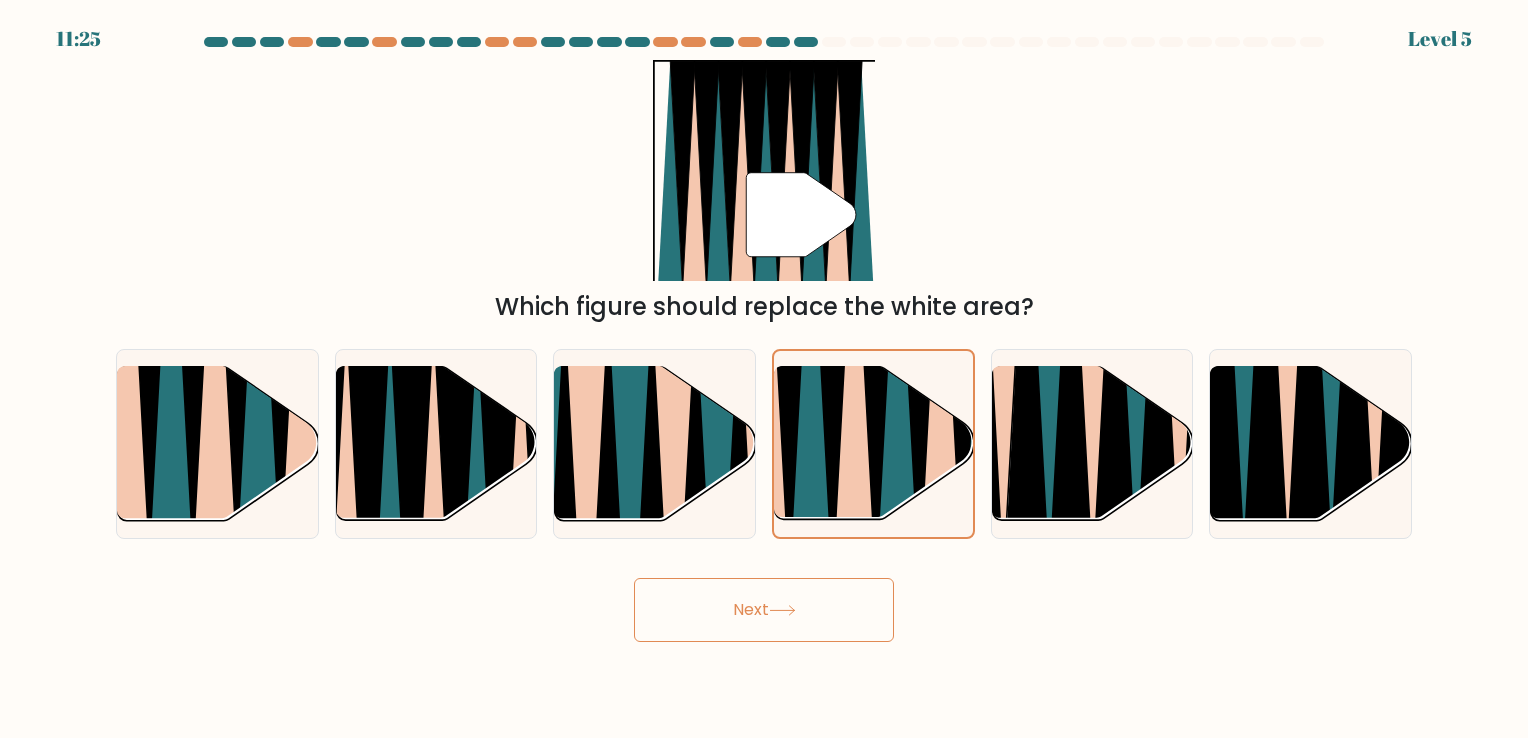 click on "Next" at bounding box center [764, 610] 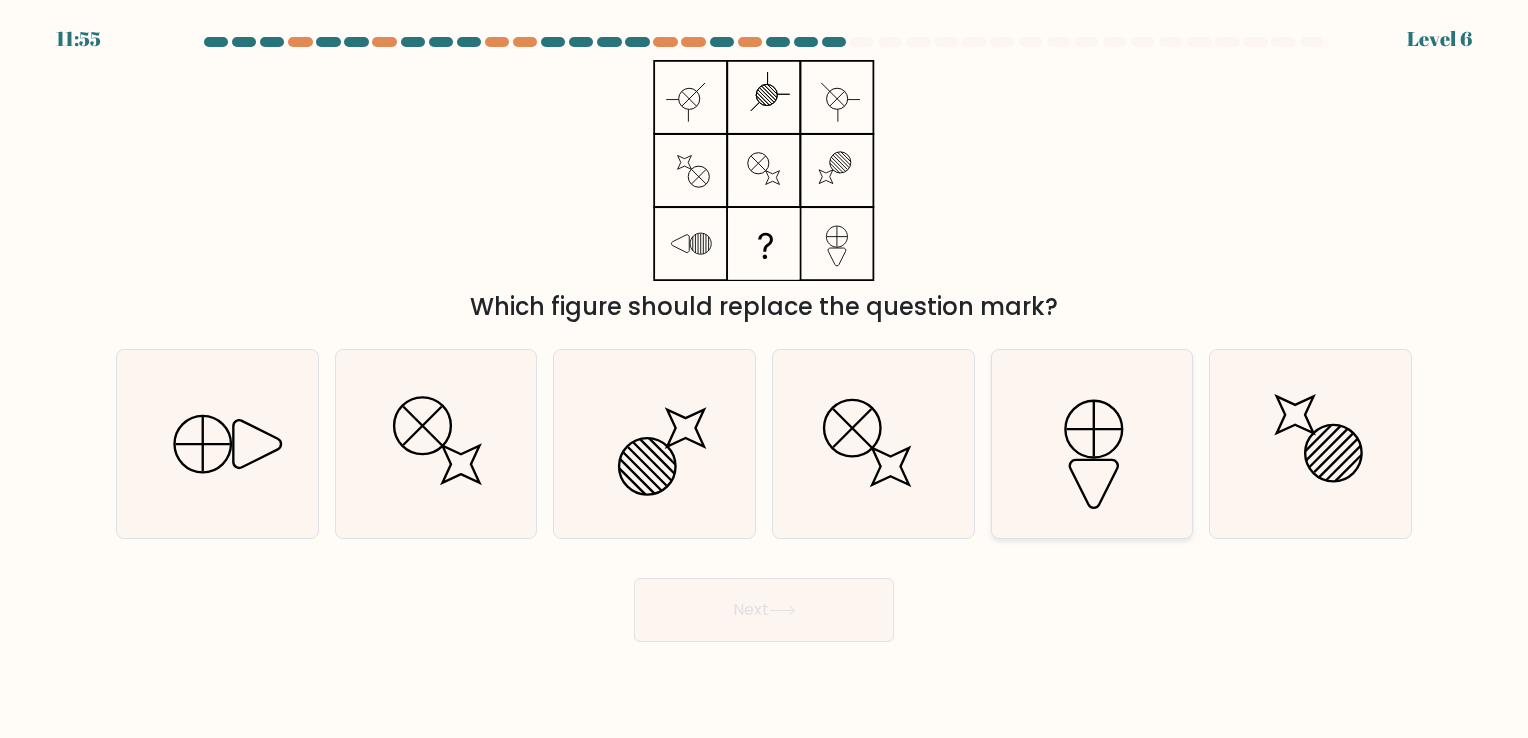 click 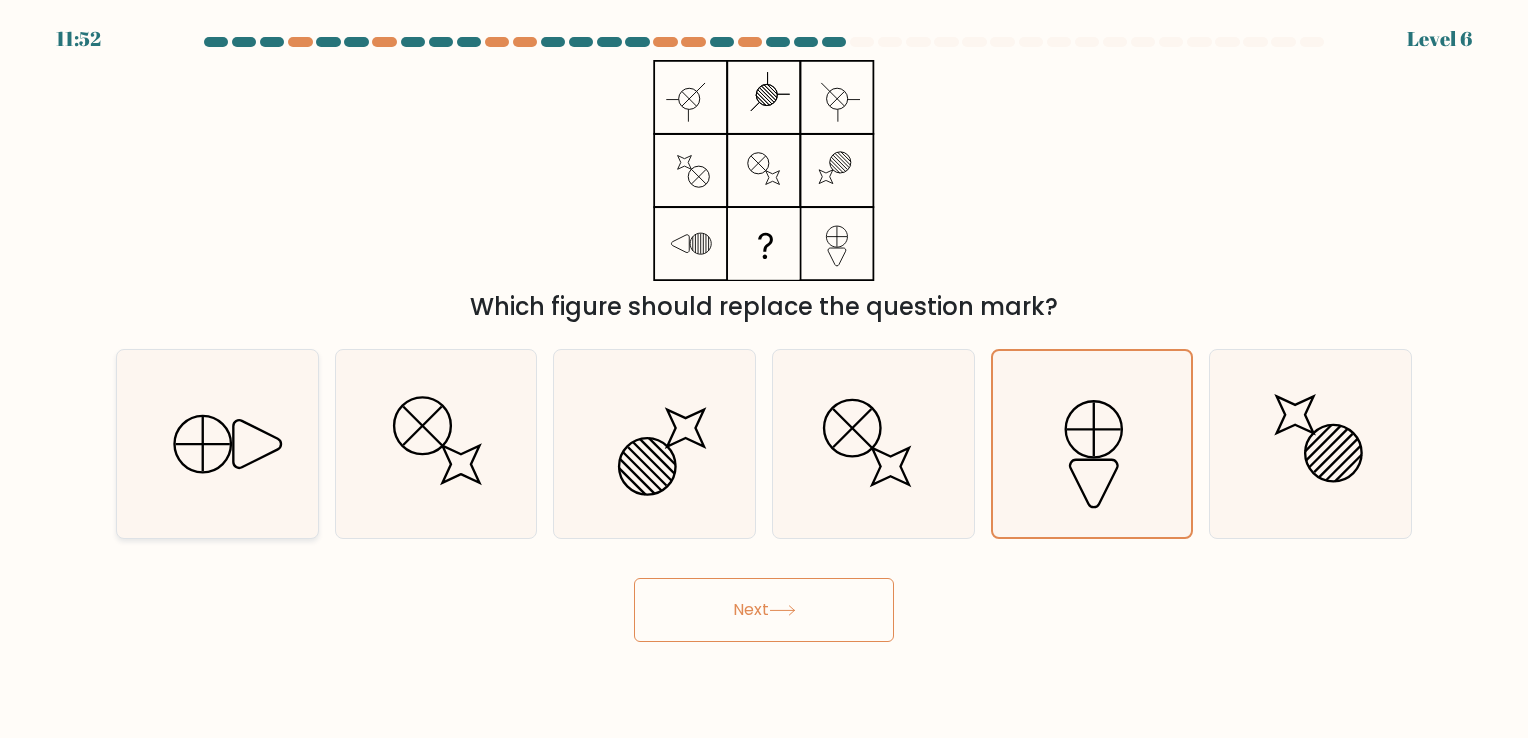 click 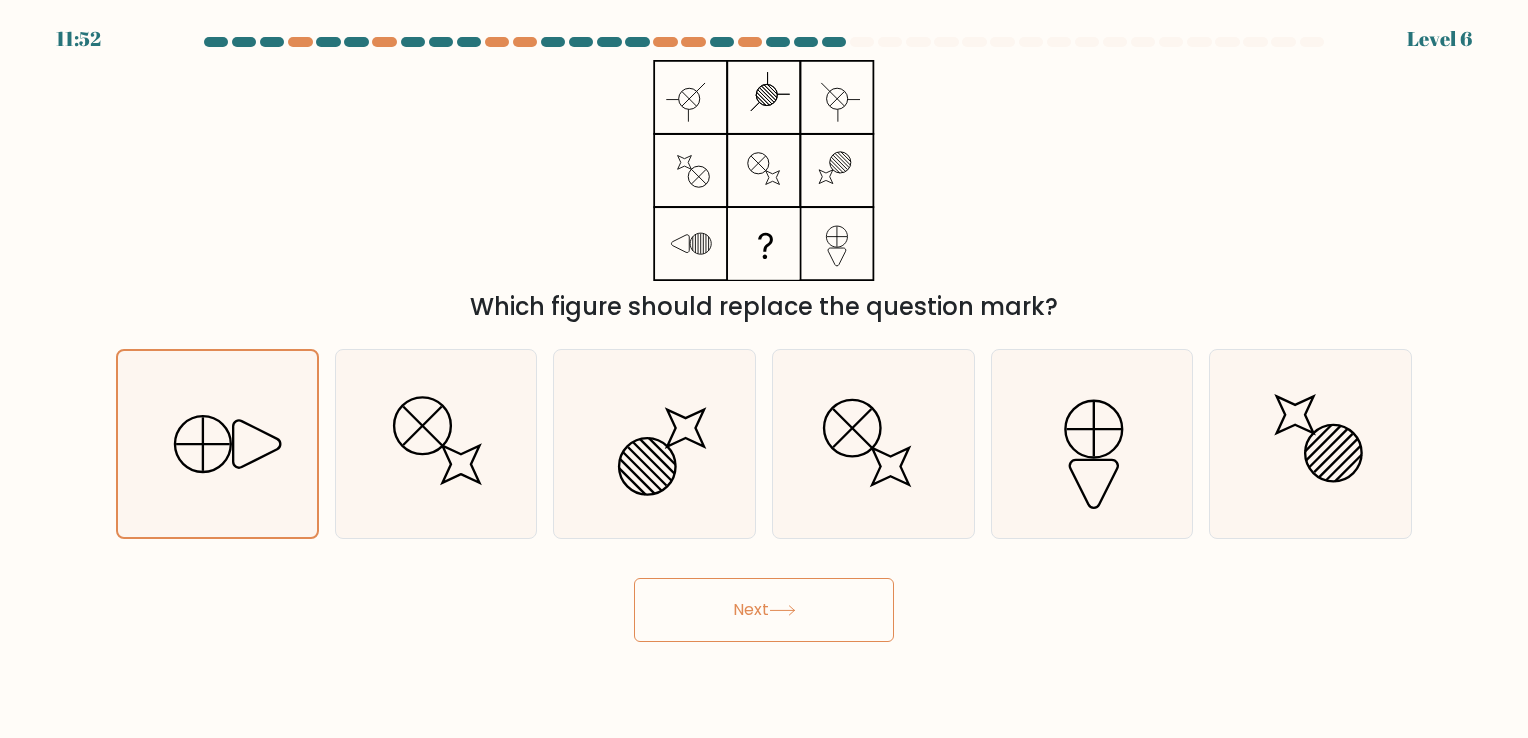 click on "Next" at bounding box center (764, 610) 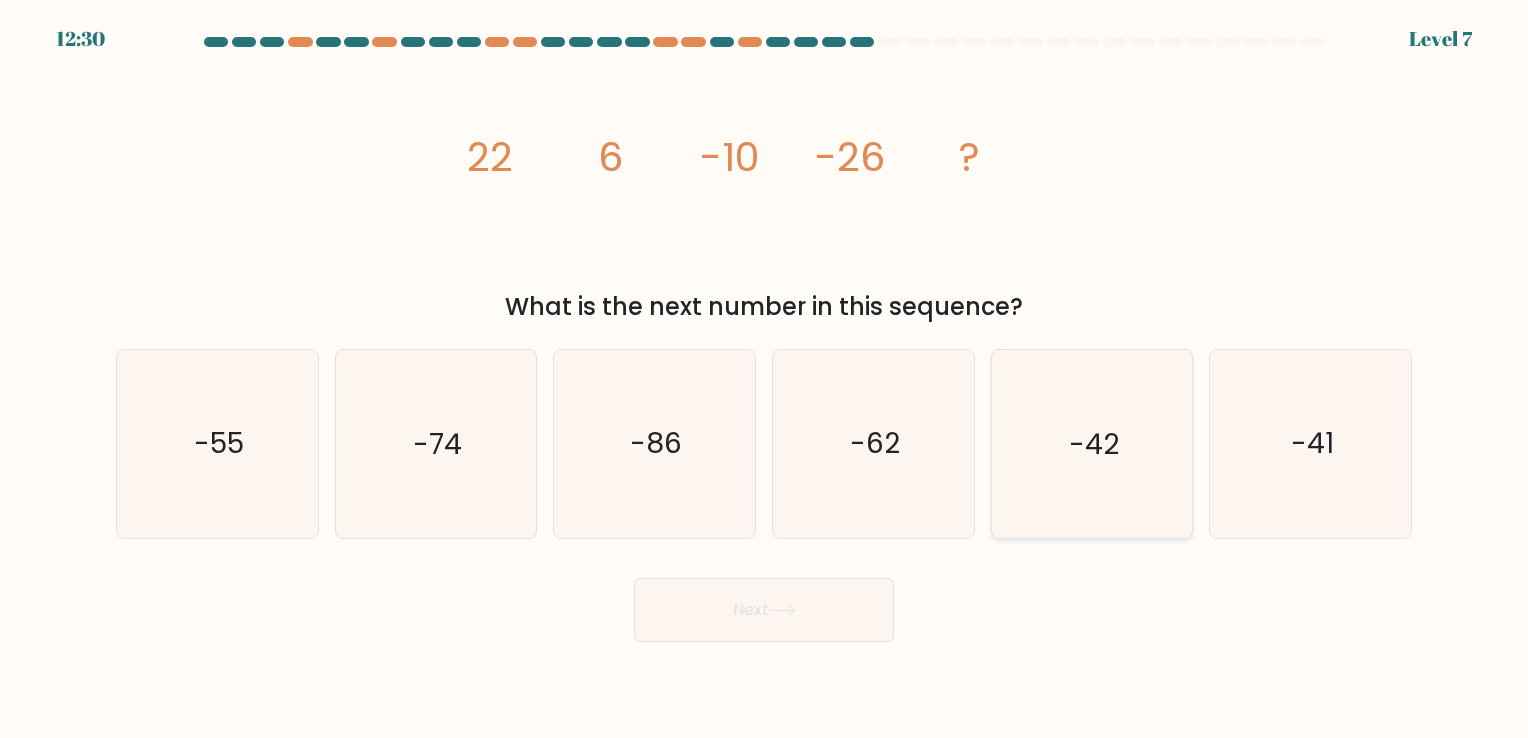 drag, startPoint x: 1054, startPoint y: 494, endPoint x: 1020, endPoint y: 536, distance: 54.037025 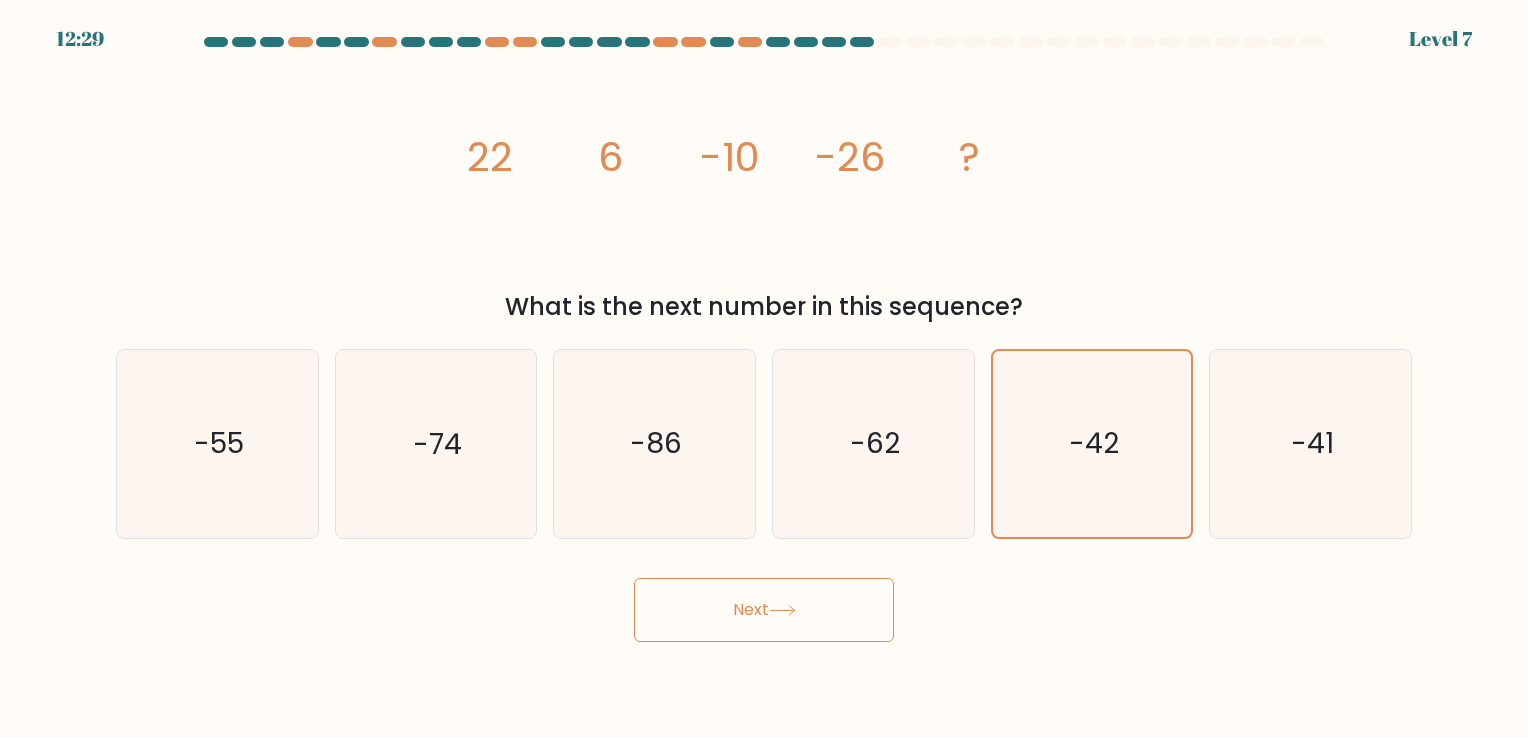 drag, startPoint x: 776, startPoint y: 610, endPoint x: 799, endPoint y: 609, distance: 23.021729 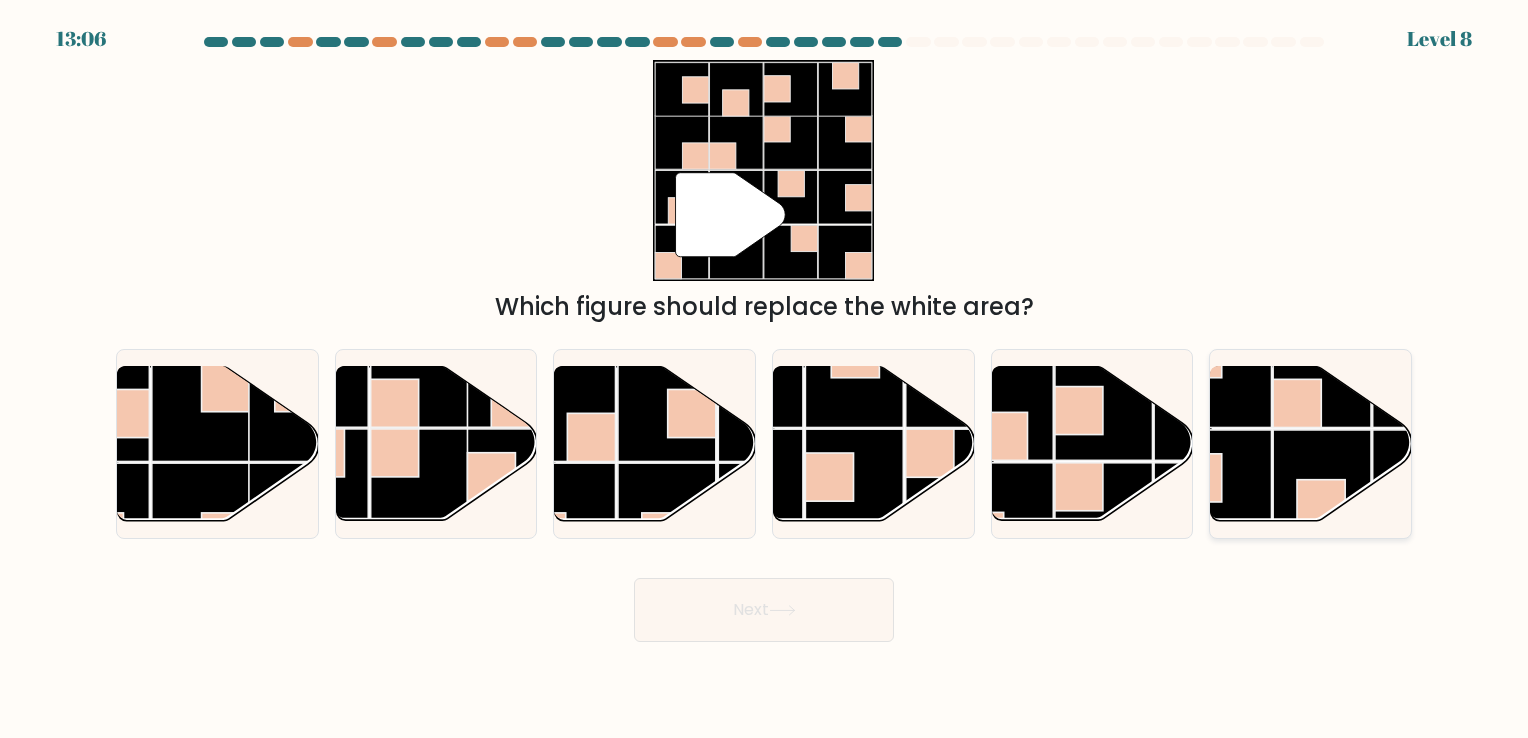 click 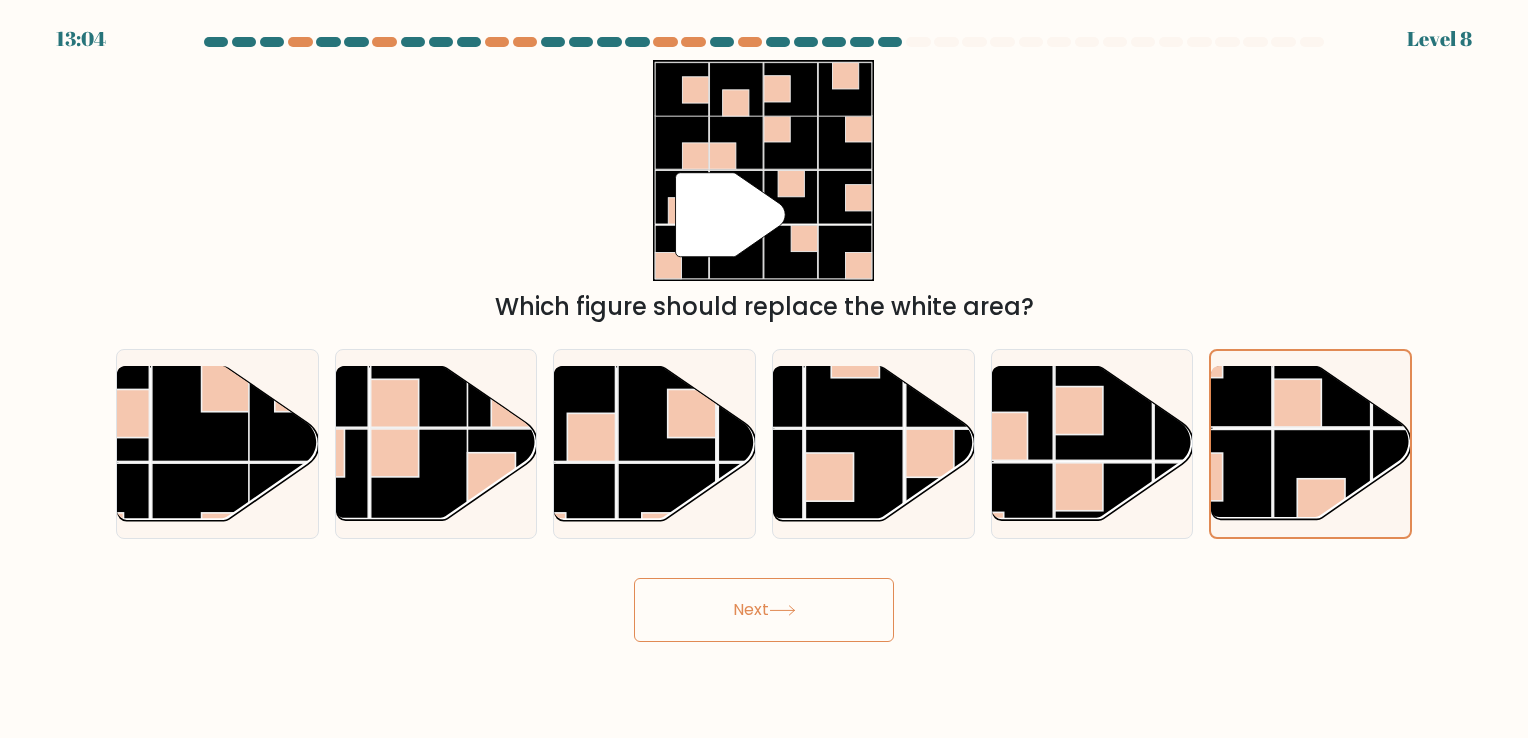 click on "13:04
Level 8" at bounding box center [764, 369] 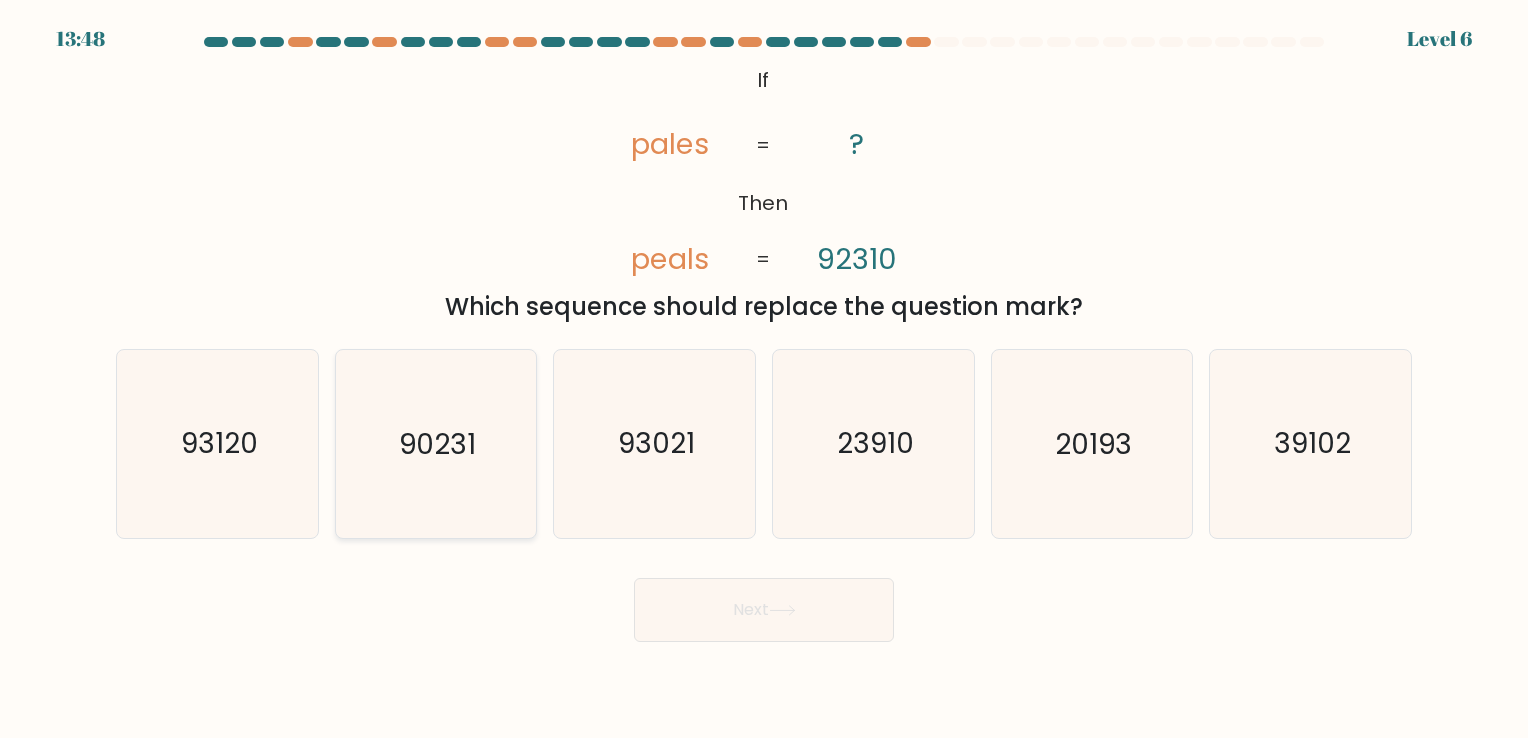 click on "90231" 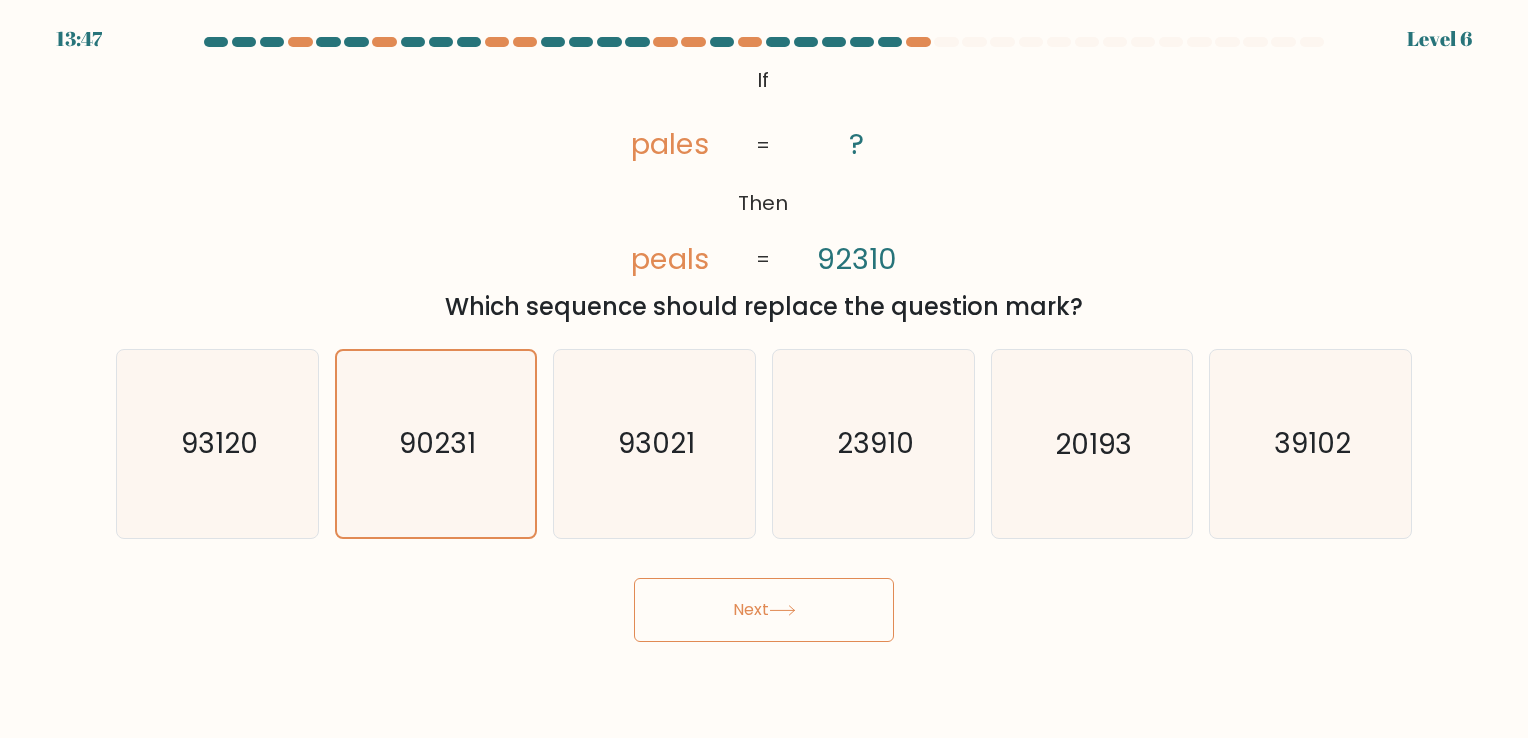 click on "Next" at bounding box center (764, 610) 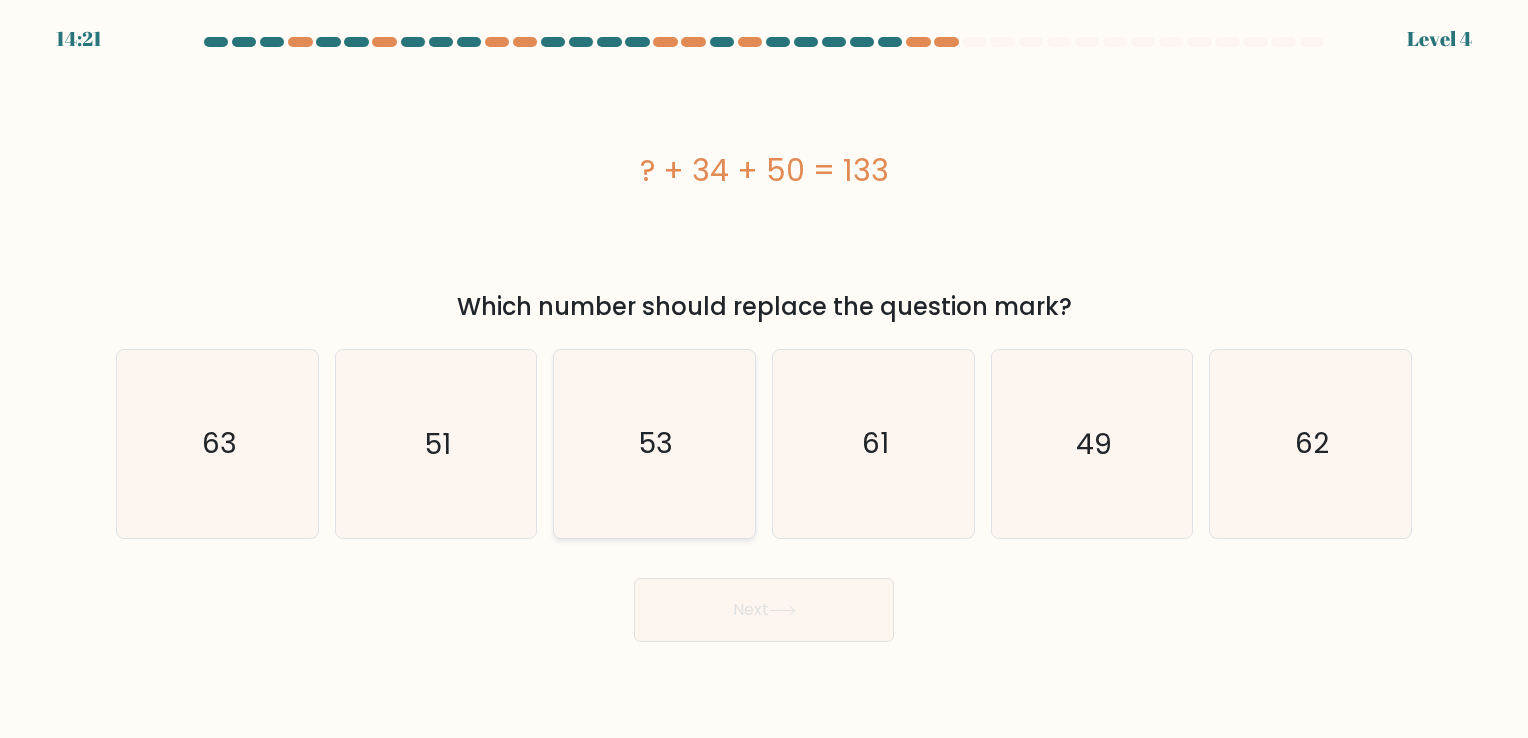click on "53" 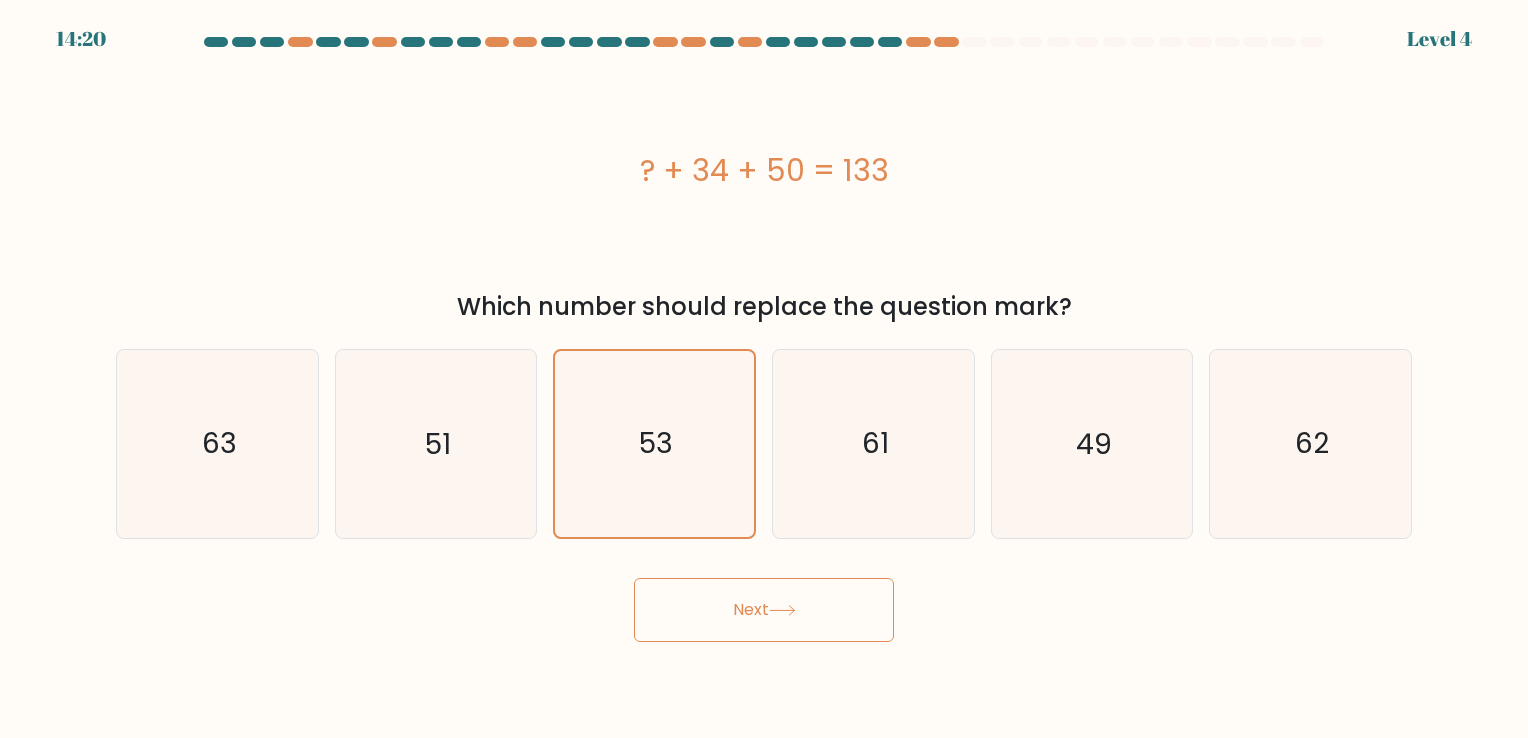 click on "Next" at bounding box center [764, 610] 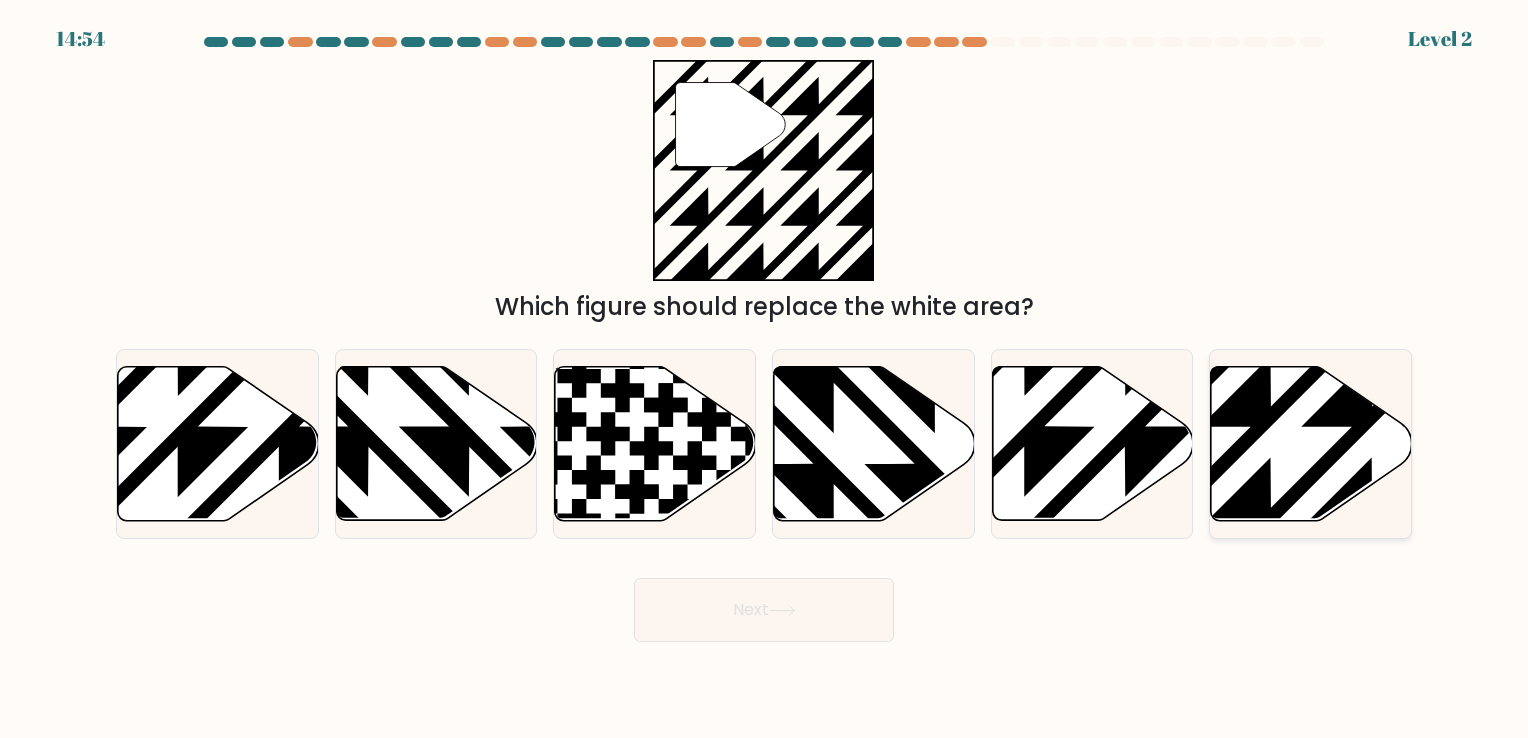 click 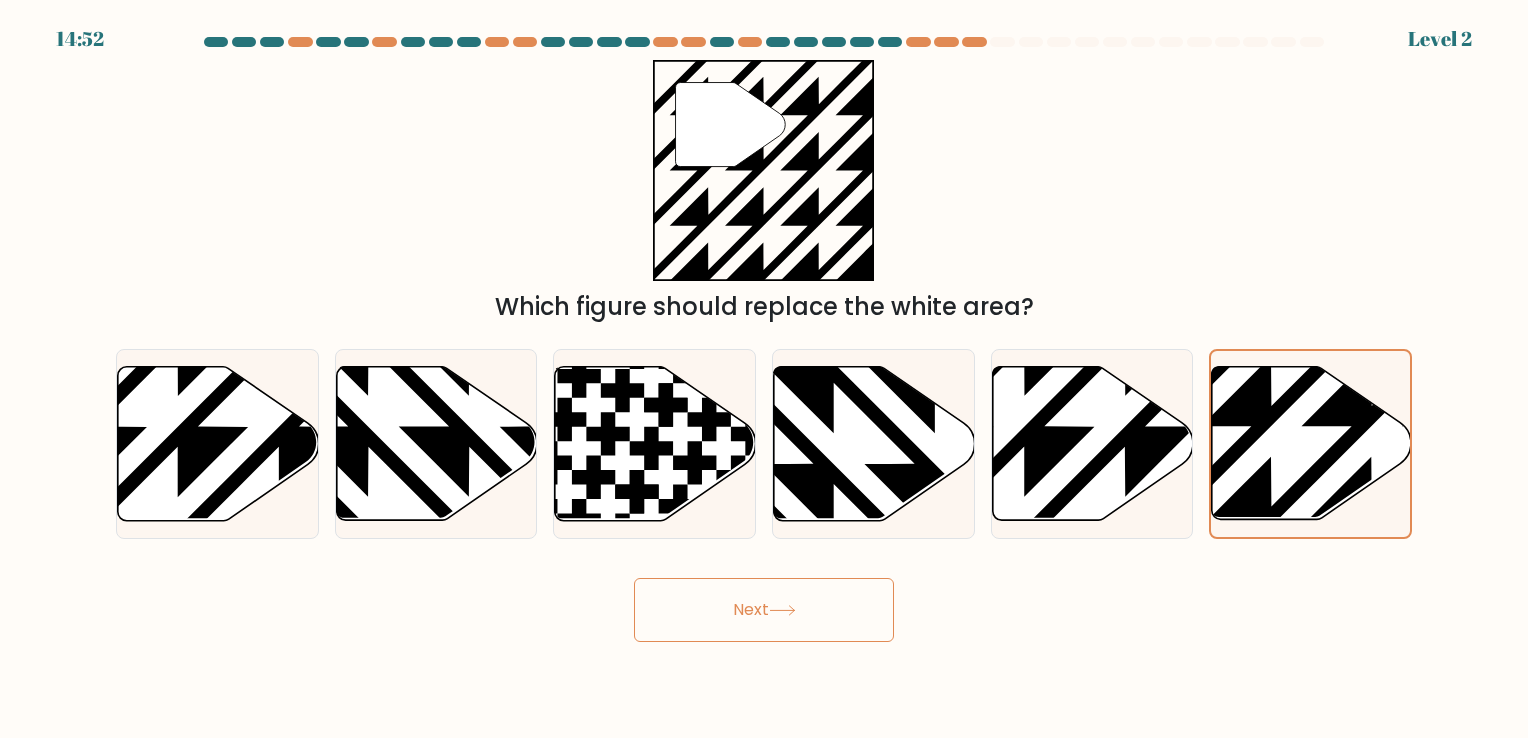 click on "Next" at bounding box center (764, 610) 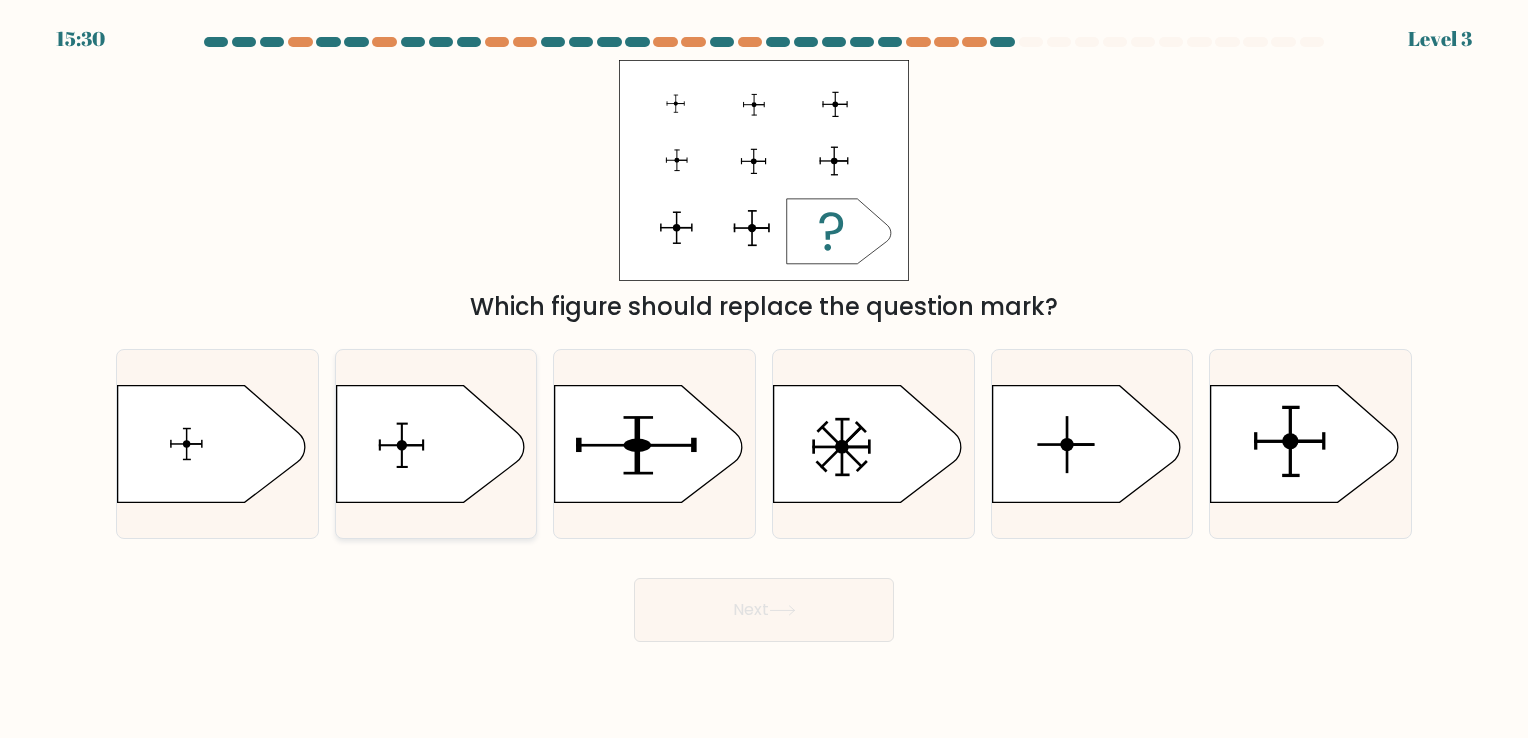 click 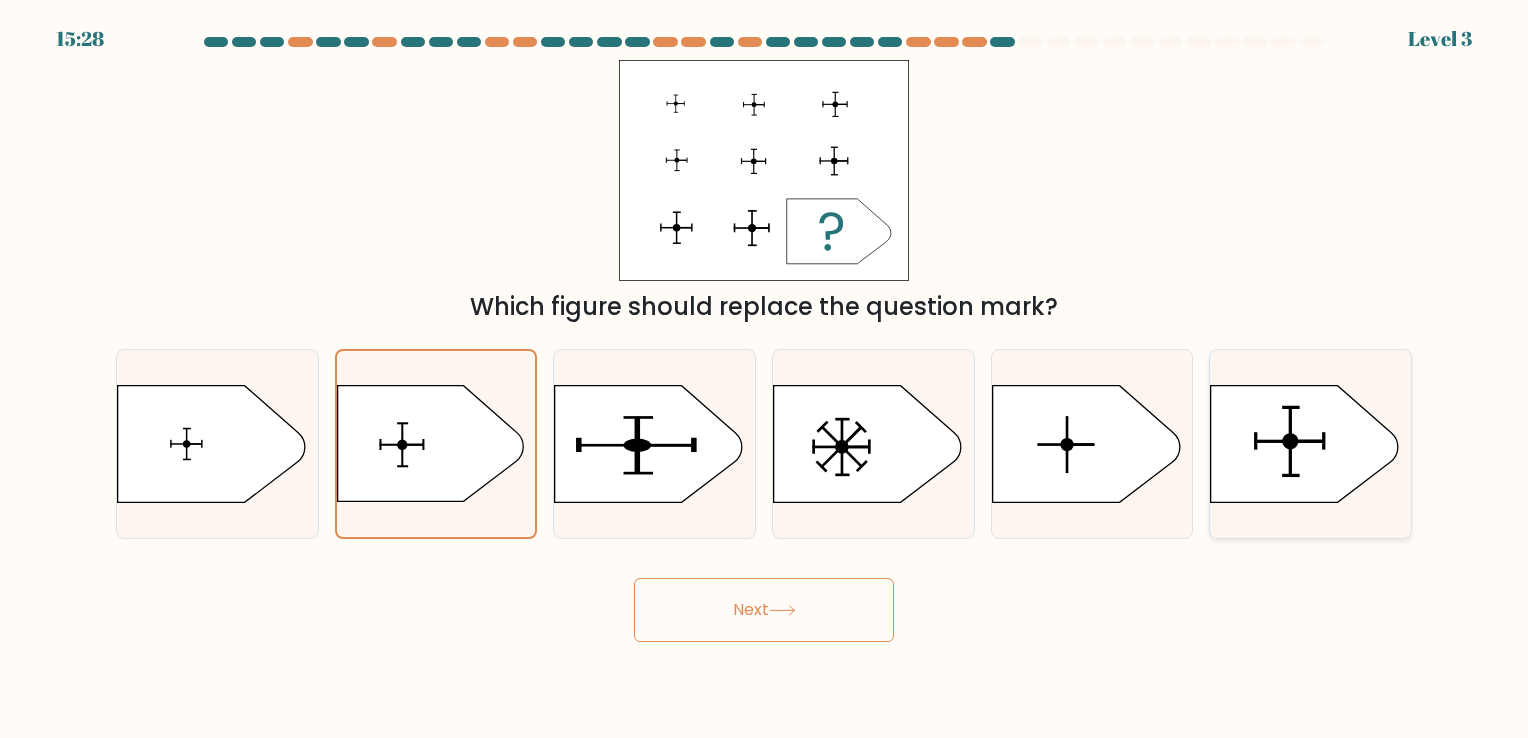 click 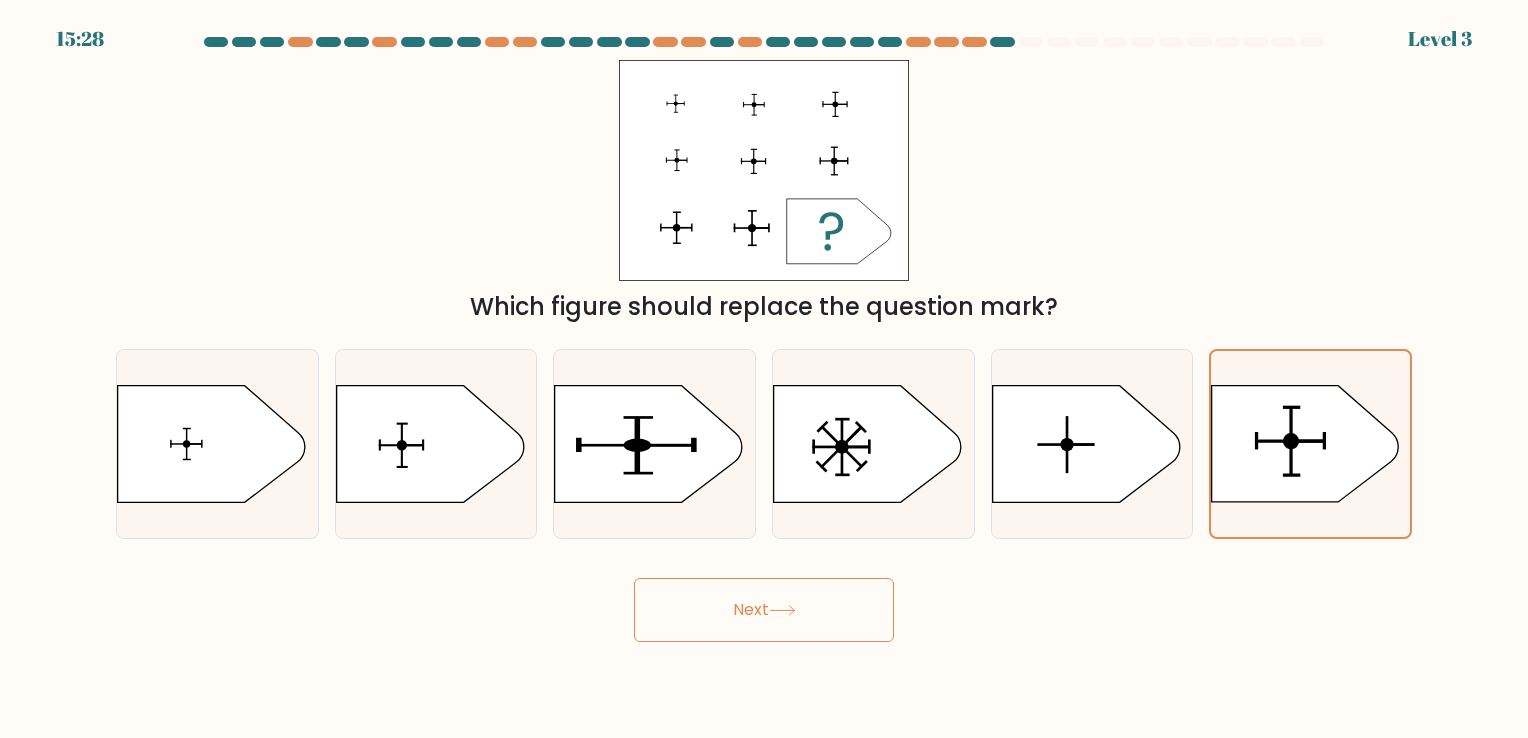drag, startPoint x: 836, startPoint y: 610, endPoint x: 1012, endPoint y: 620, distance: 176.28386 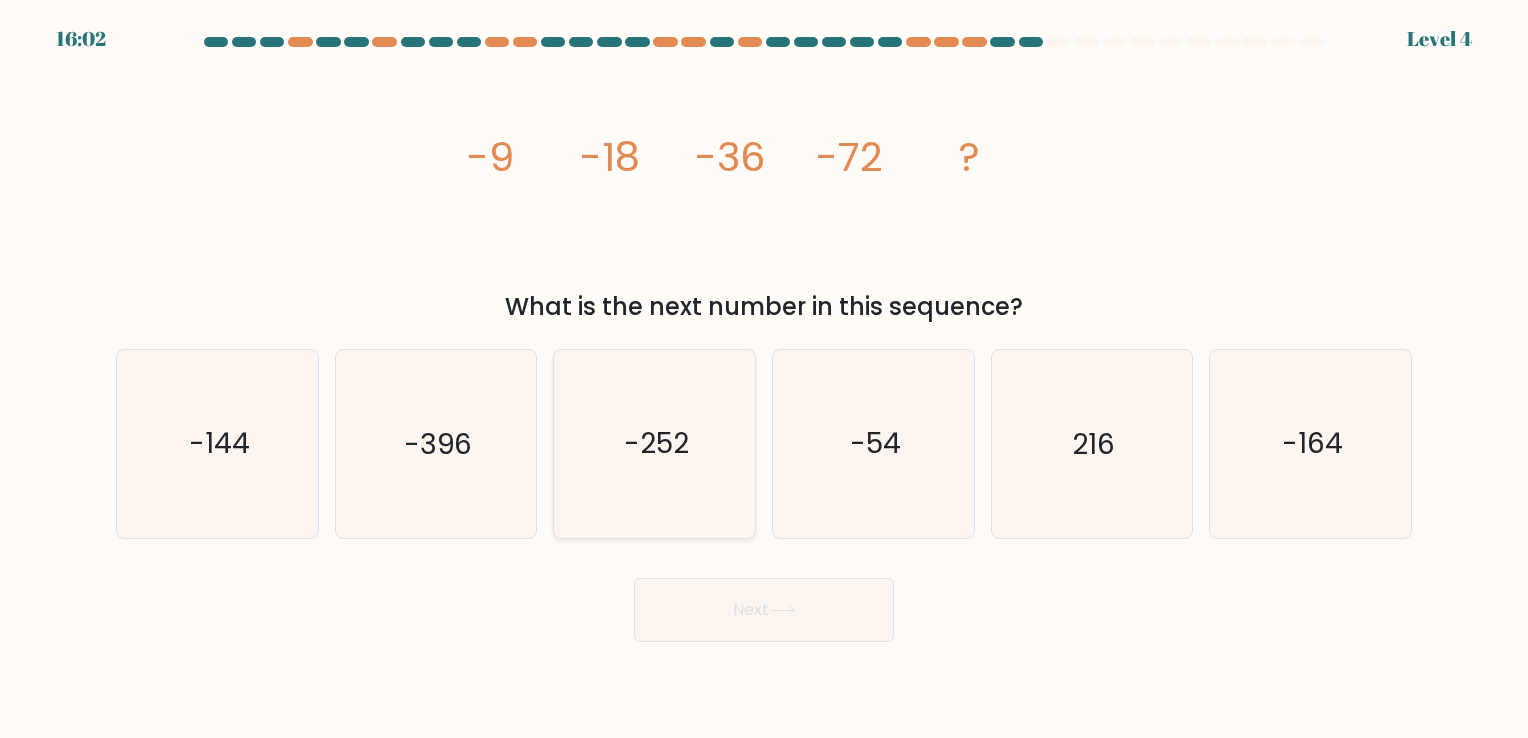 click on "-252" 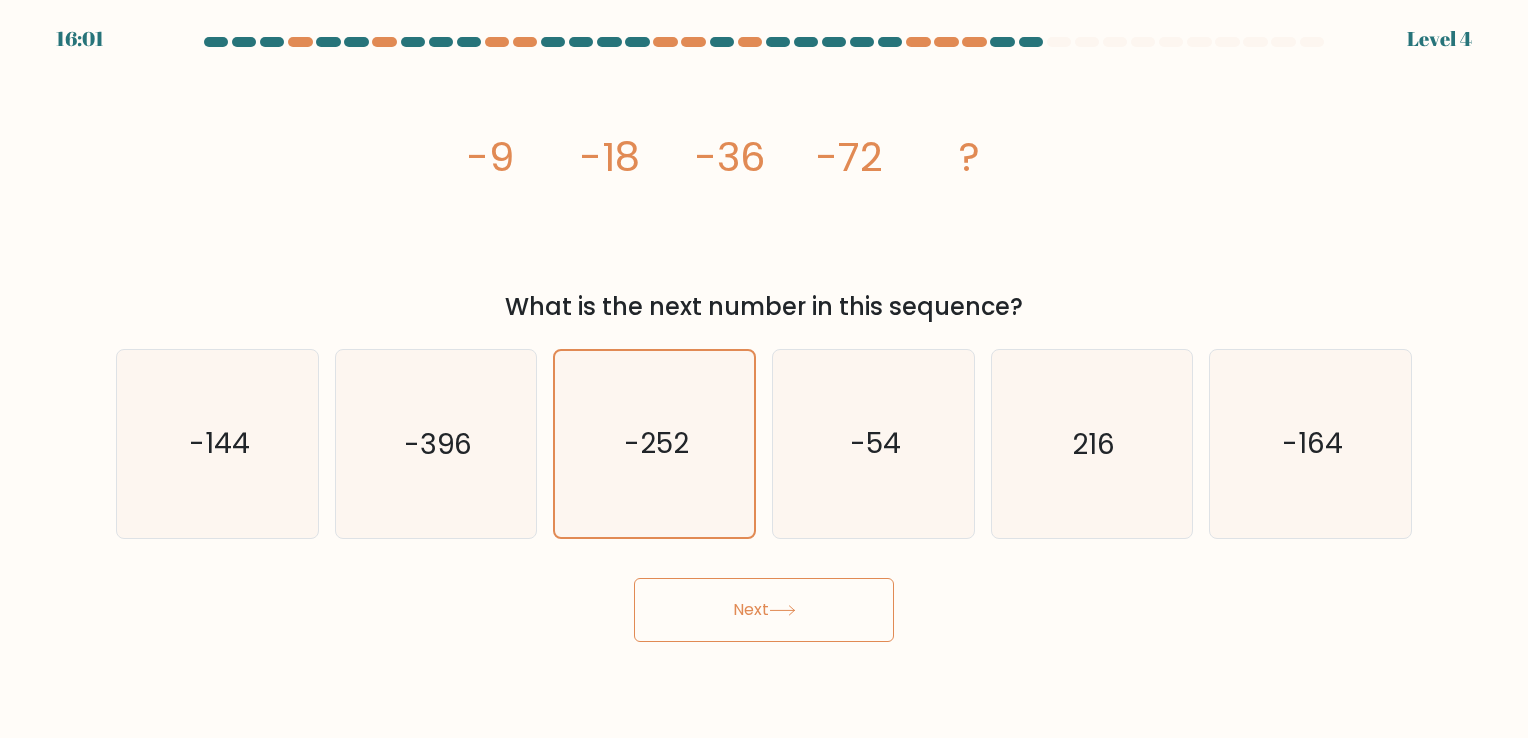 click on "Next" at bounding box center (764, 610) 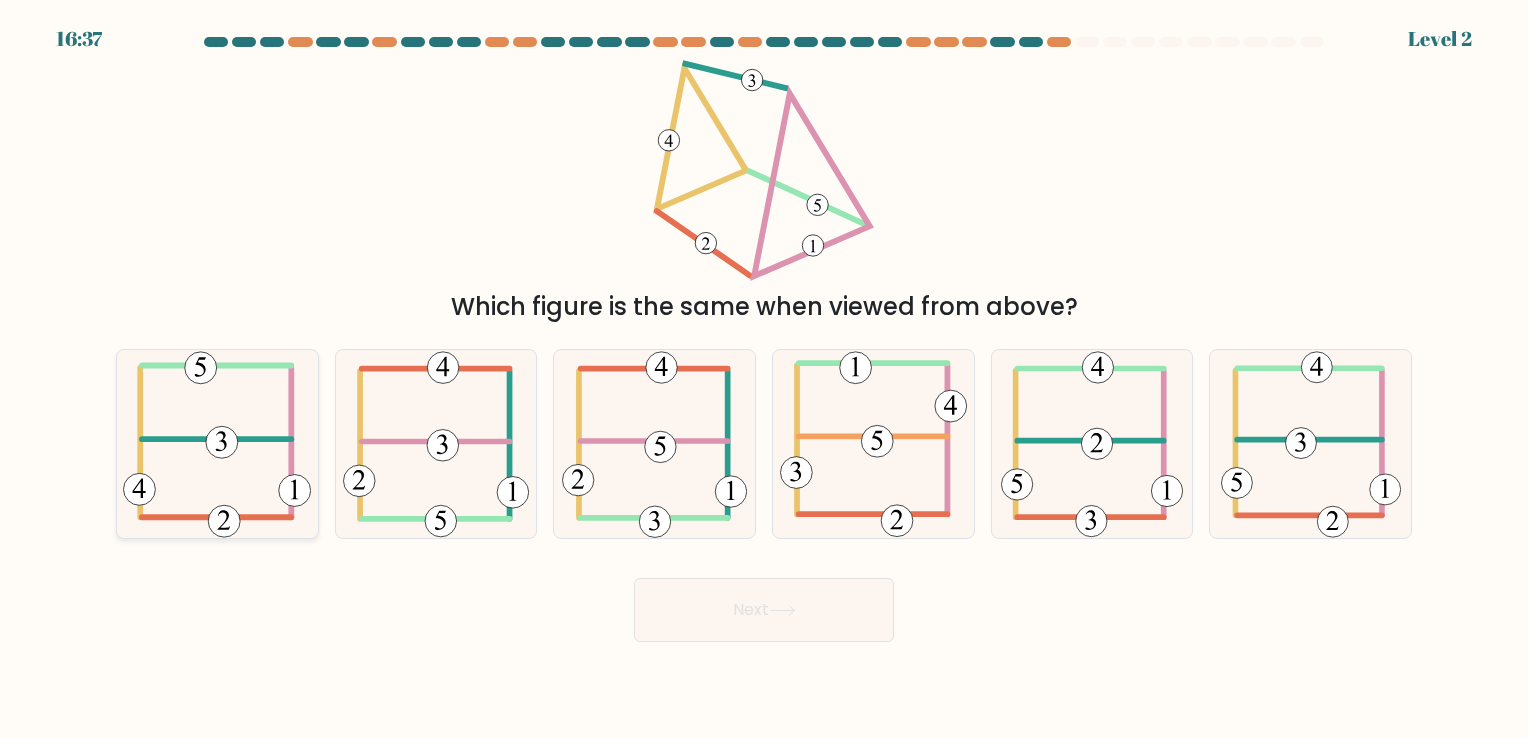 click 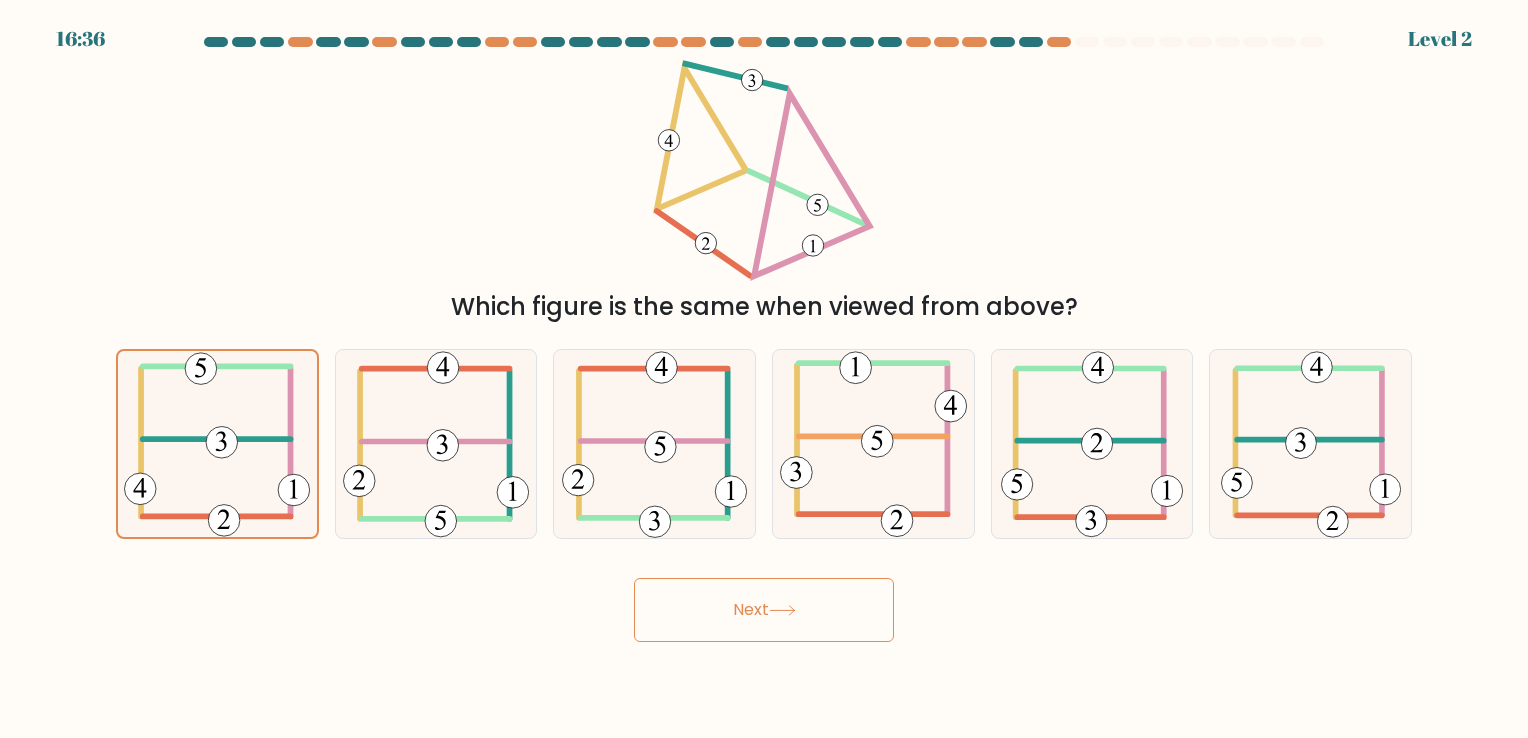 click 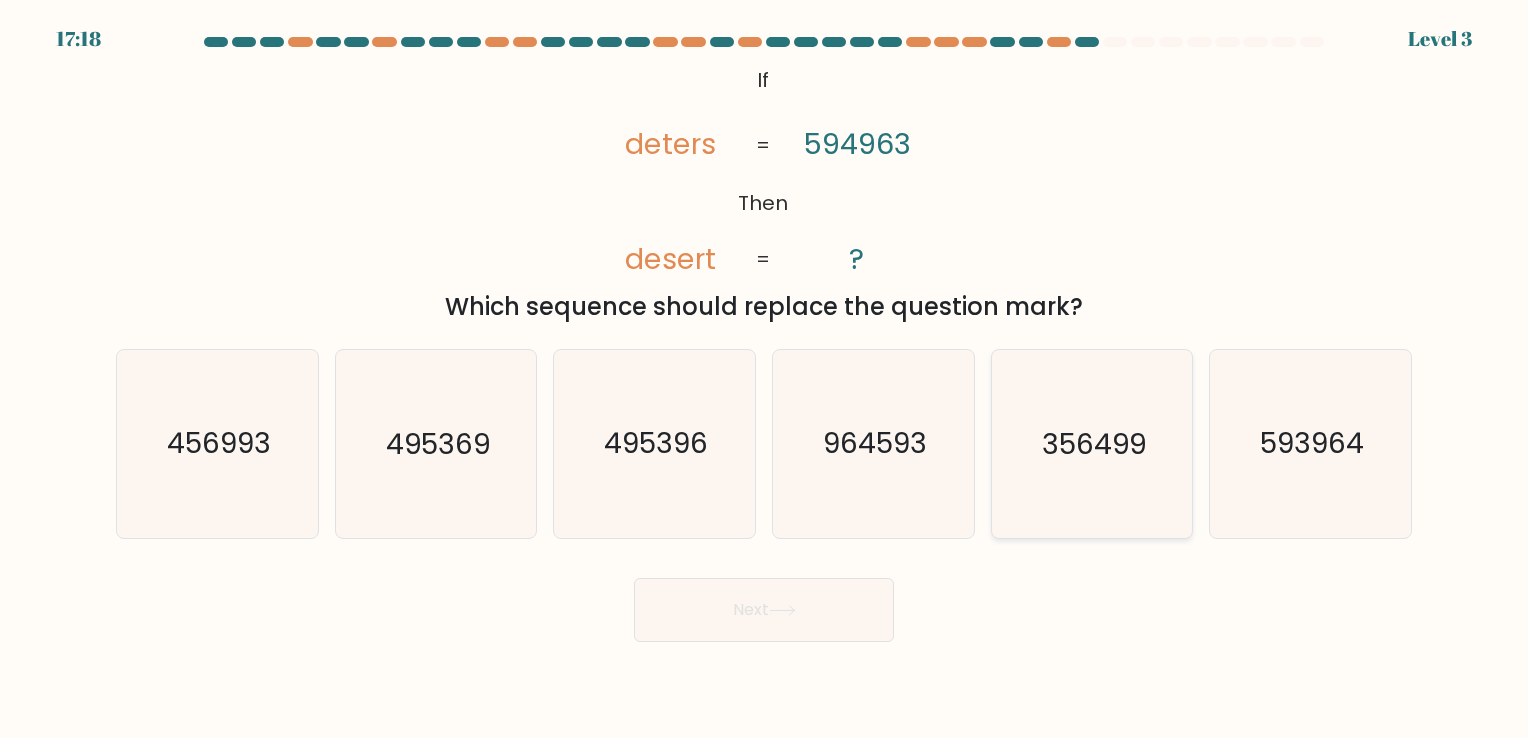 click on "356499" 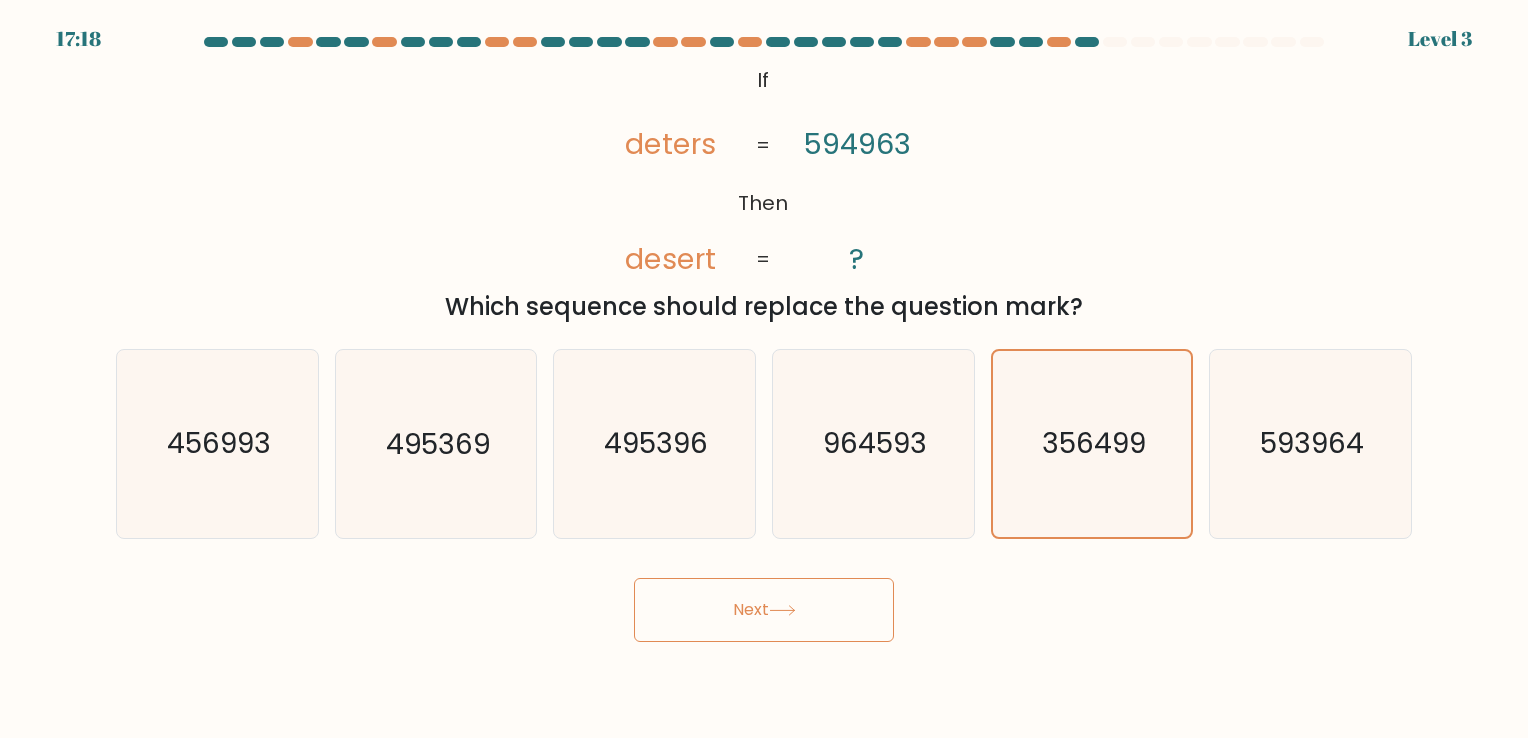 click on "Next" at bounding box center [764, 610] 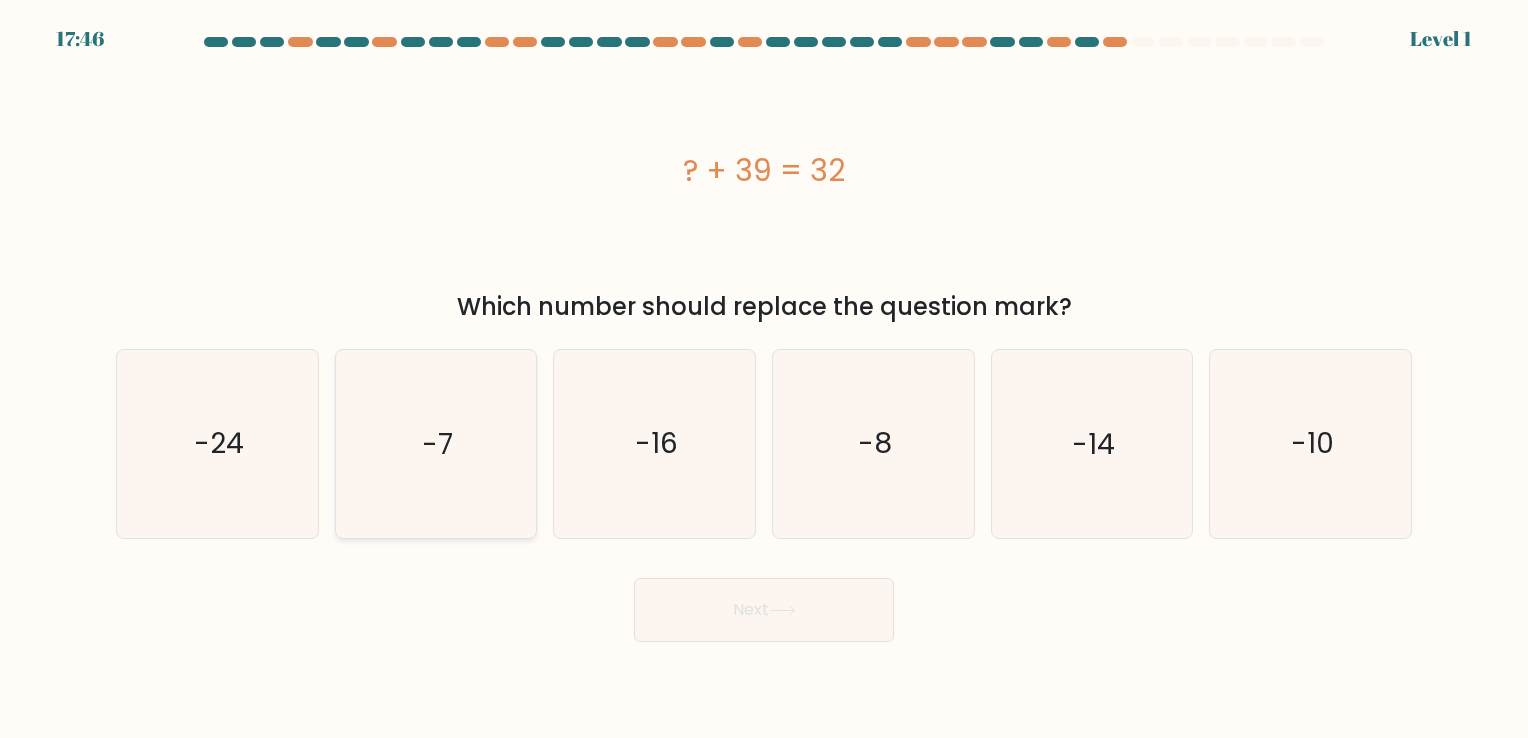click on "-7" 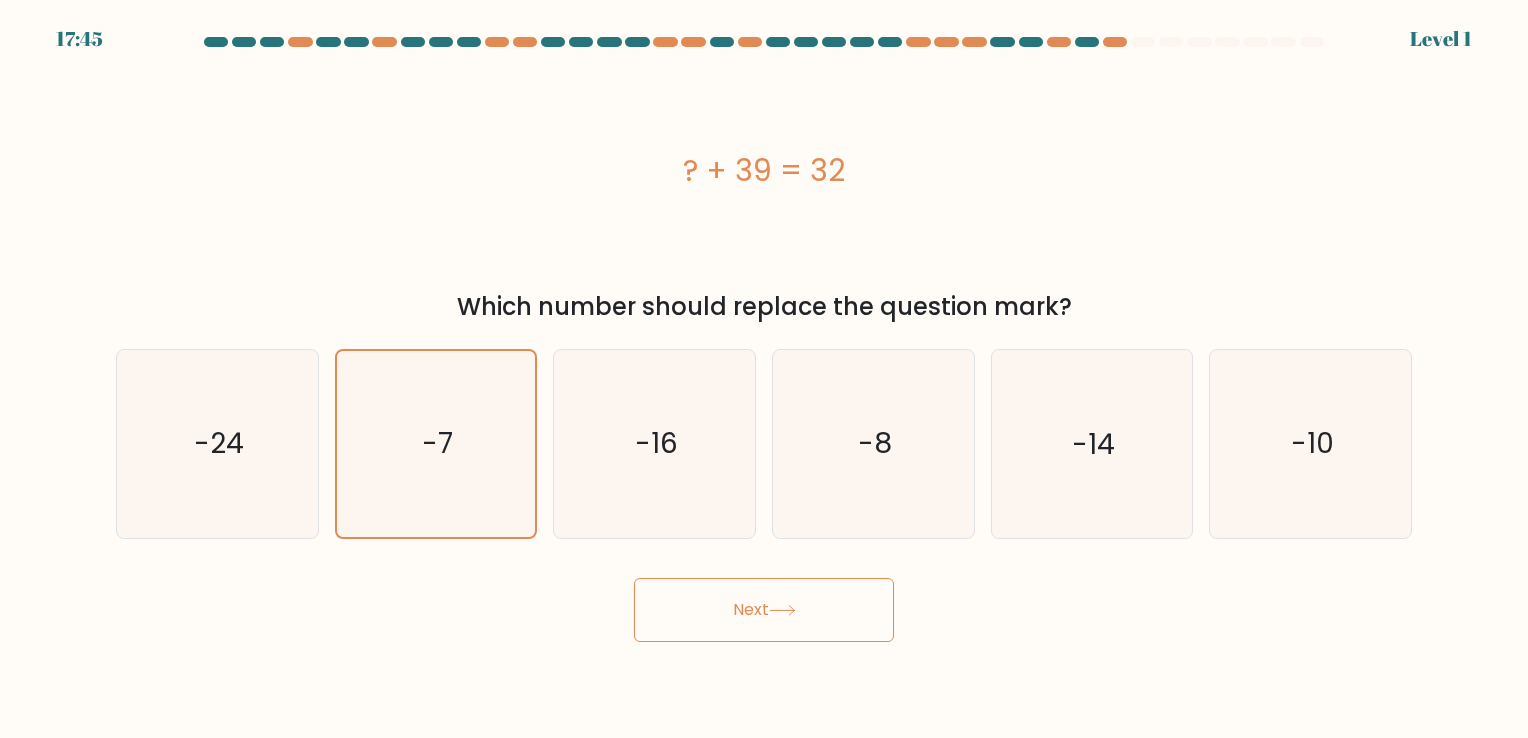 click 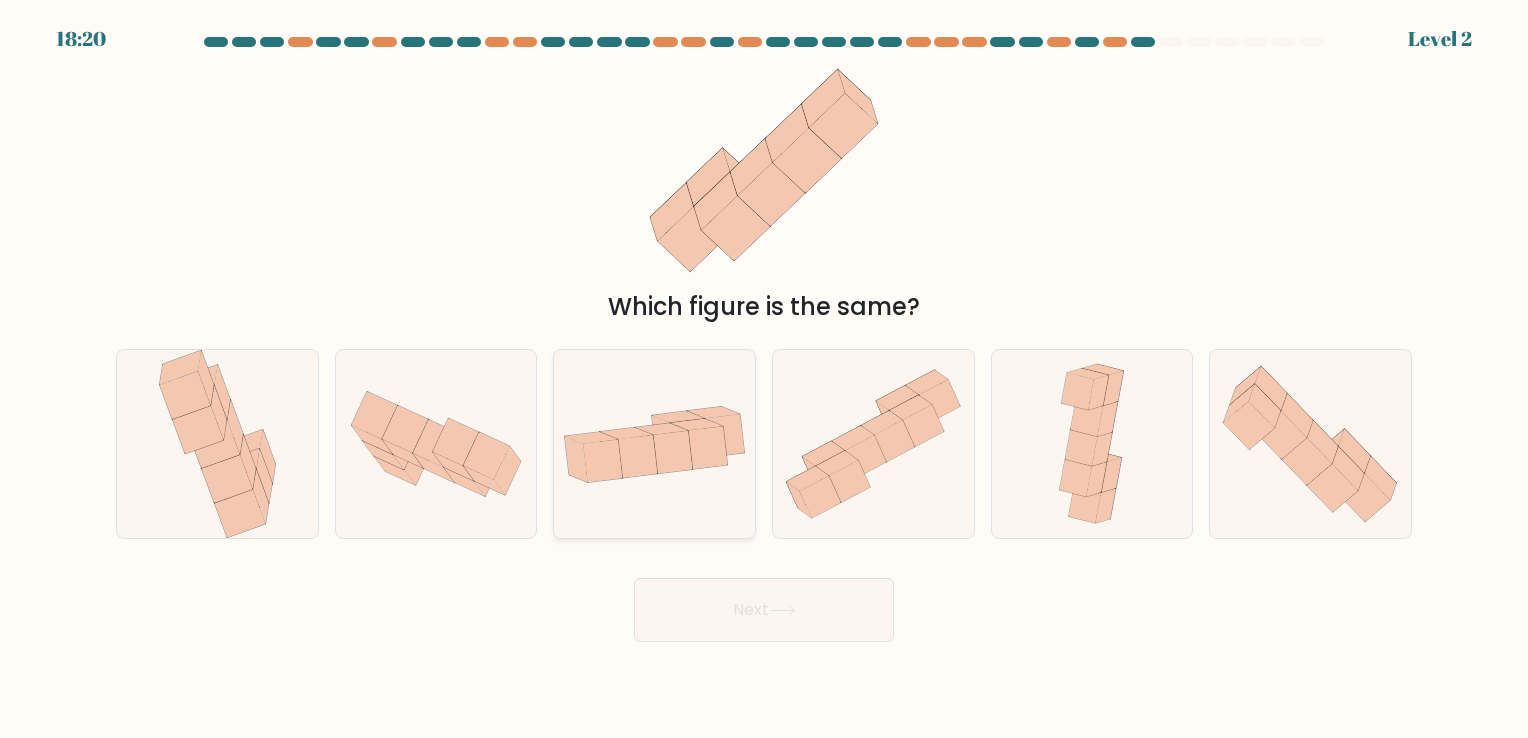 click 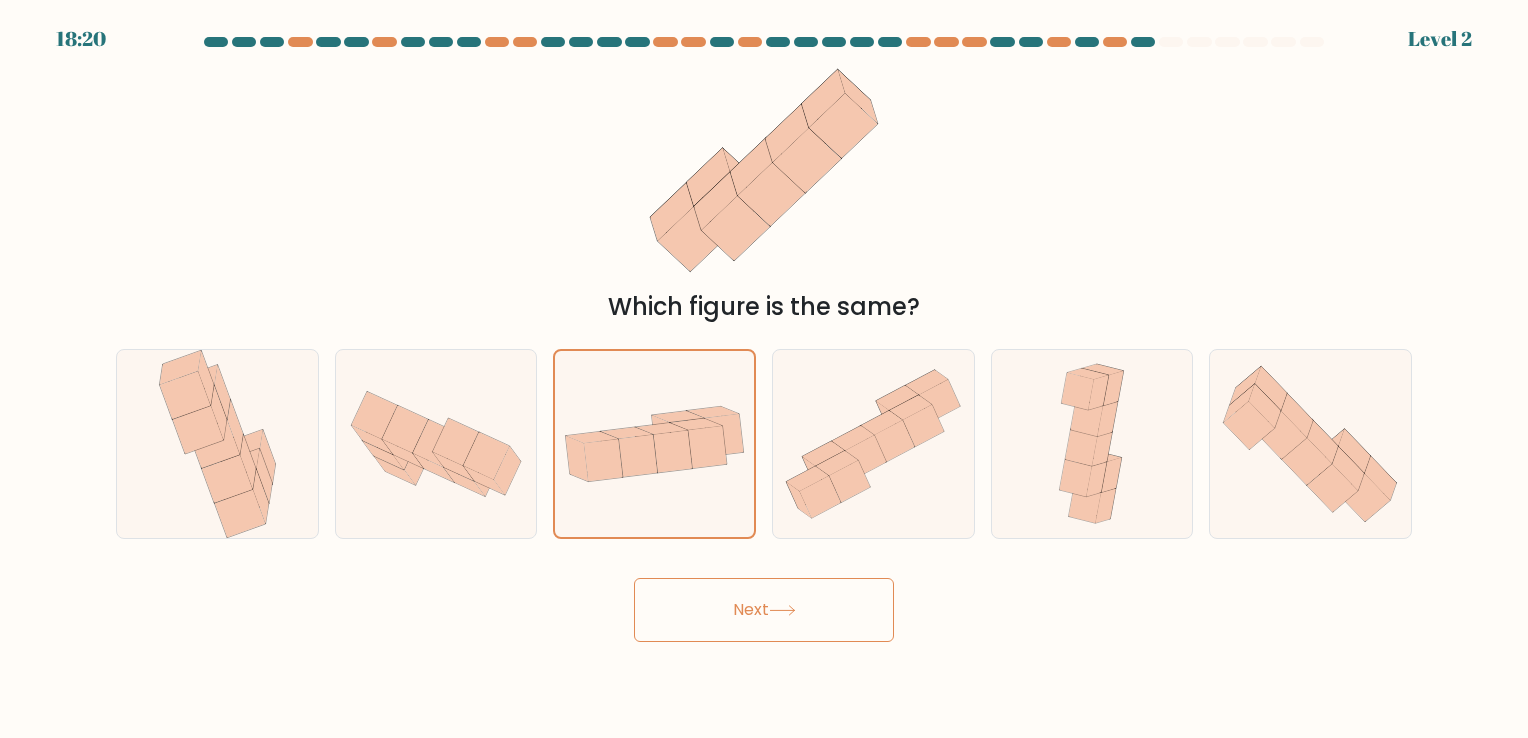 click on "Next" at bounding box center [764, 610] 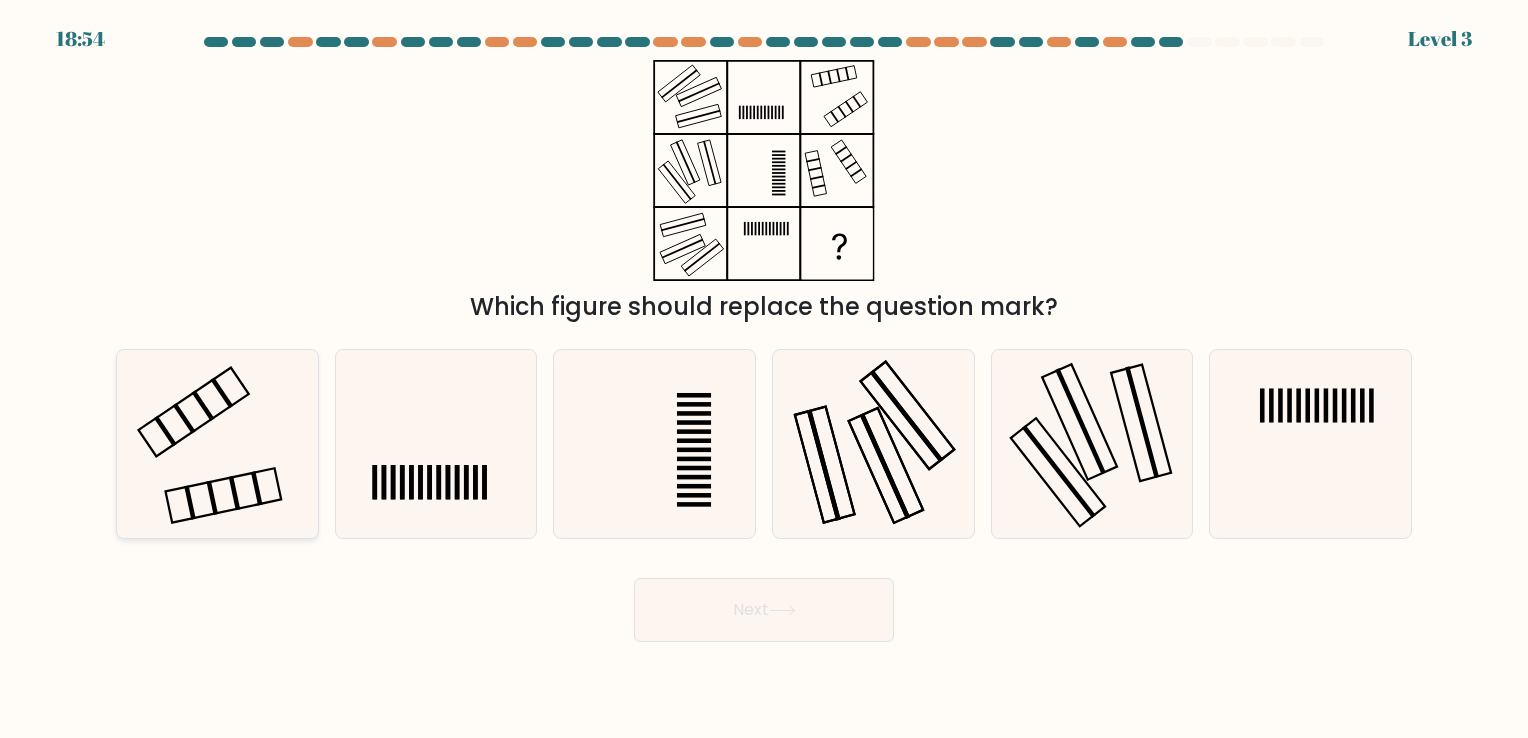 click 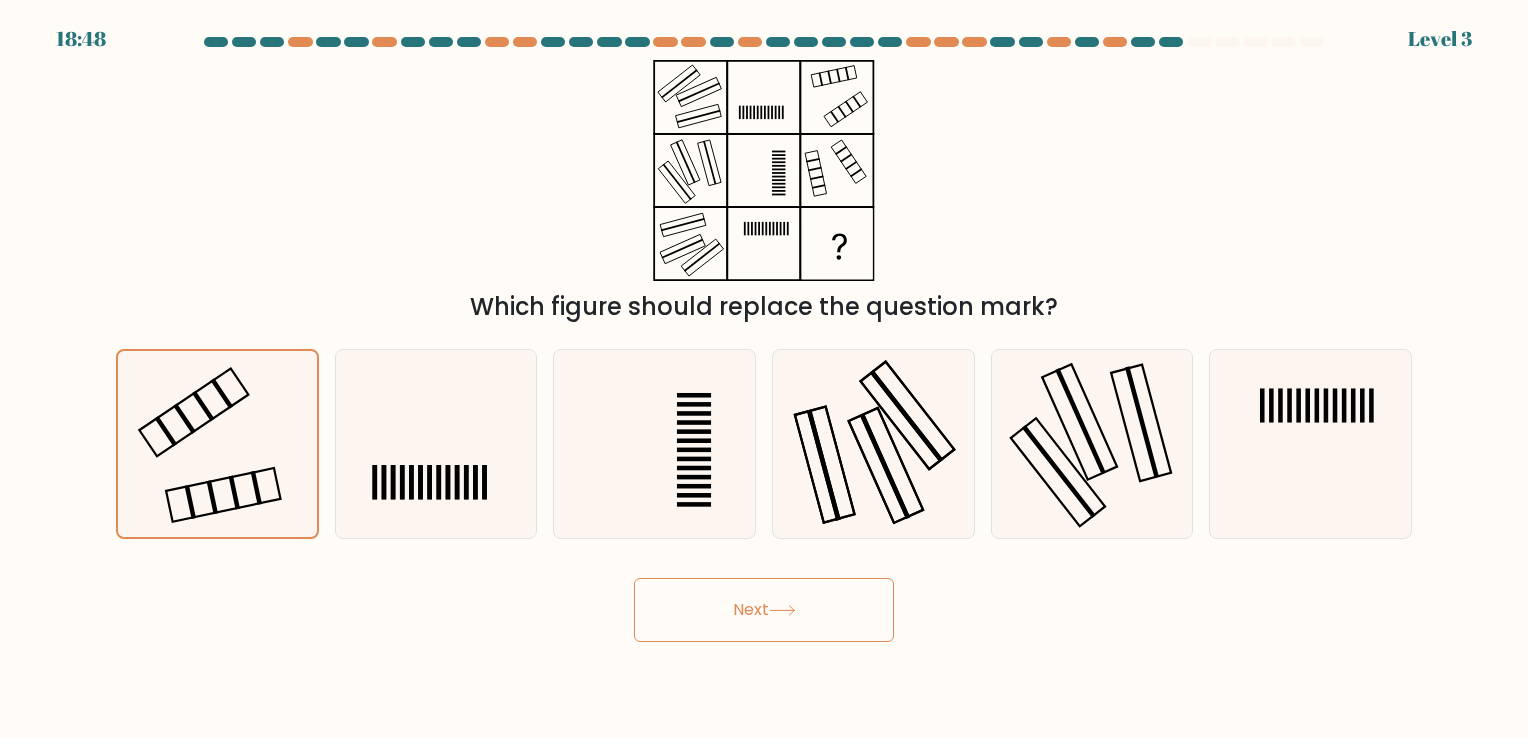 click on "Next" at bounding box center [764, 610] 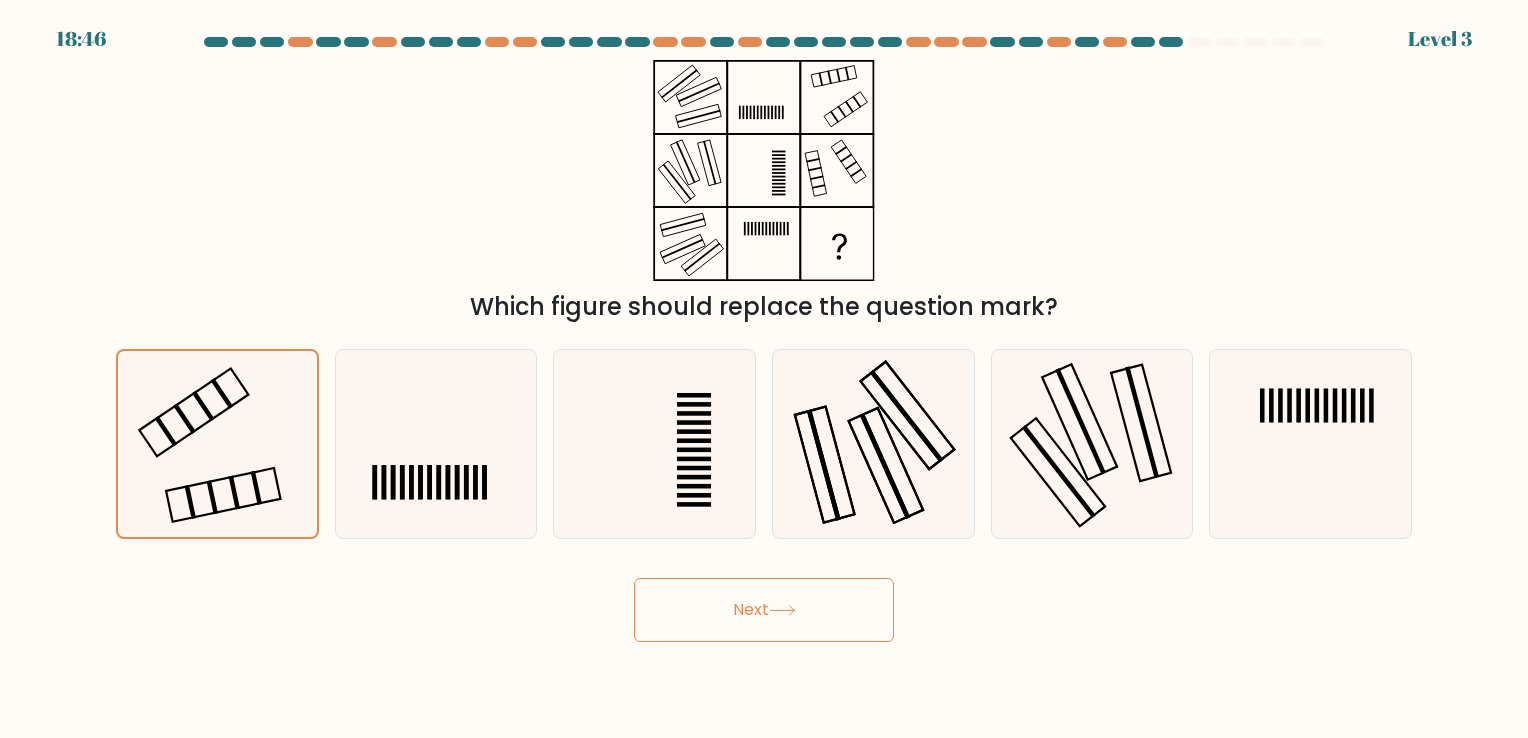 click on "Next" at bounding box center [764, 610] 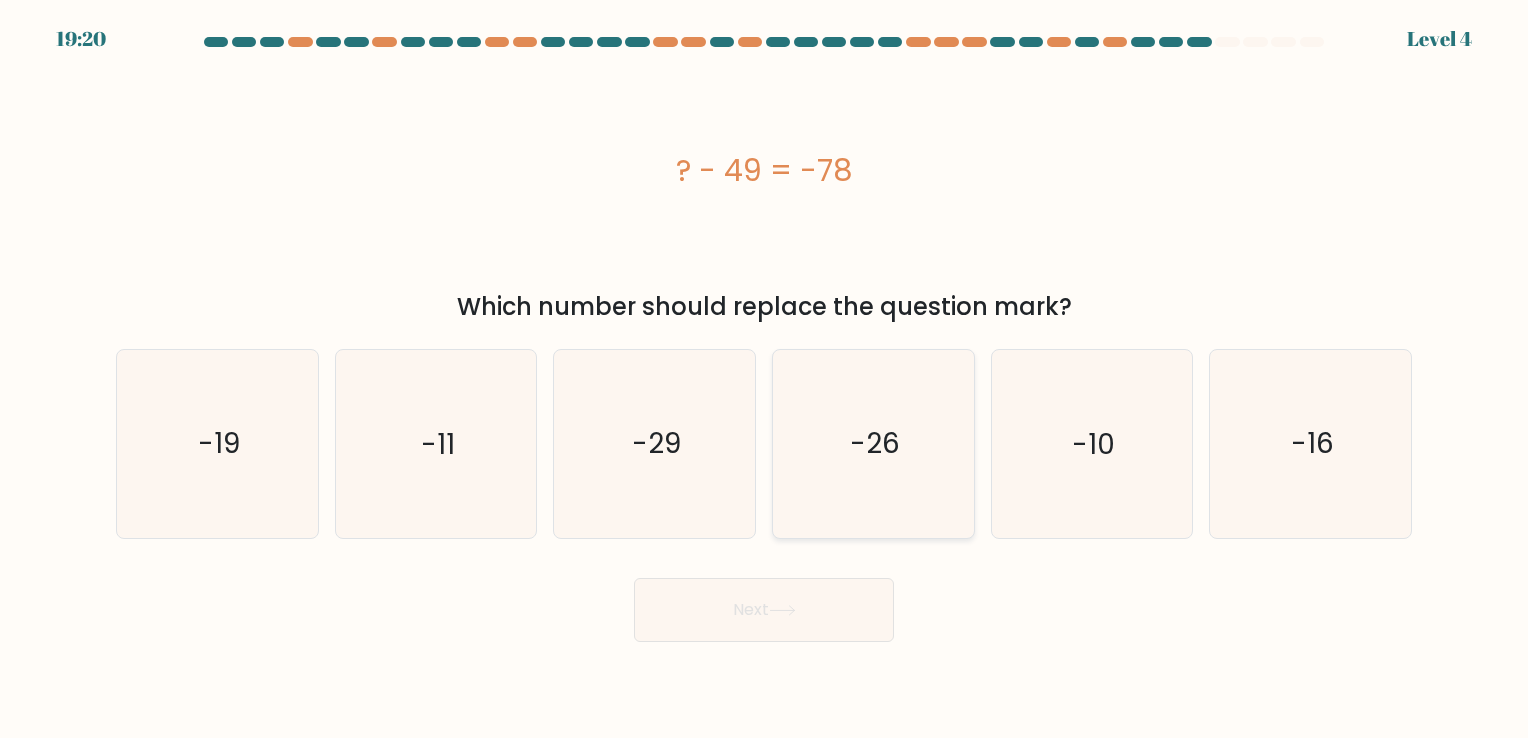 click on "-26" 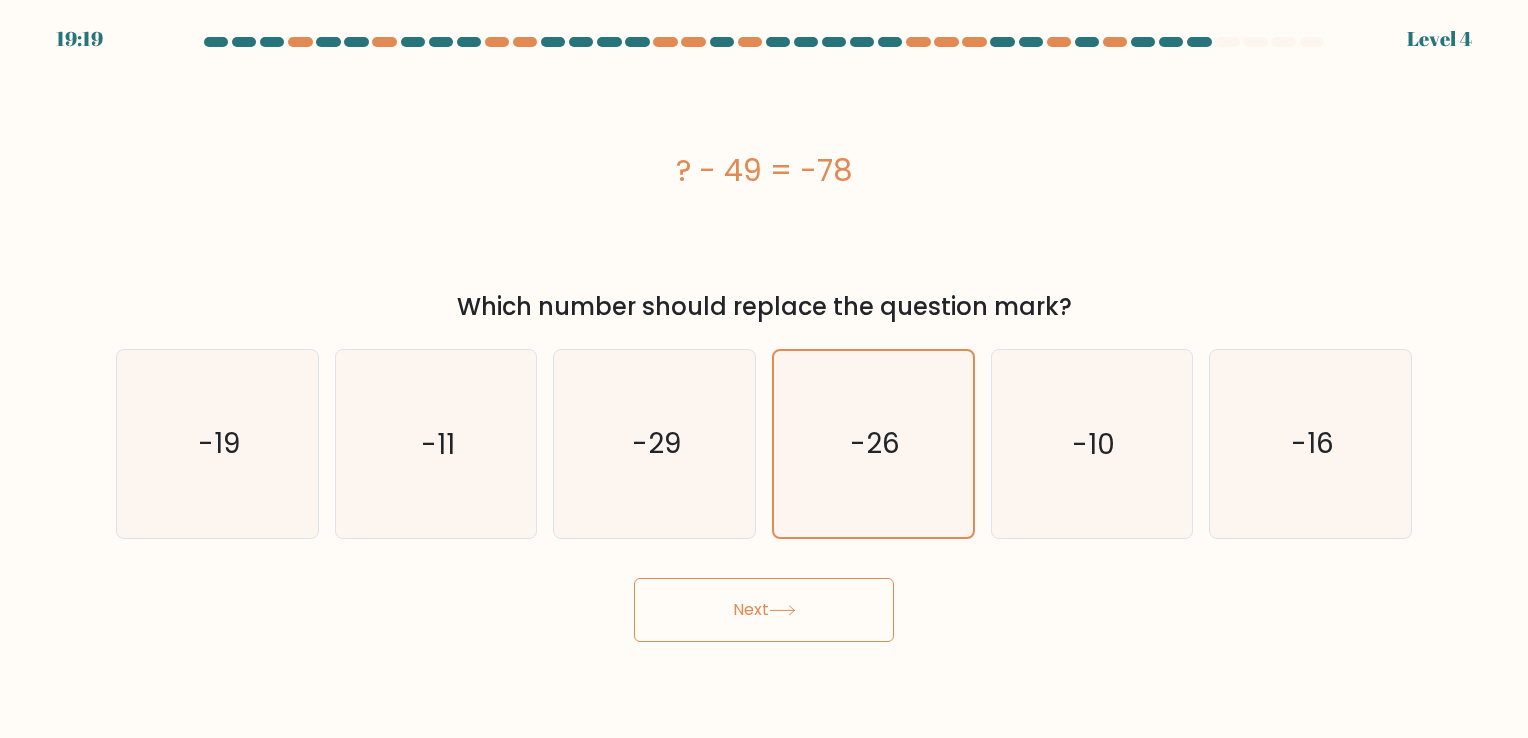 click on "Next" at bounding box center [764, 610] 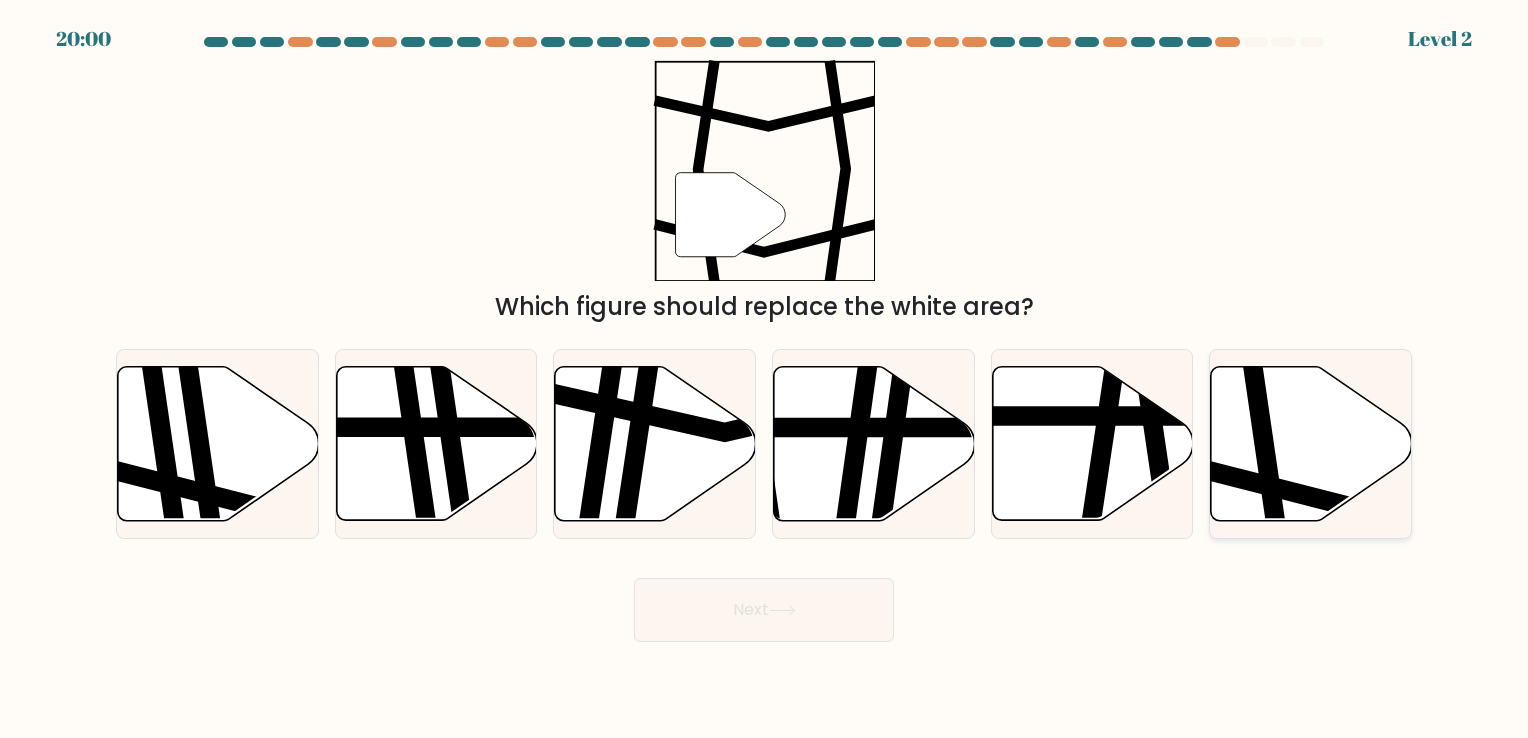 click 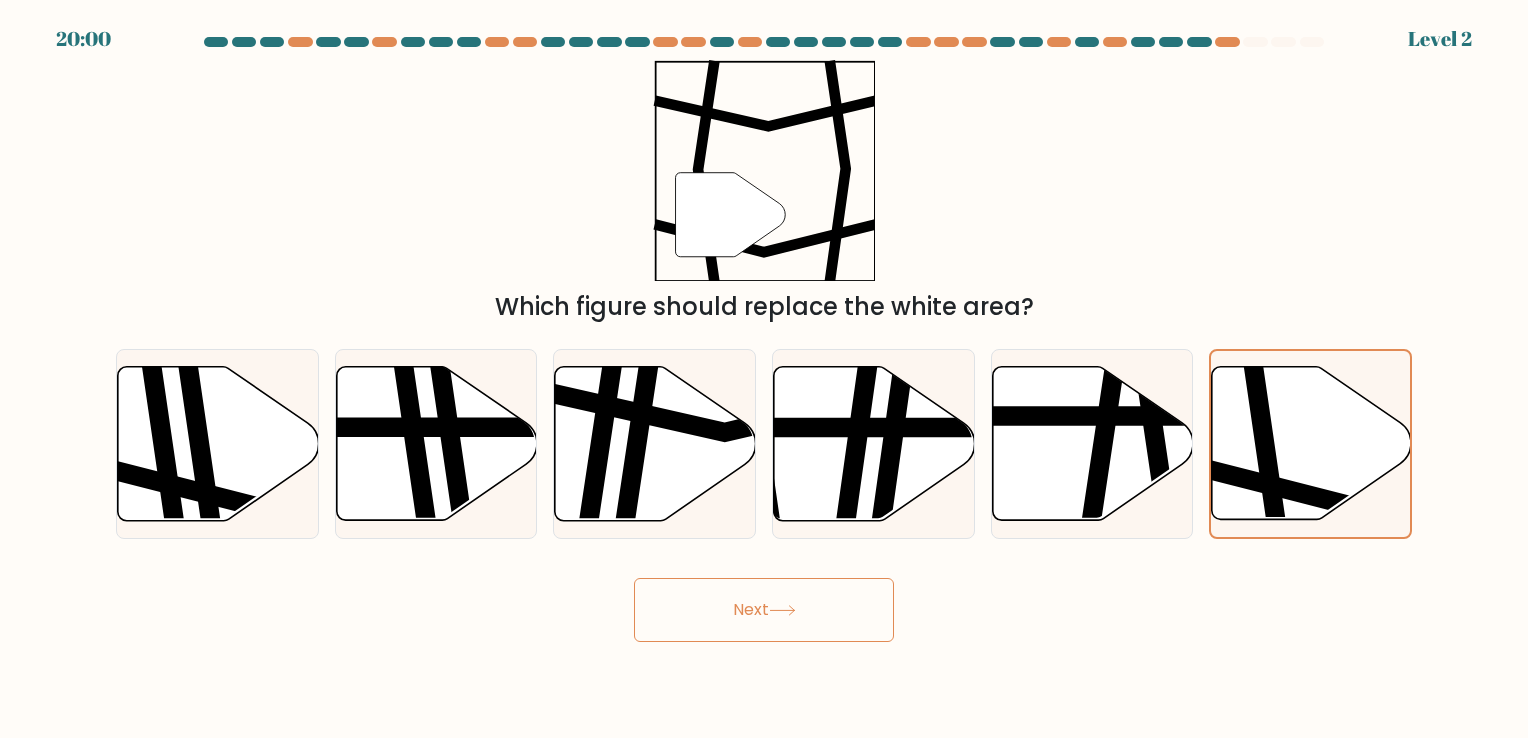 click on "Next" at bounding box center (764, 610) 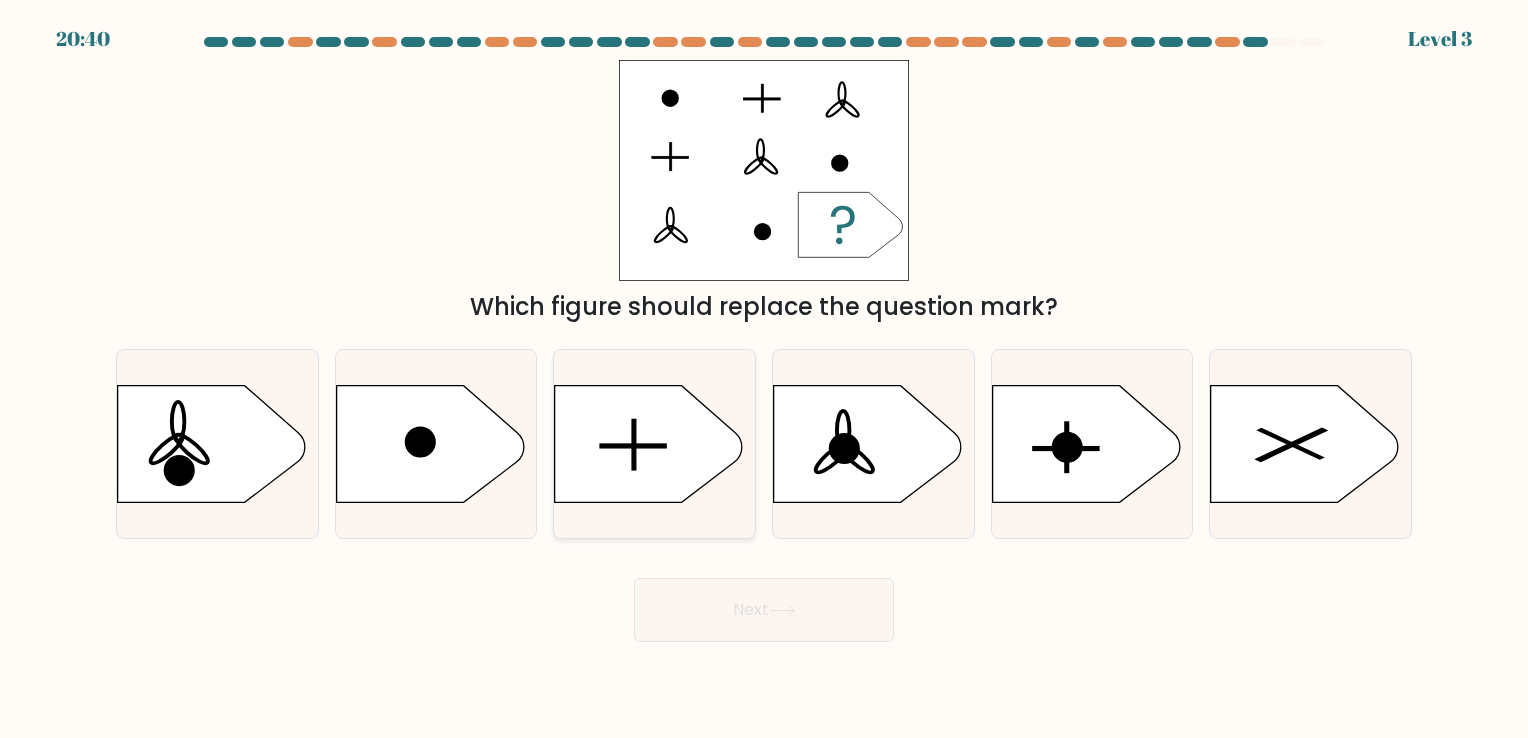 click 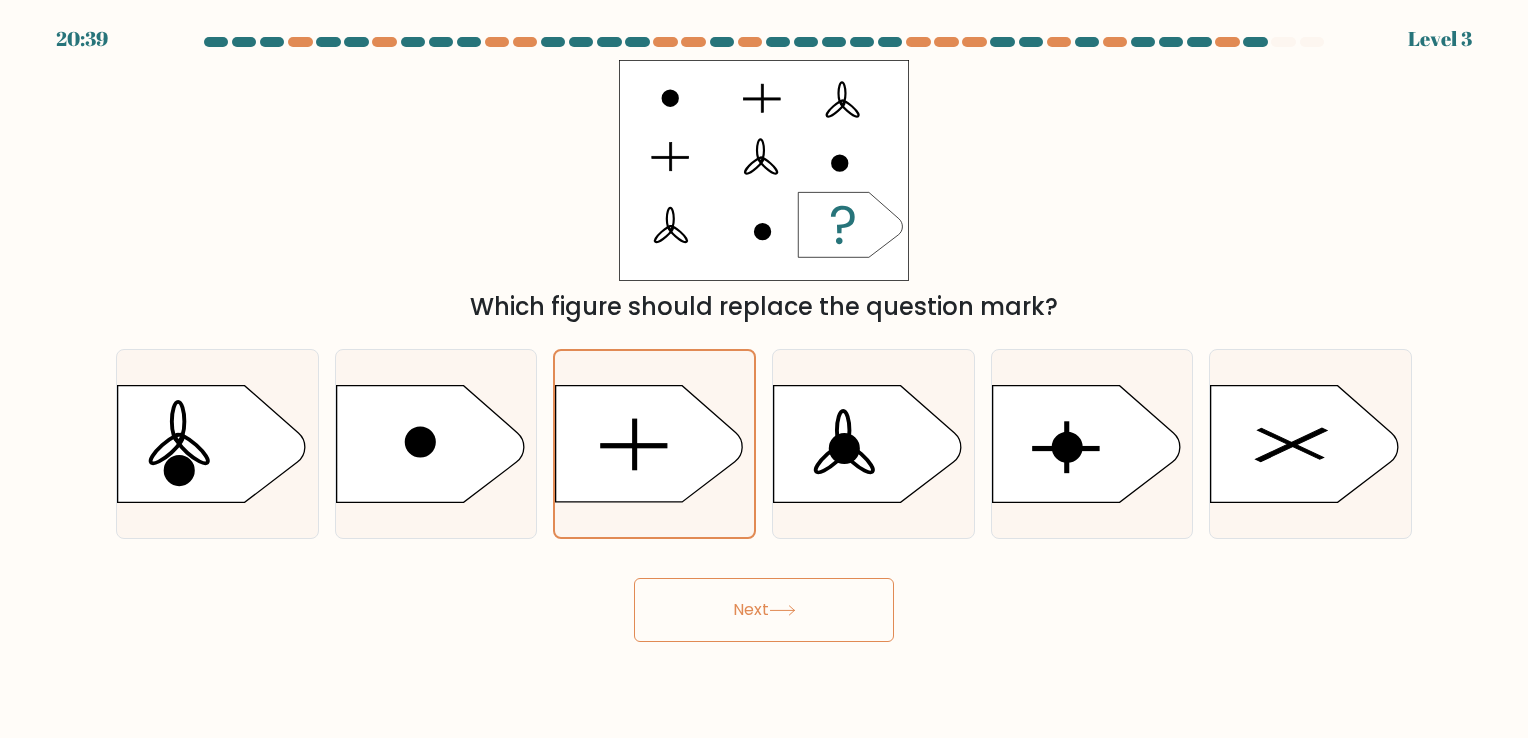 click on "Next" at bounding box center [764, 610] 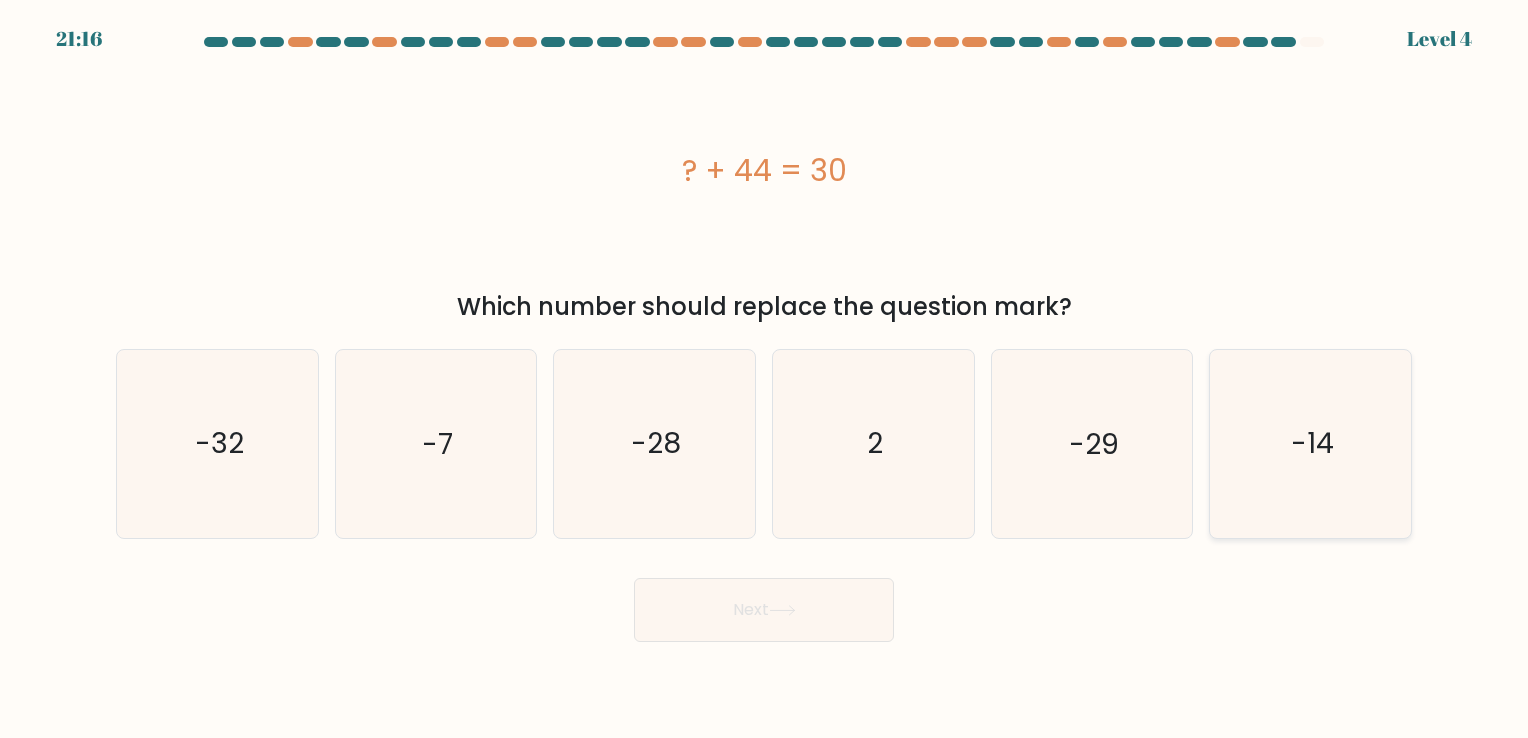 click on "-14" 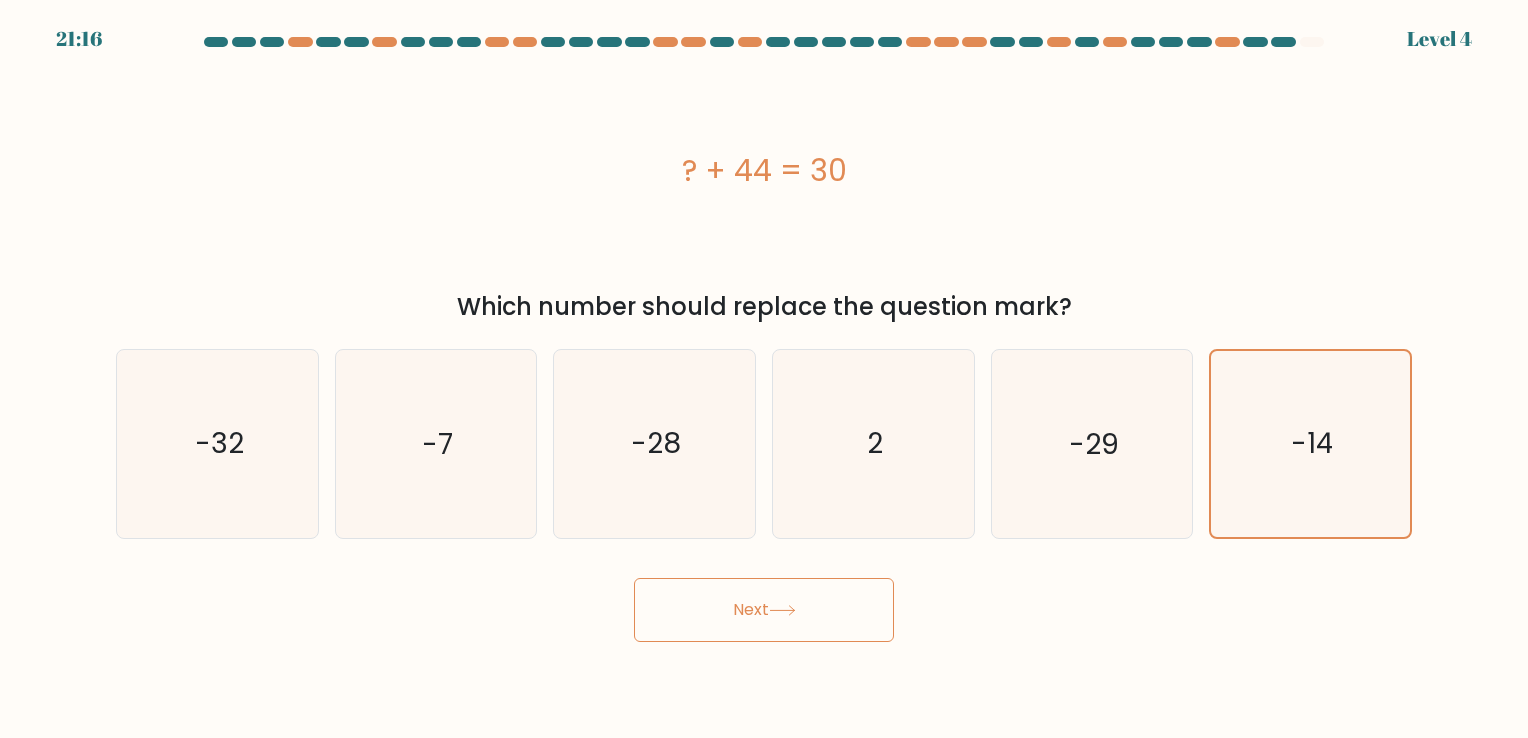 click on "Next" at bounding box center [764, 610] 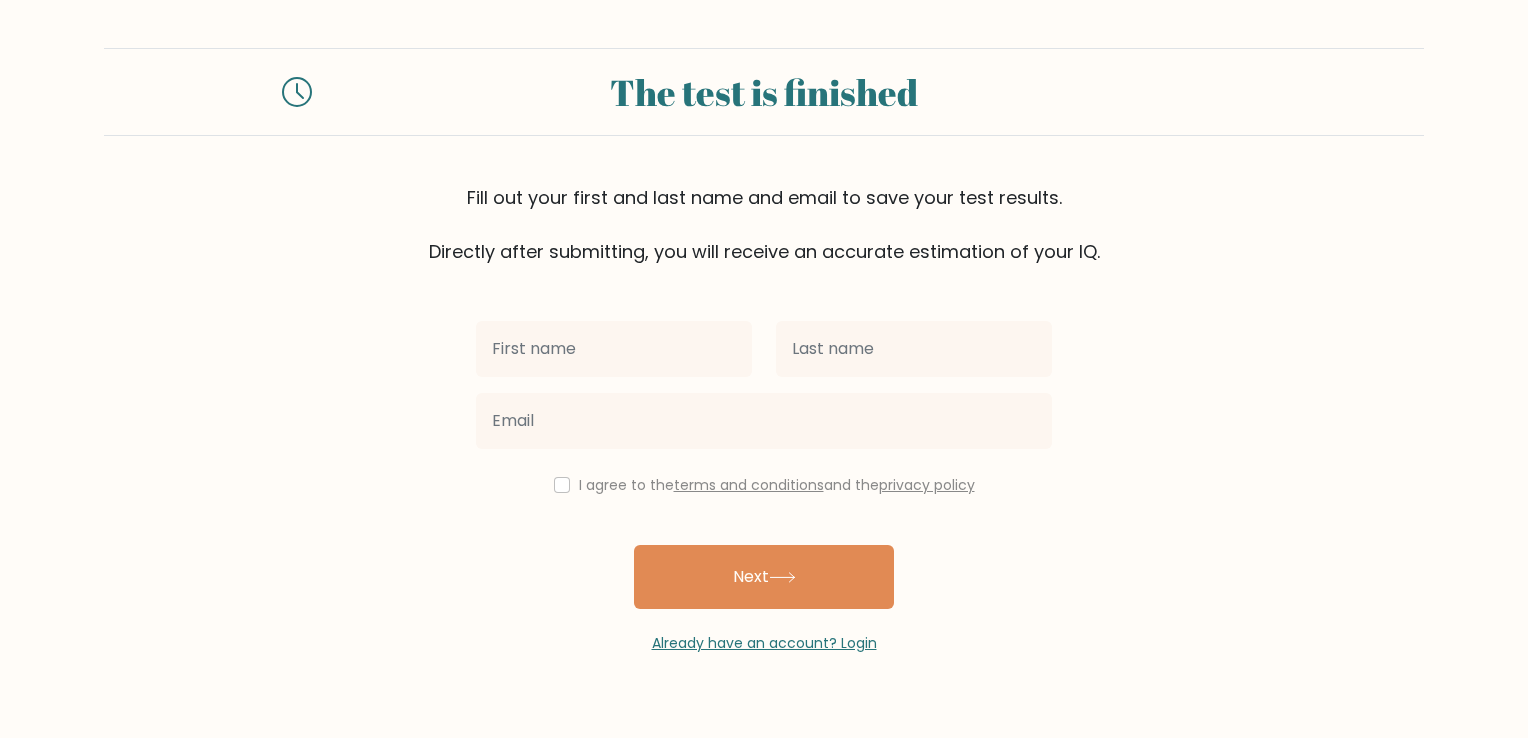 scroll, scrollTop: 0, scrollLeft: 0, axis: both 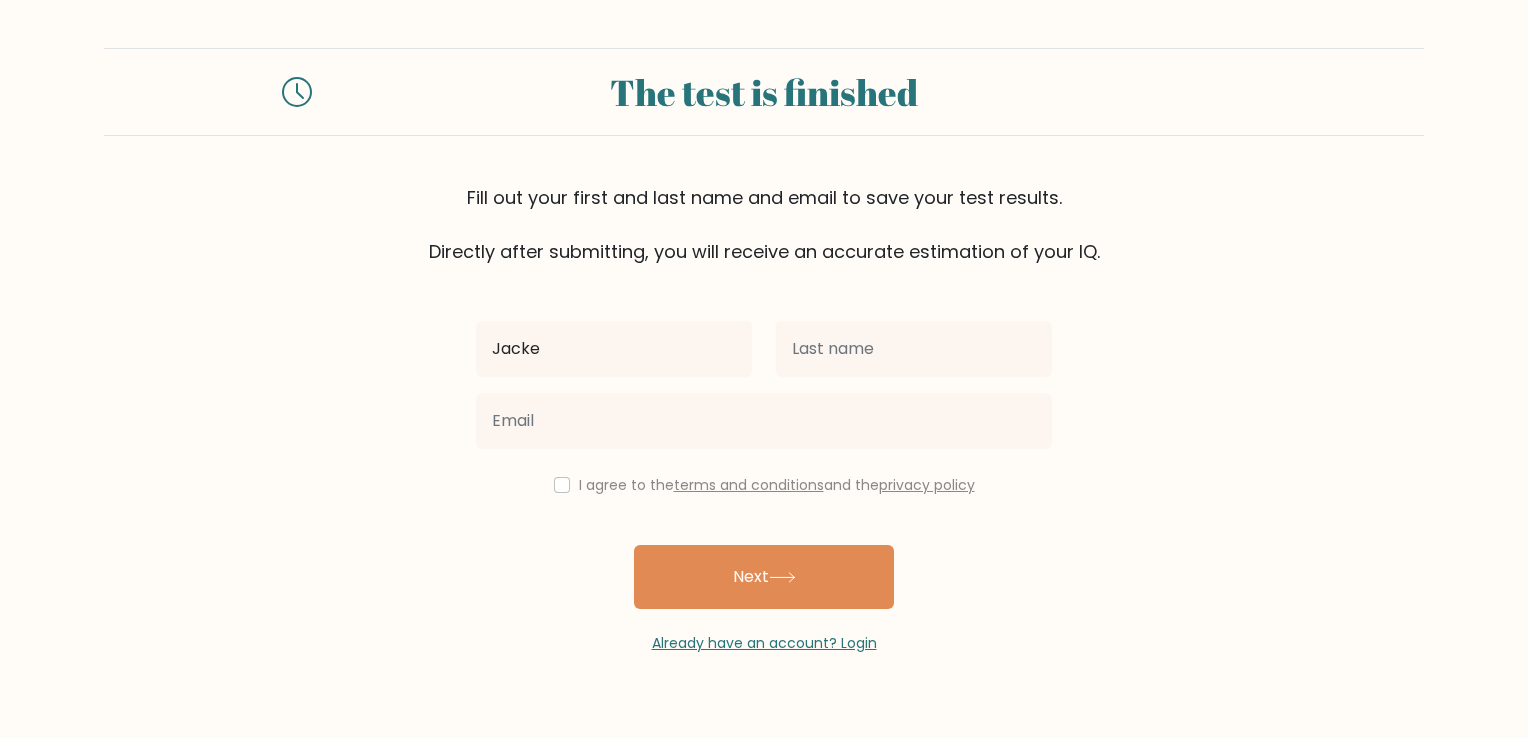 type on "Jacke" 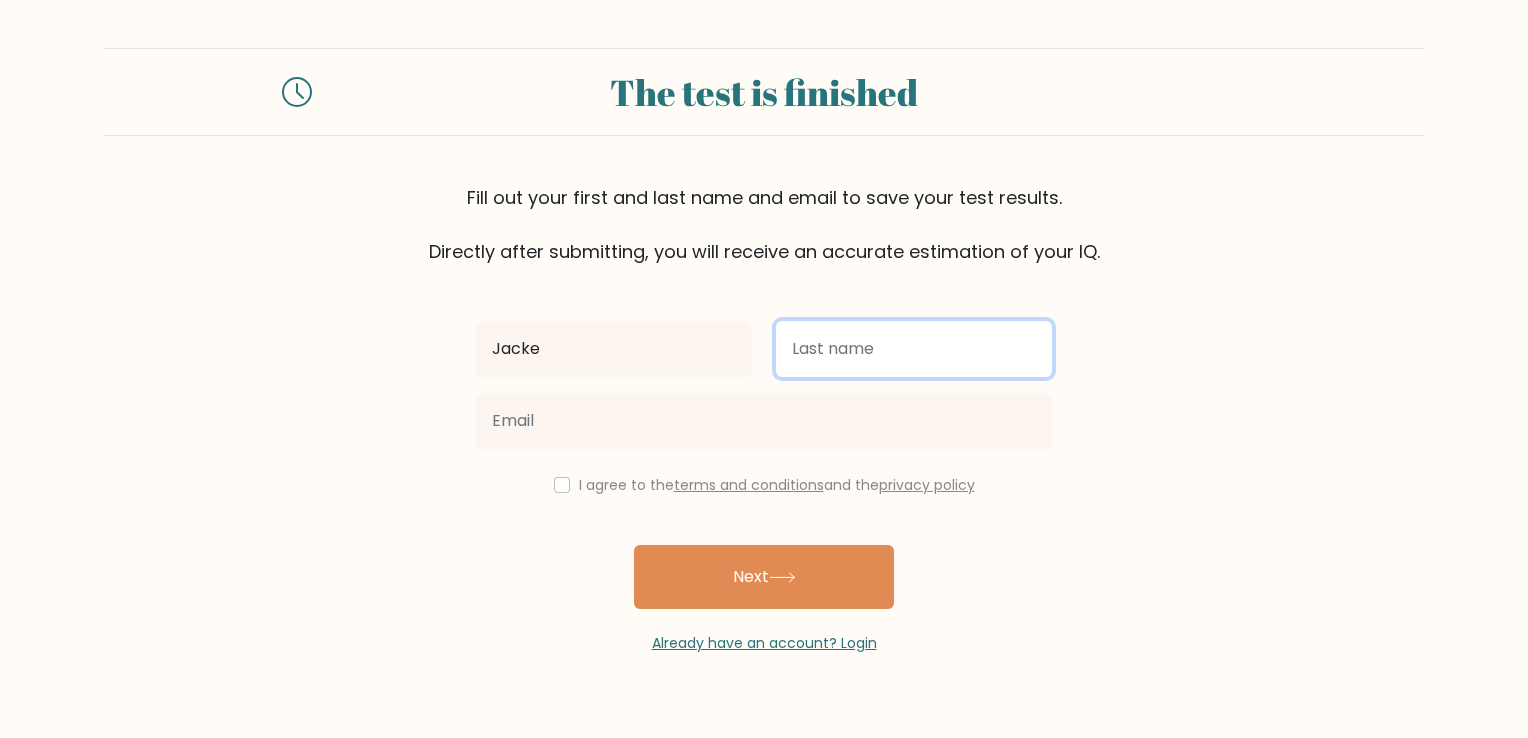 click at bounding box center (914, 349) 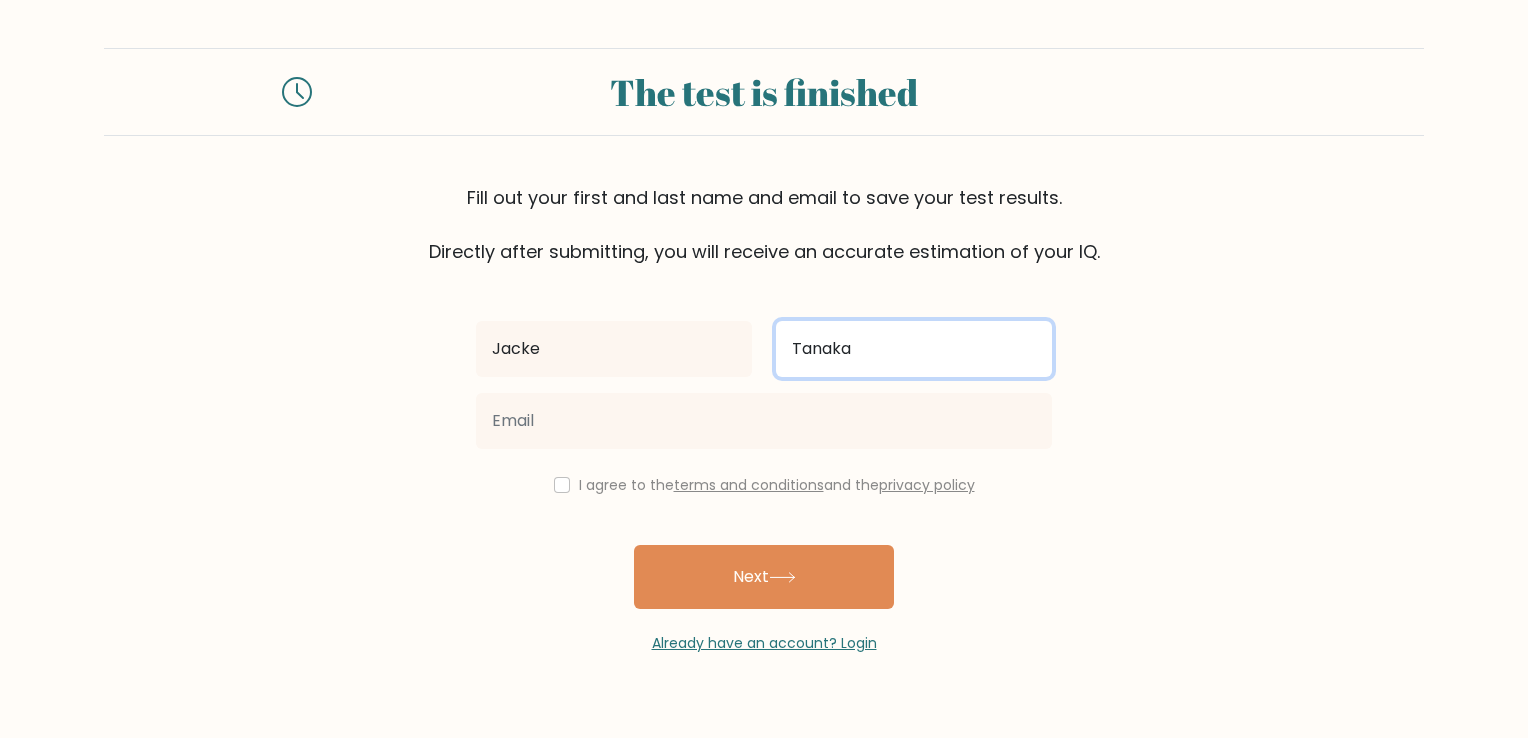 type on "Tanaka" 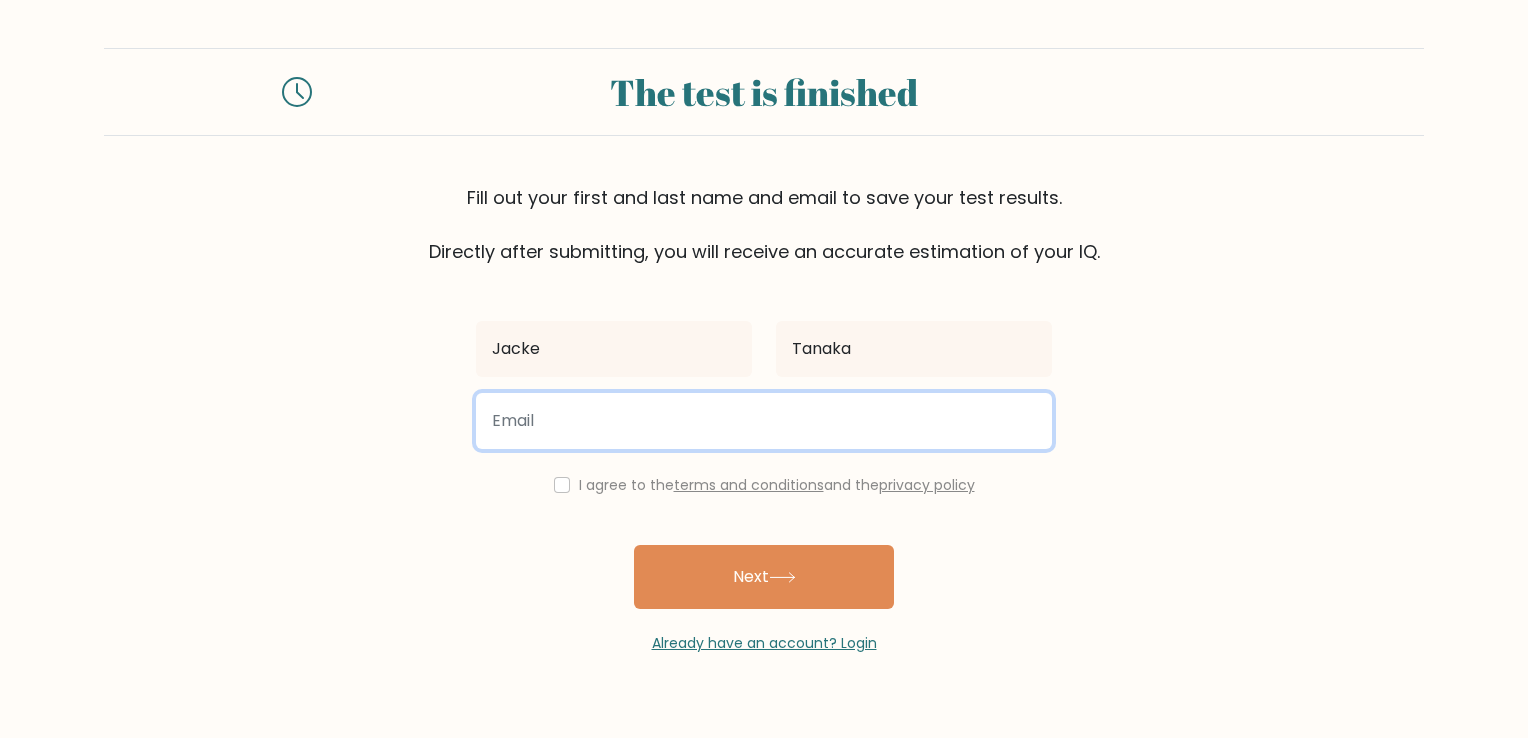 click at bounding box center [764, 421] 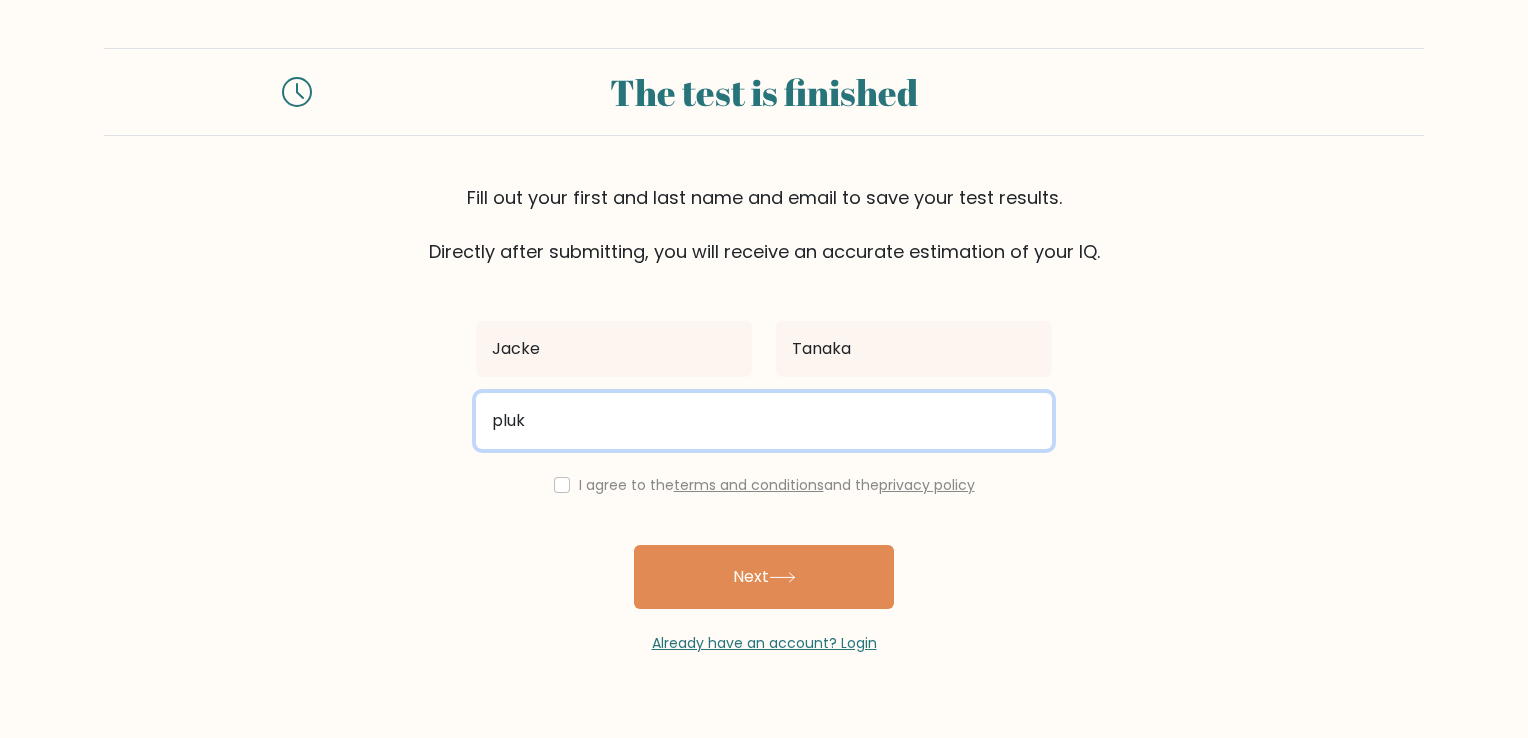 click on "Next" at bounding box center (764, 577) 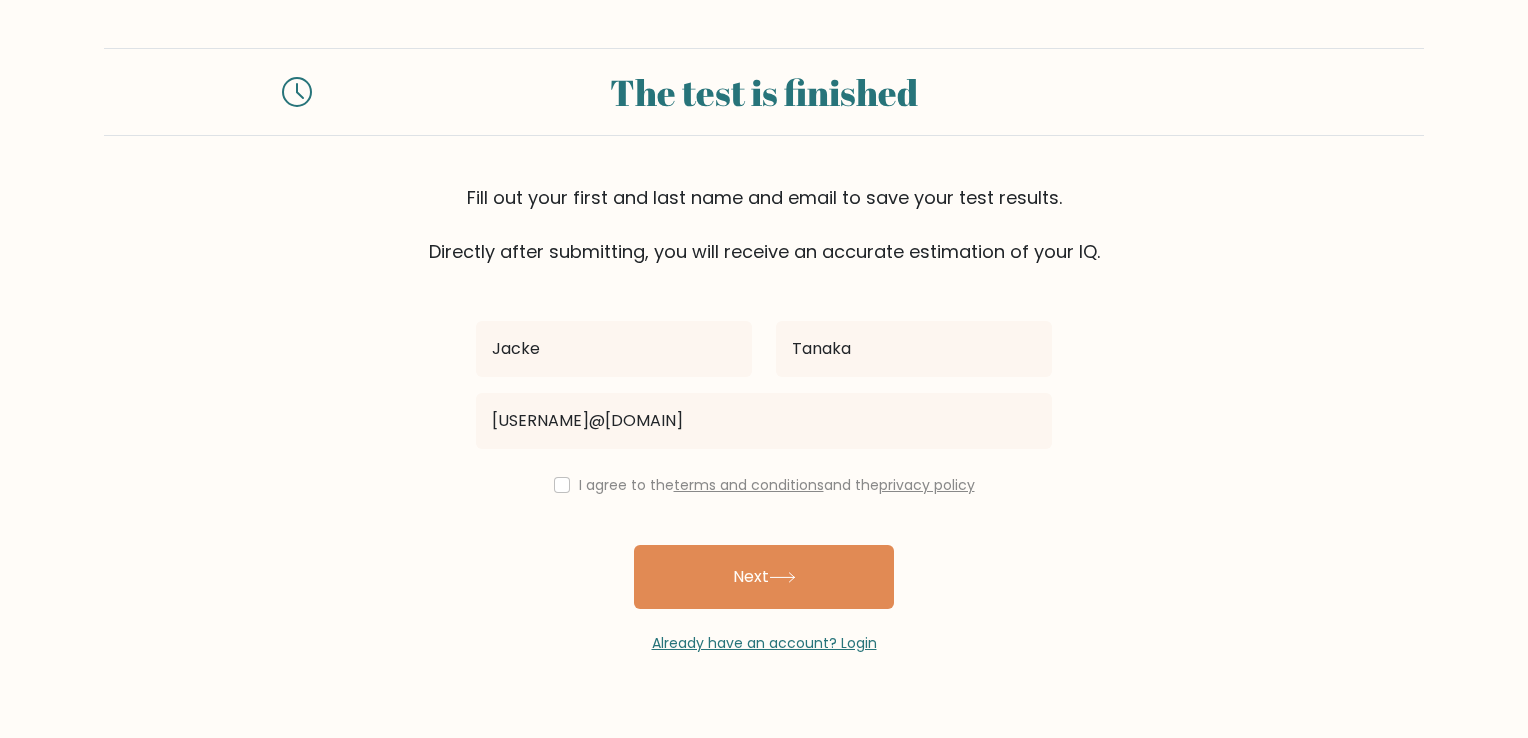 click on "The test is finished
Fill out your first and last name and email to save your test results.
Directly after submitting, you will receive an accurate estimation of your IQ.
Jacke Tanaka" at bounding box center (764, 351) 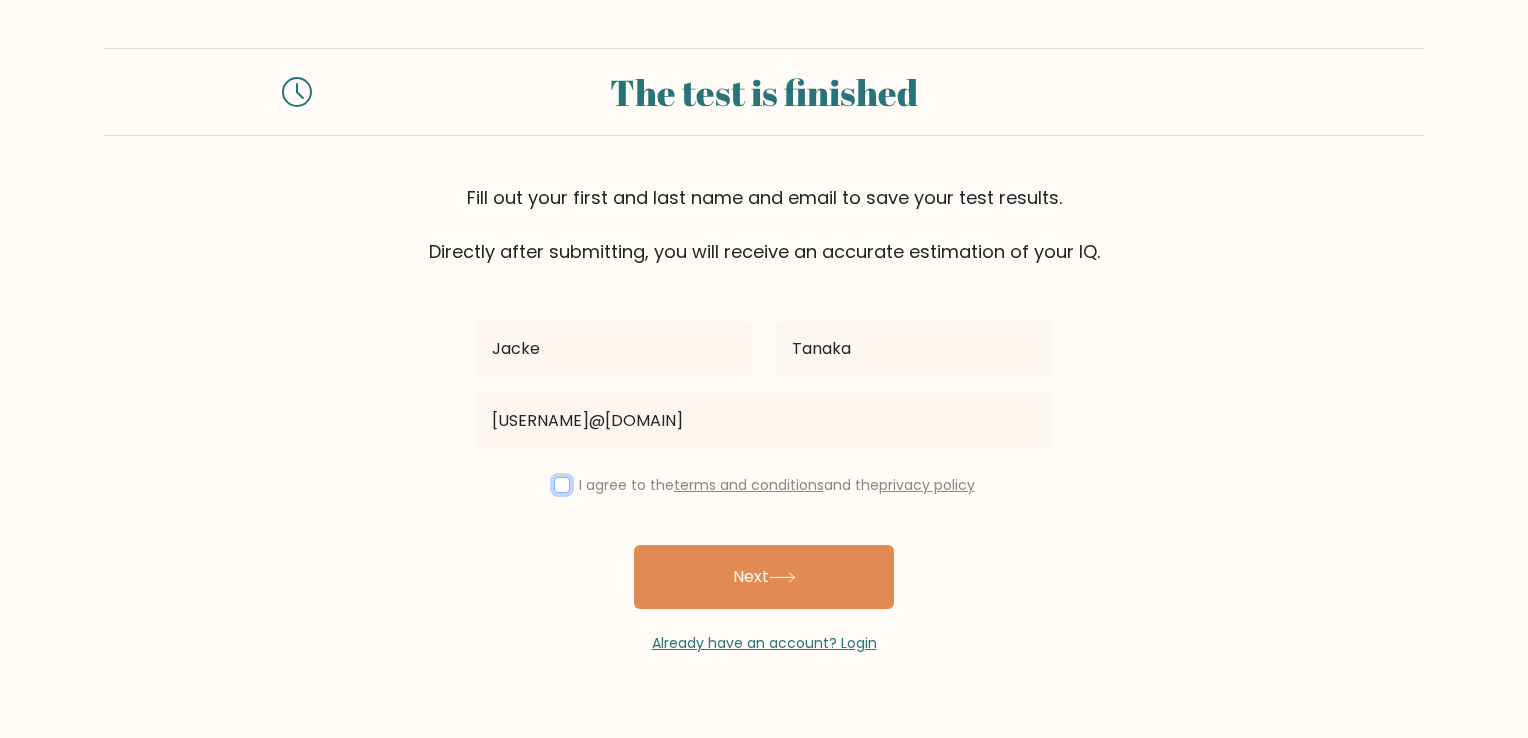 click at bounding box center [562, 485] 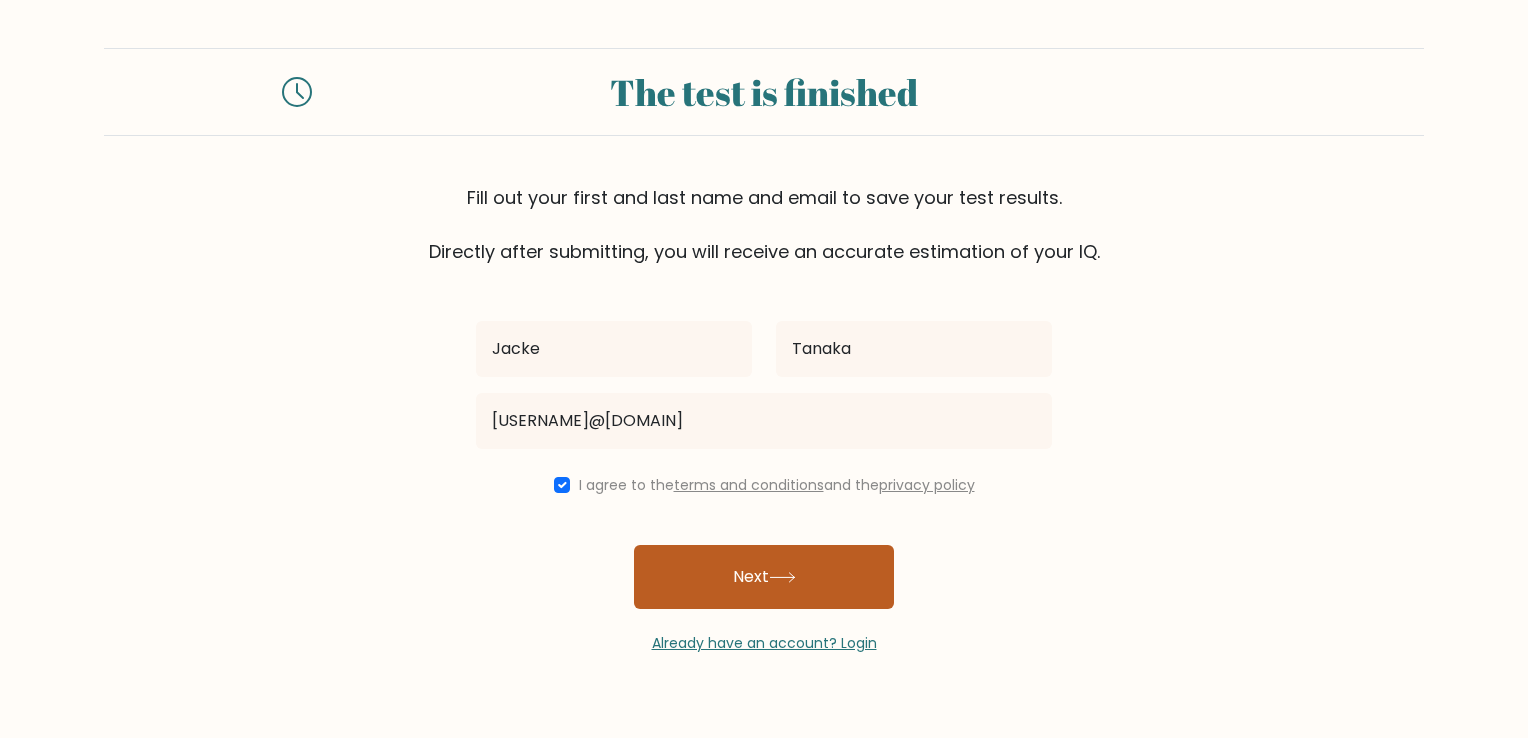 click on "Next" at bounding box center (764, 577) 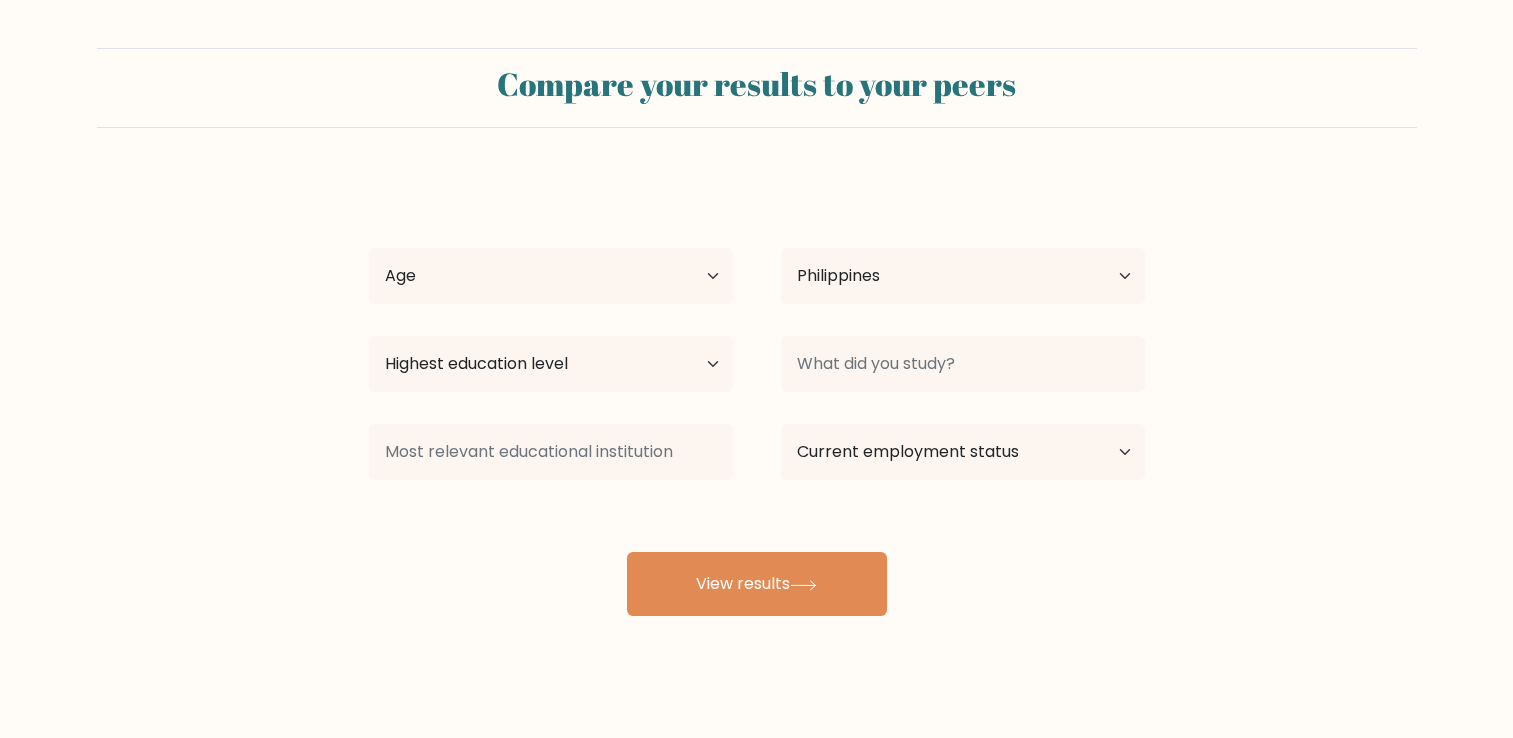 select on "PH" 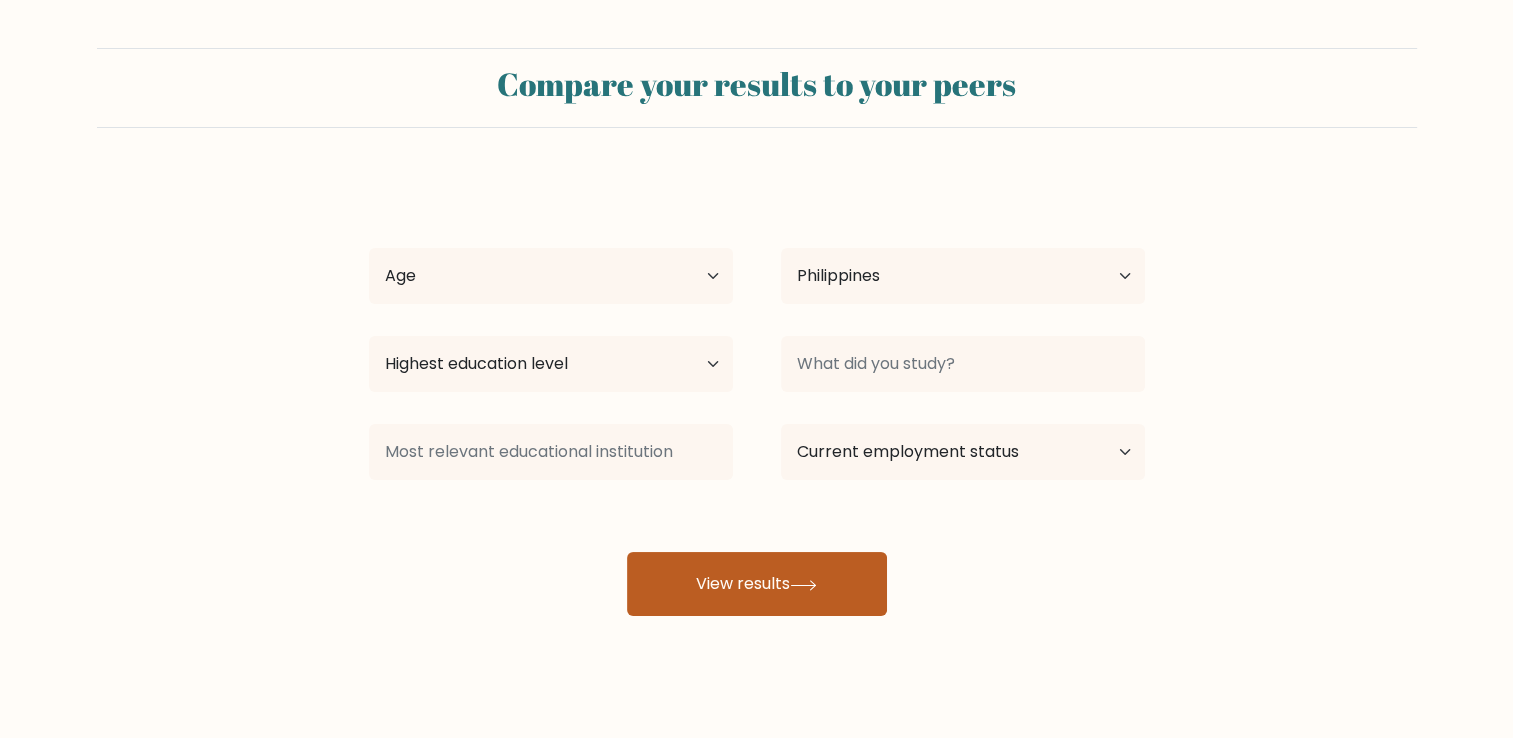drag, startPoint x: 732, startPoint y: 582, endPoint x: 770, endPoint y: 581, distance: 38.013157 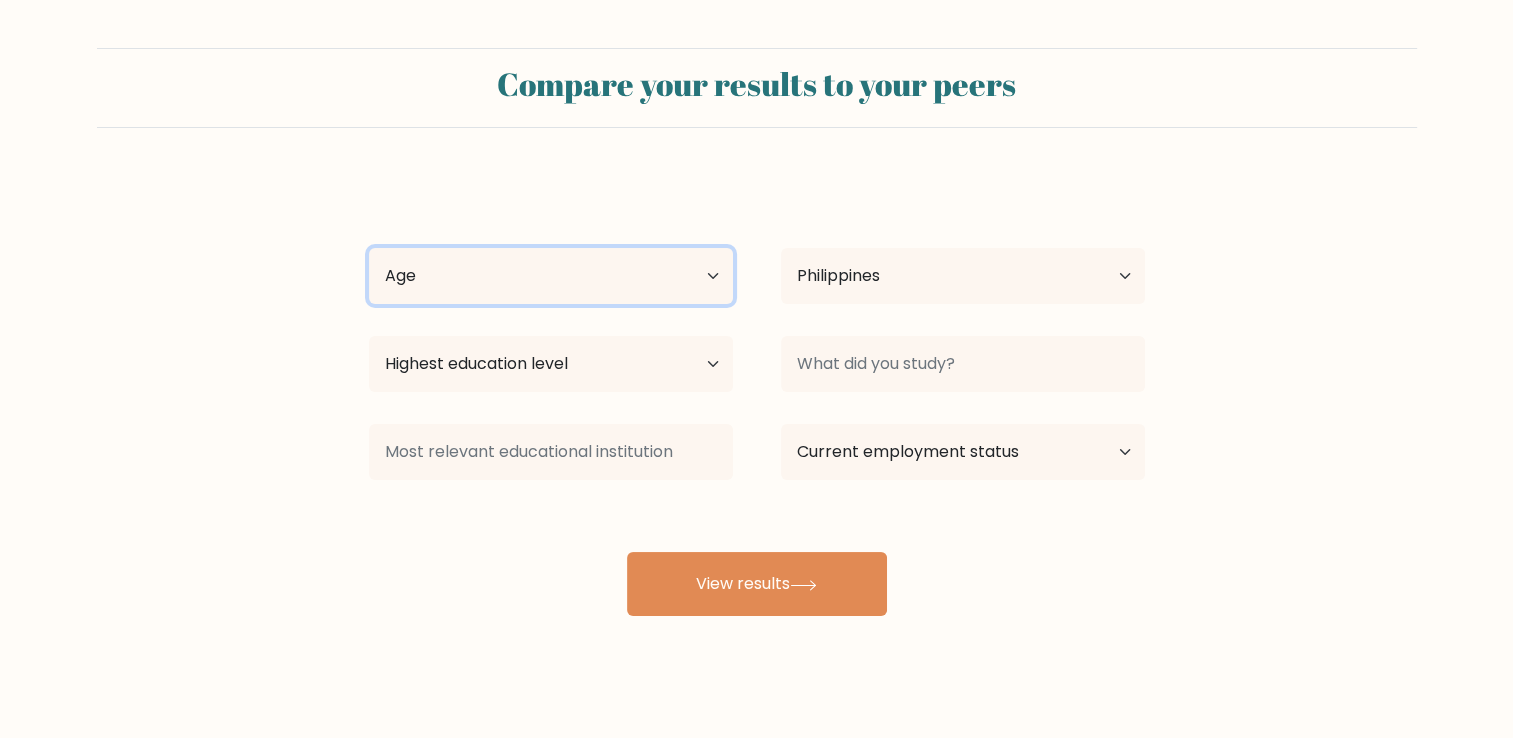 click on "Age
Under 18 years old
18-24 years old
25-34 years old
35-44 years old
45-54 years old
55-64 years old
65 years old and above" at bounding box center [551, 276] 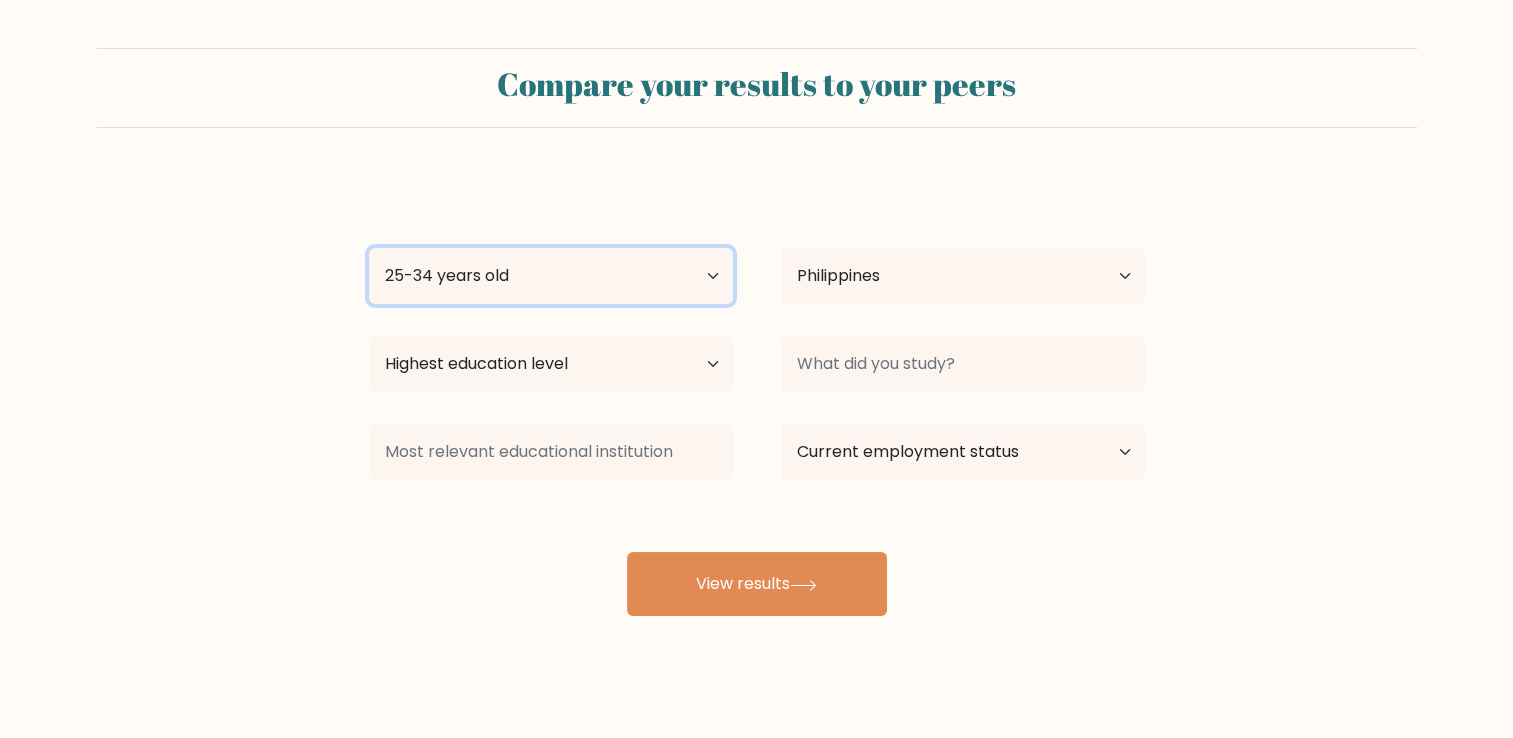 click on "Age
Under 18 years old
18-24 years old
25-34 years old
35-44 years old
45-54 years old
55-64 years old
65 years old and above" at bounding box center [551, 276] 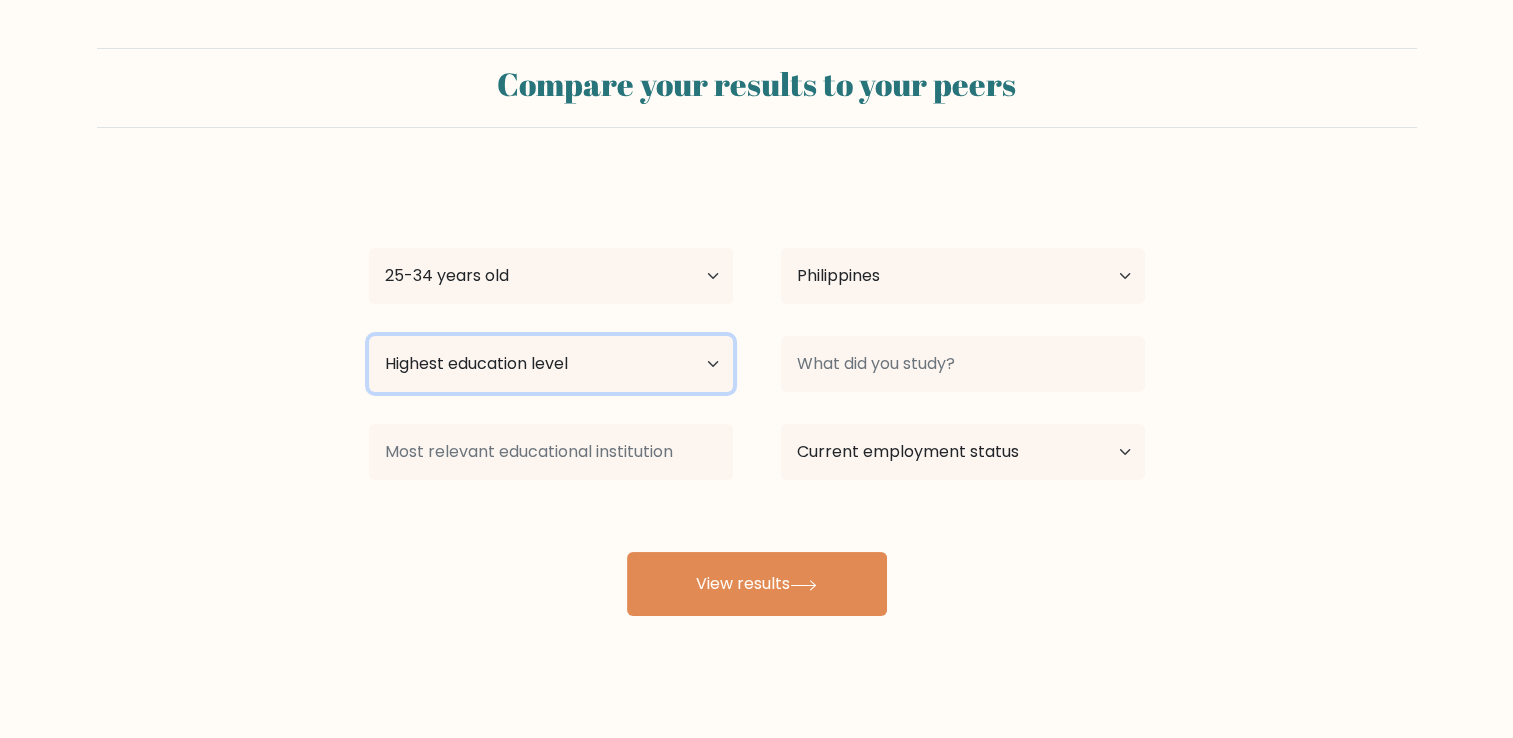 drag, startPoint x: 705, startPoint y: 352, endPoint x: 707, endPoint y: 362, distance: 10.198039 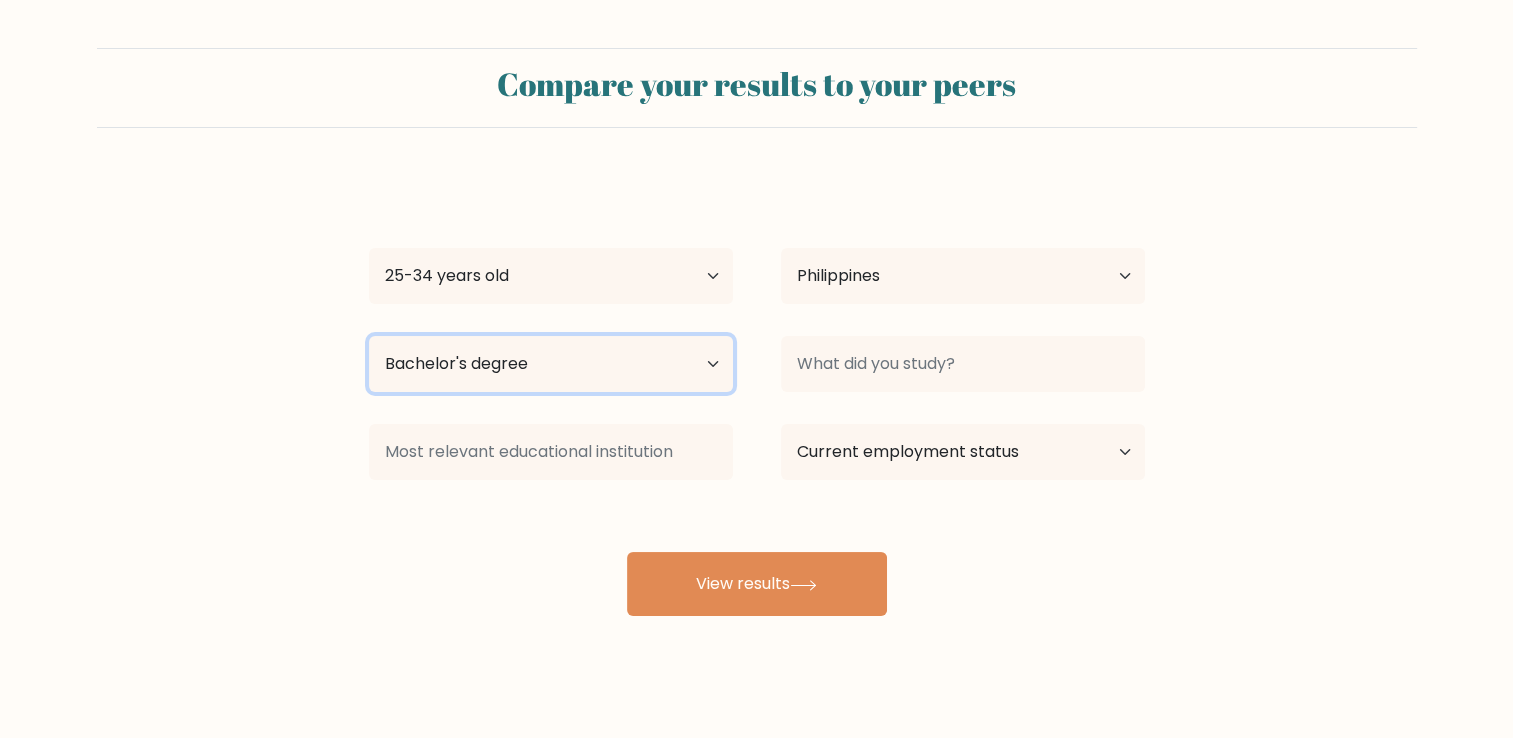click on "Highest education level
No schooling
Primary
Lower Secondary
Upper Secondary
Occupation Specific
Bachelor's degree
Master's degree
Doctoral degree" at bounding box center (551, 364) 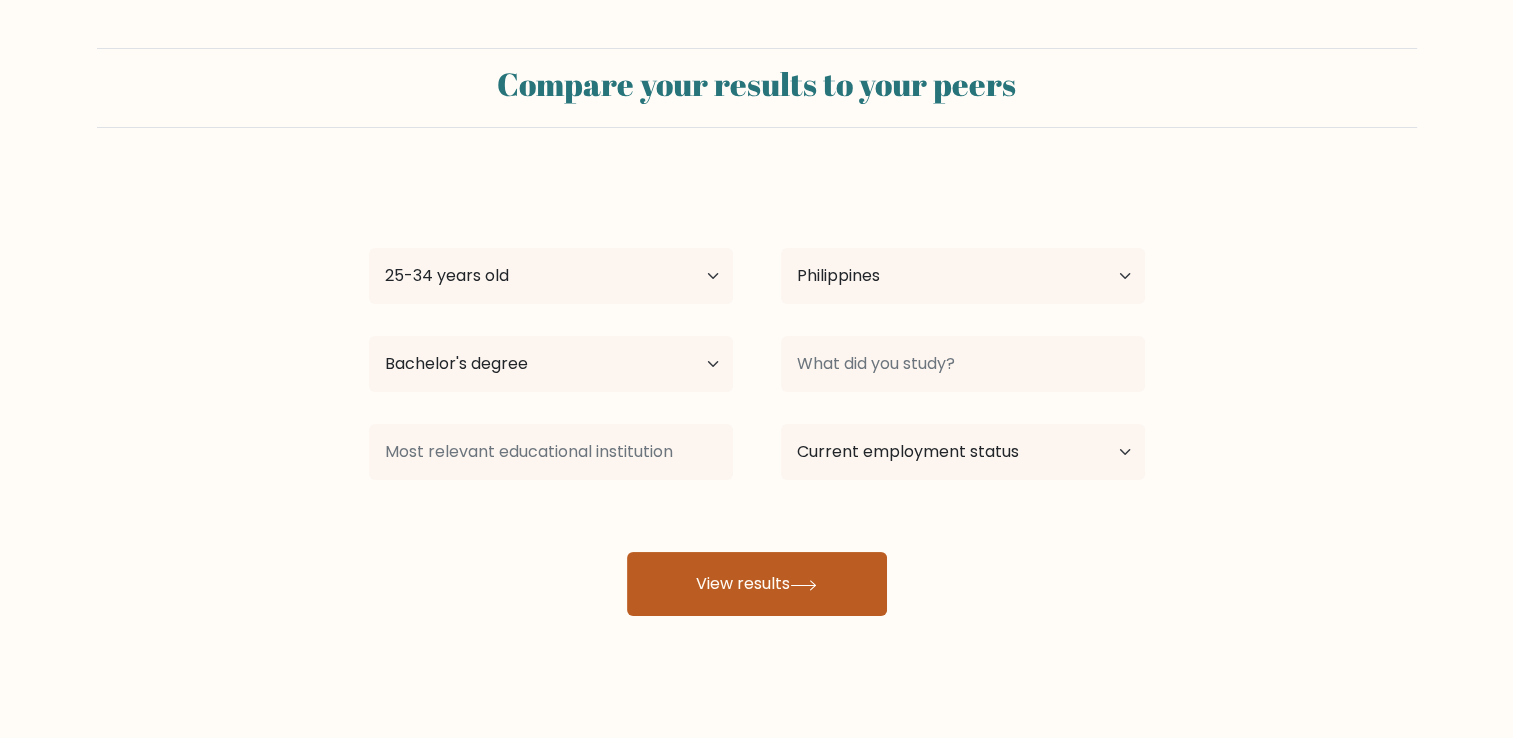 click on "View results" at bounding box center (757, 584) 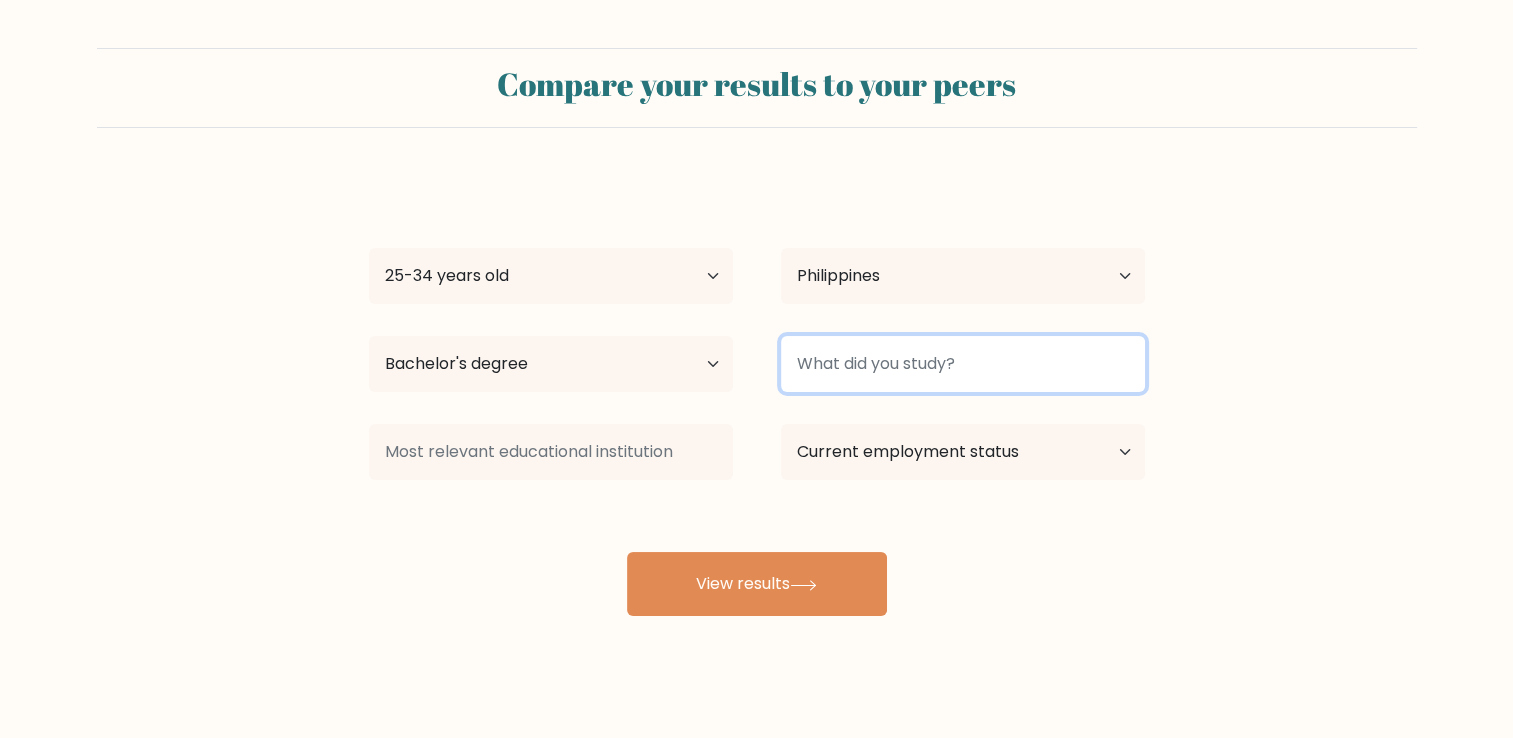 click at bounding box center [963, 364] 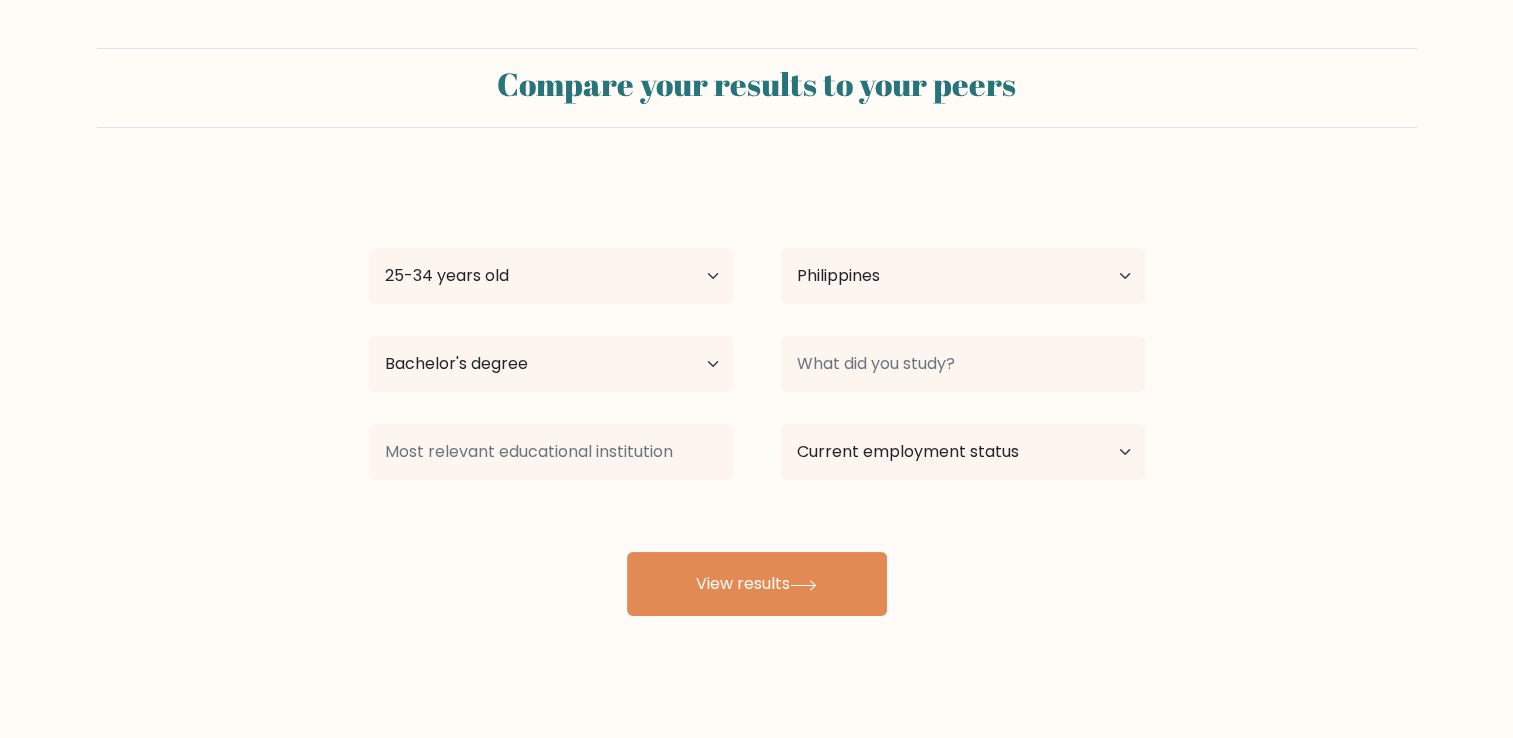 click on "Jacke
Tanaka
Age
Under 18 years old
18-24 years old
25-34 years old
35-44 years old
45-54 years old
55-64 years old
65 years old and above
Country
Afghanistan
Albania
Algeria
American Samoa
Andorra
Angola
Anguilla
Antarctica
Antigua and Barbuda
Argentina
Armenia
Aruba
Australia
Austria
Azerbaijan
Bahamas
Bahrain
Bangladesh
Barbados
Belarus
Belgium
Belize
Benin
Bermuda
Bhutan
Bolivia
Bonaire, Sint Eustatius and Saba
Bosnia and Herzegovina
Botswana
Bouvet Island
Brazil
Brunei Chad" at bounding box center (757, 396) 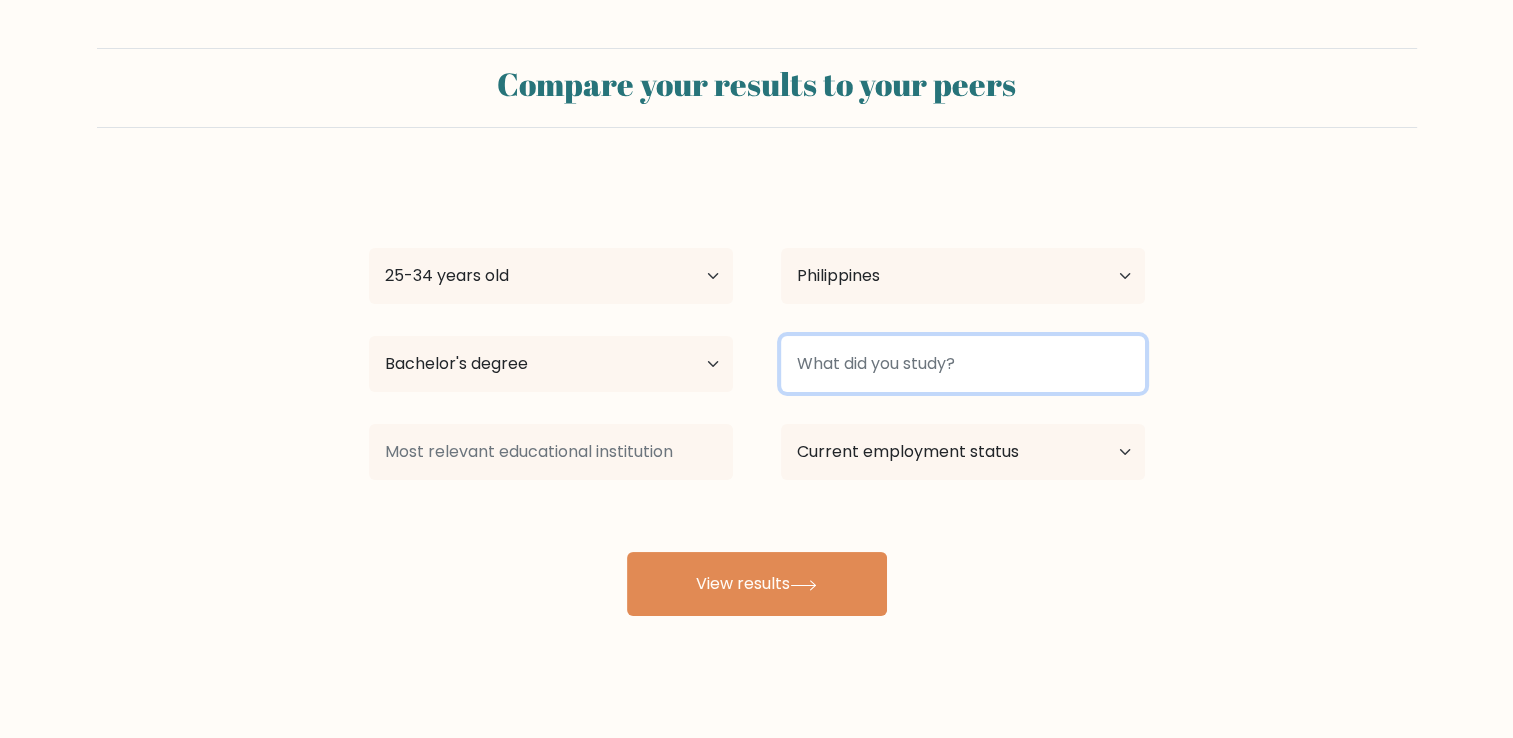 click at bounding box center [963, 364] 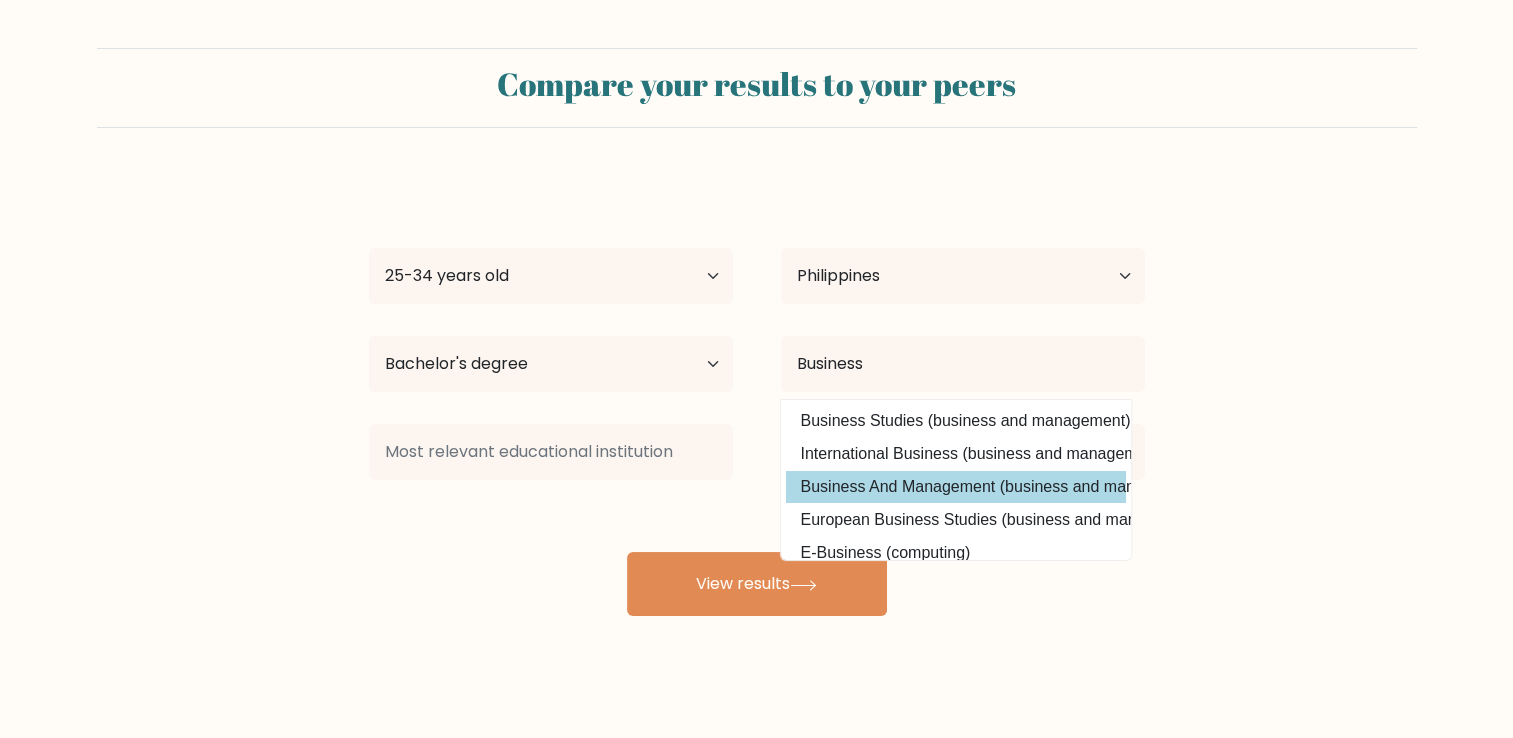 click on "Business And Management (business and management)" at bounding box center [956, 487] 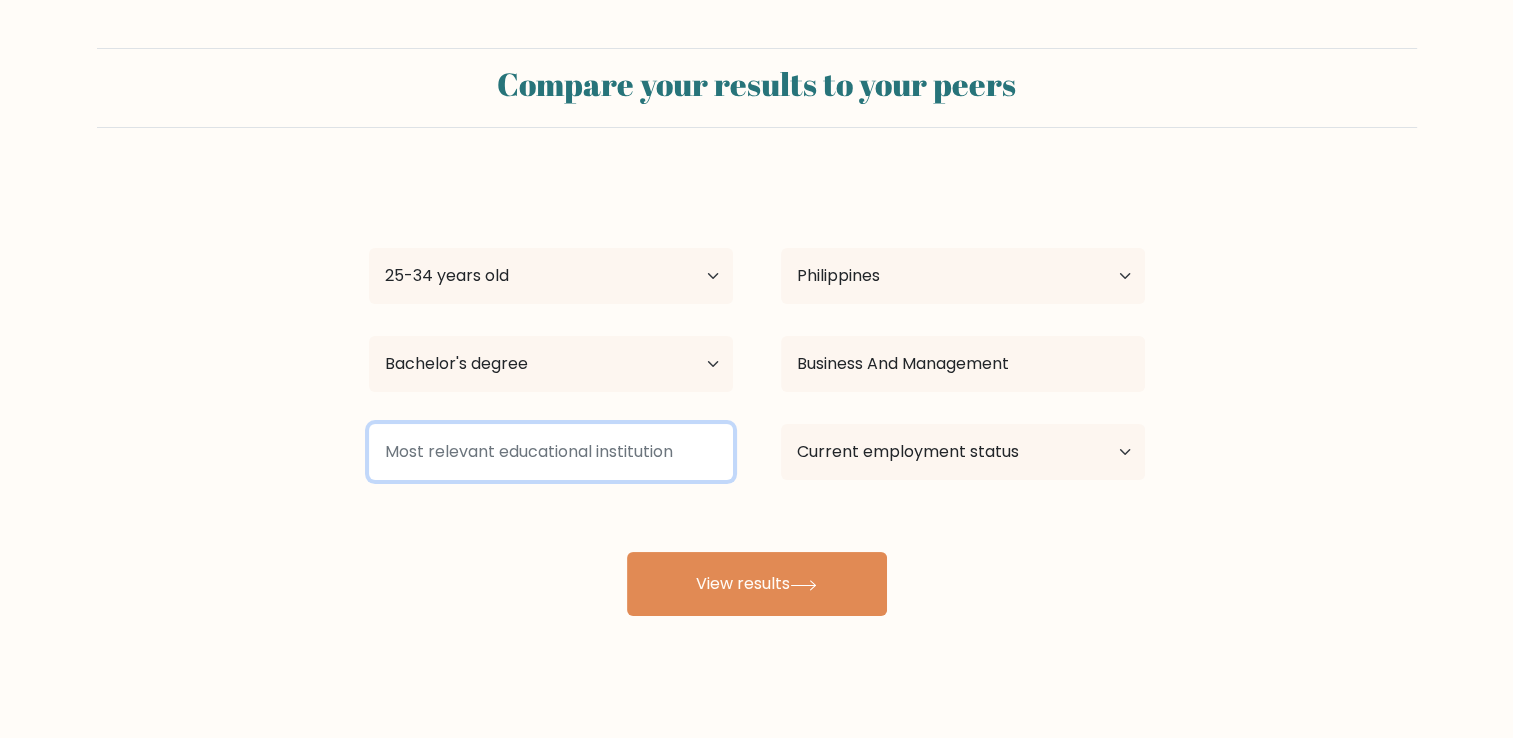 click at bounding box center (551, 452) 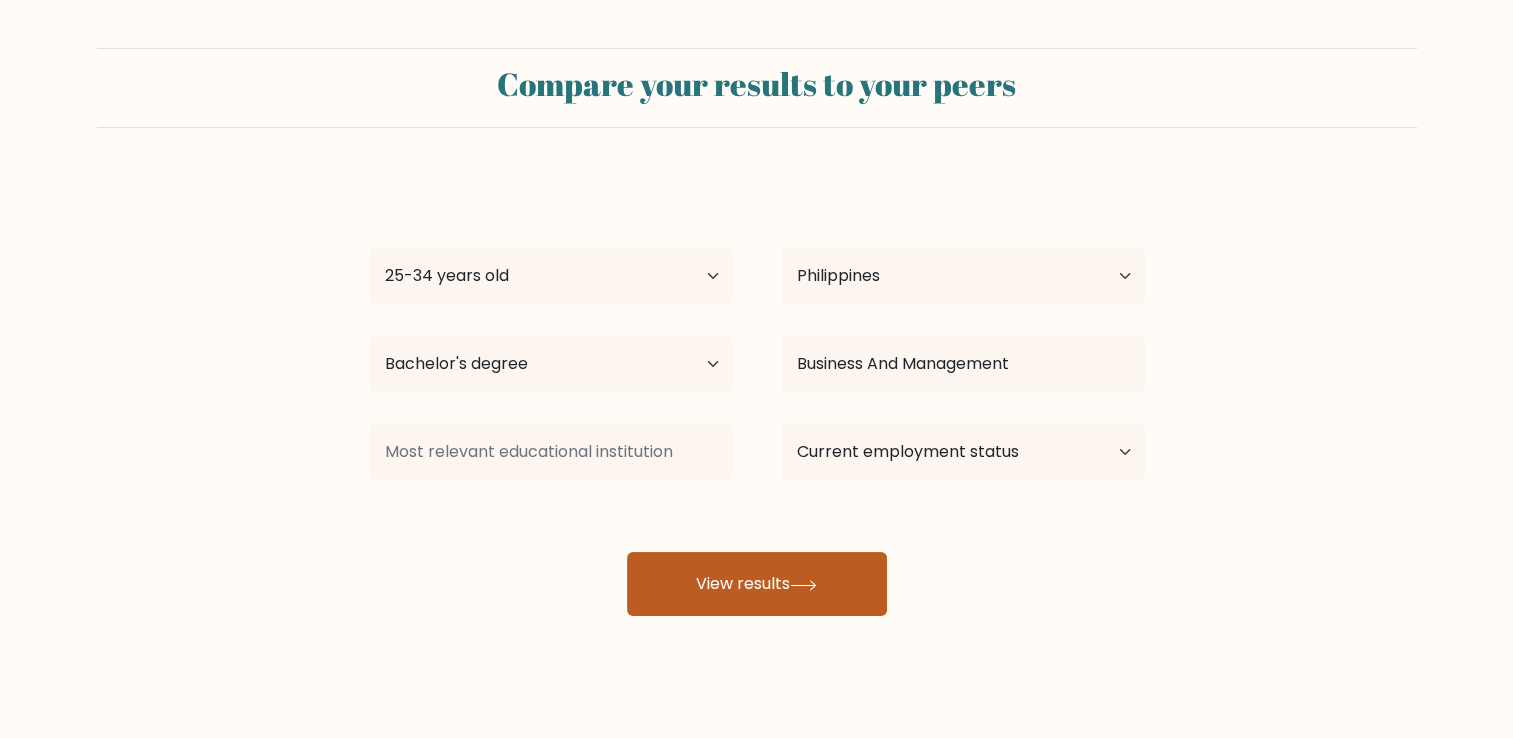 drag, startPoint x: 777, startPoint y: 578, endPoint x: 868, endPoint y: 560, distance: 92.76314 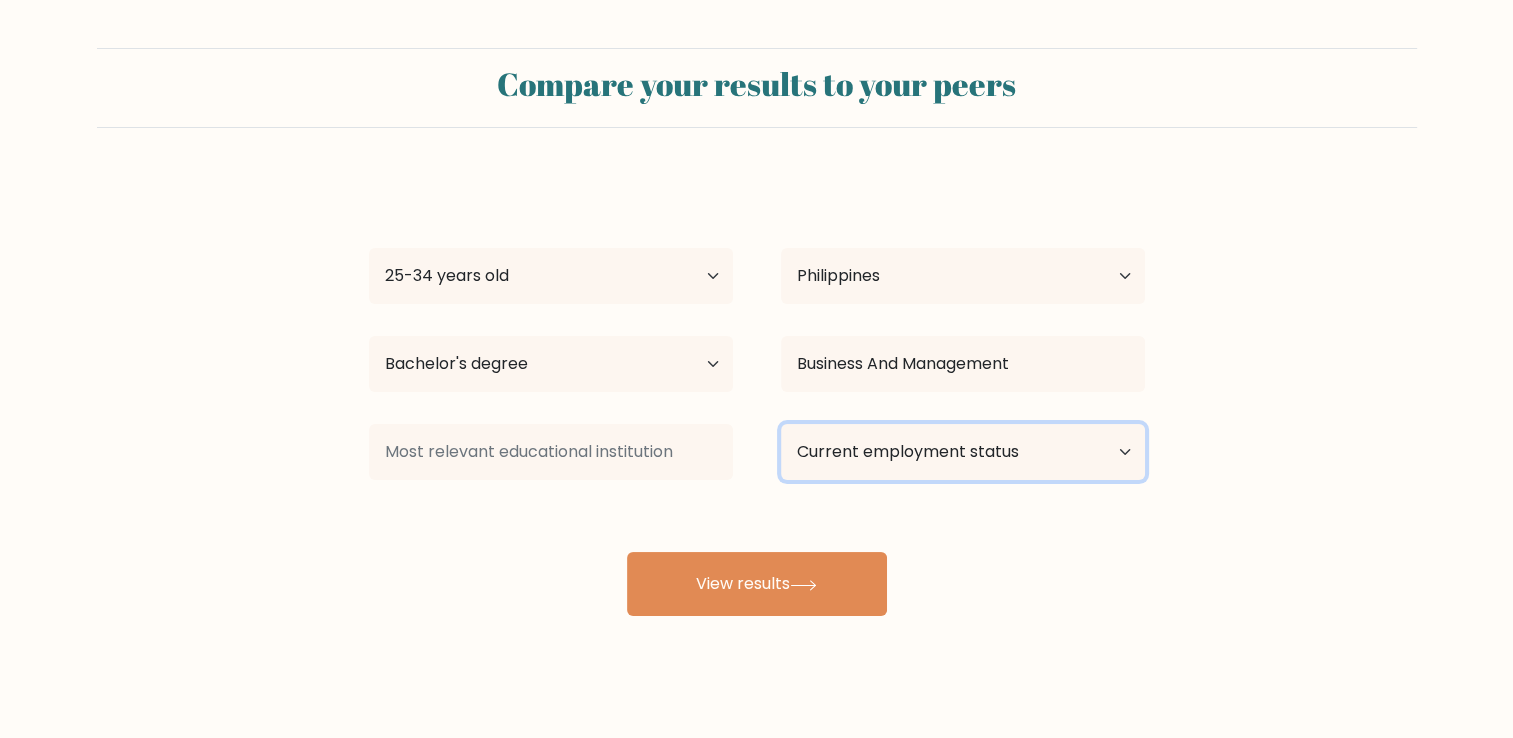 click on "Current employment status
Employed
Student
Retired
Other / prefer not to answer" at bounding box center (963, 452) 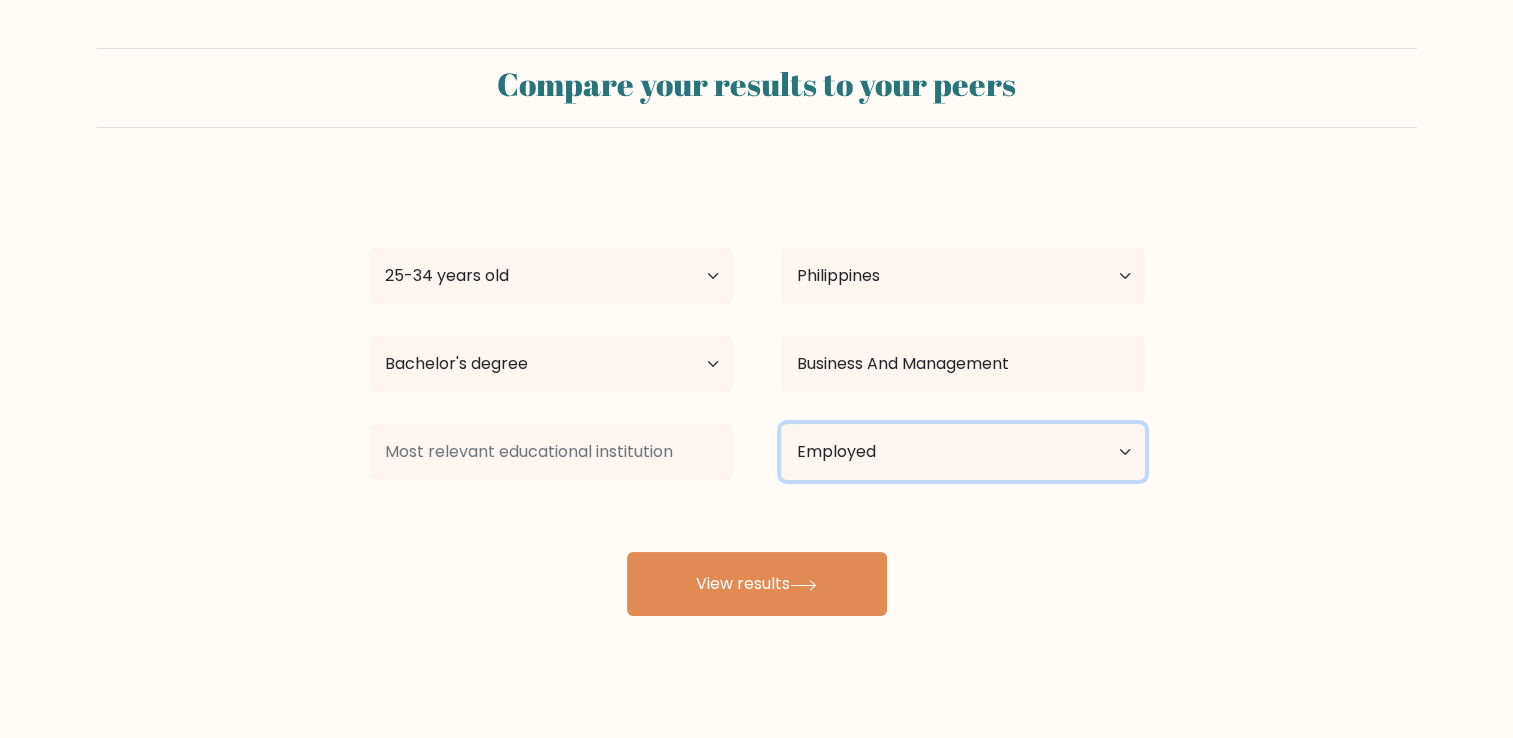click on "Current employment status
Employed
Student
Retired
Other / prefer not to answer" at bounding box center (963, 452) 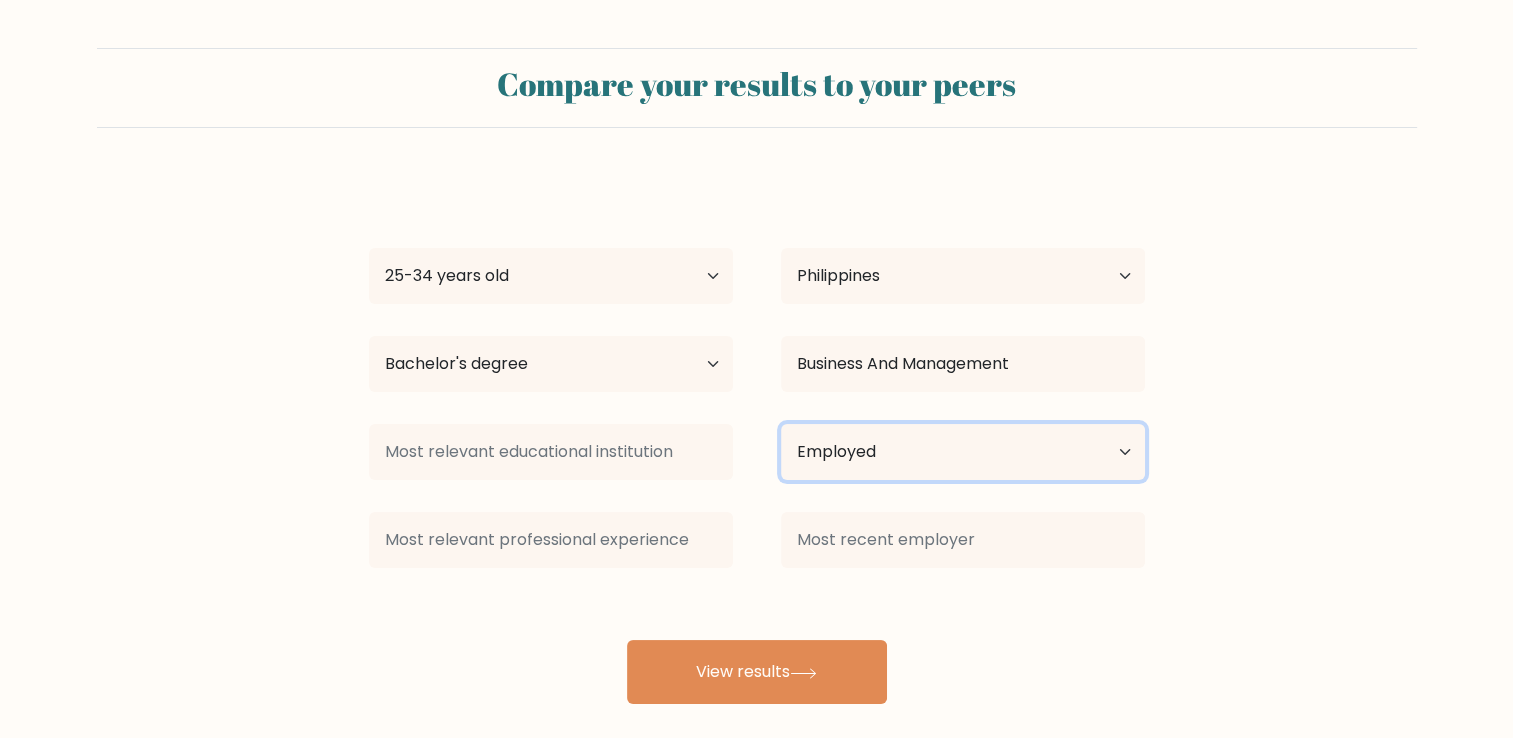 drag, startPoint x: 960, startPoint y: 448, endPoint x: 948, endPoint y: 461, distance: 17.691807 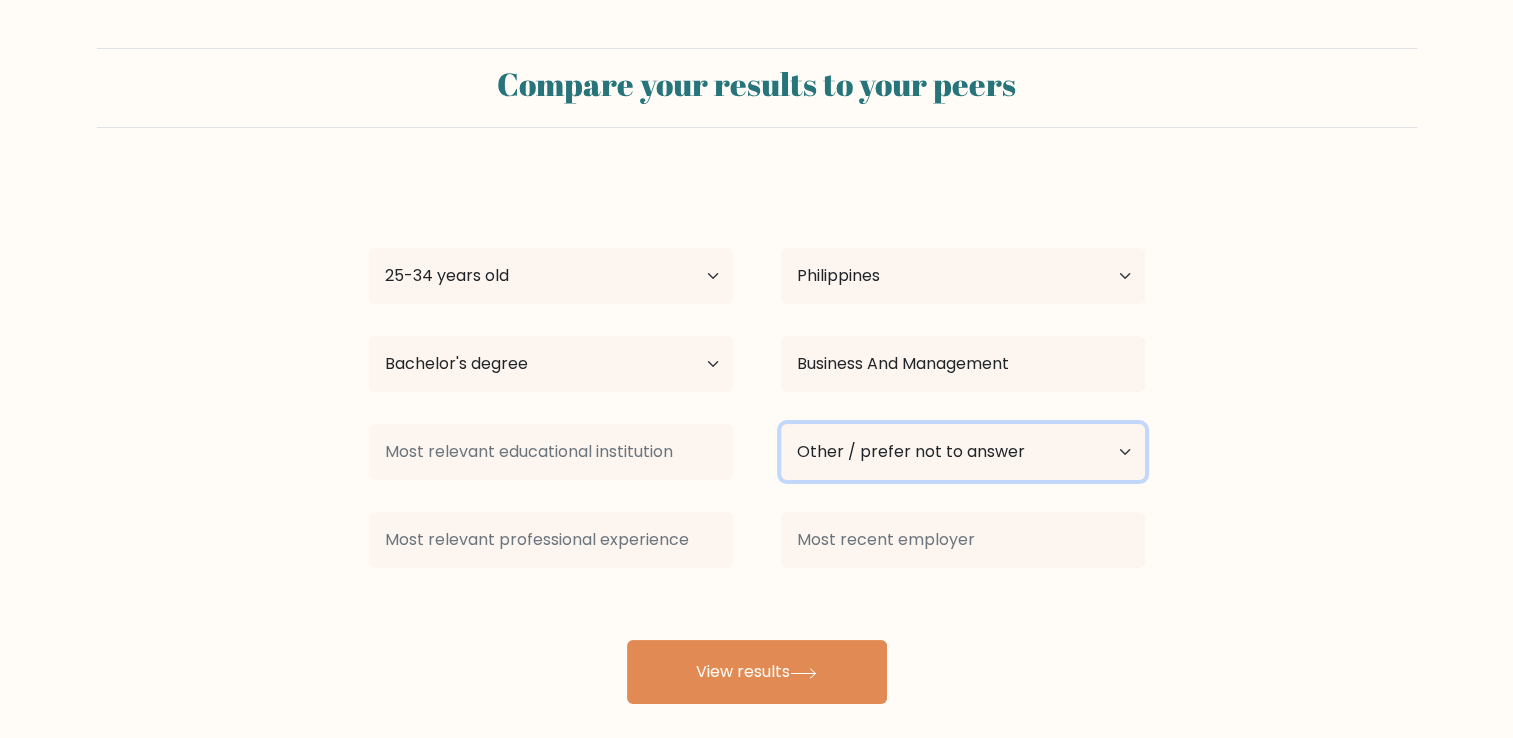 click on "Current employment status
Employed
Student
Retired
Other / prefer not to answer" at bounding box center (963, 452) 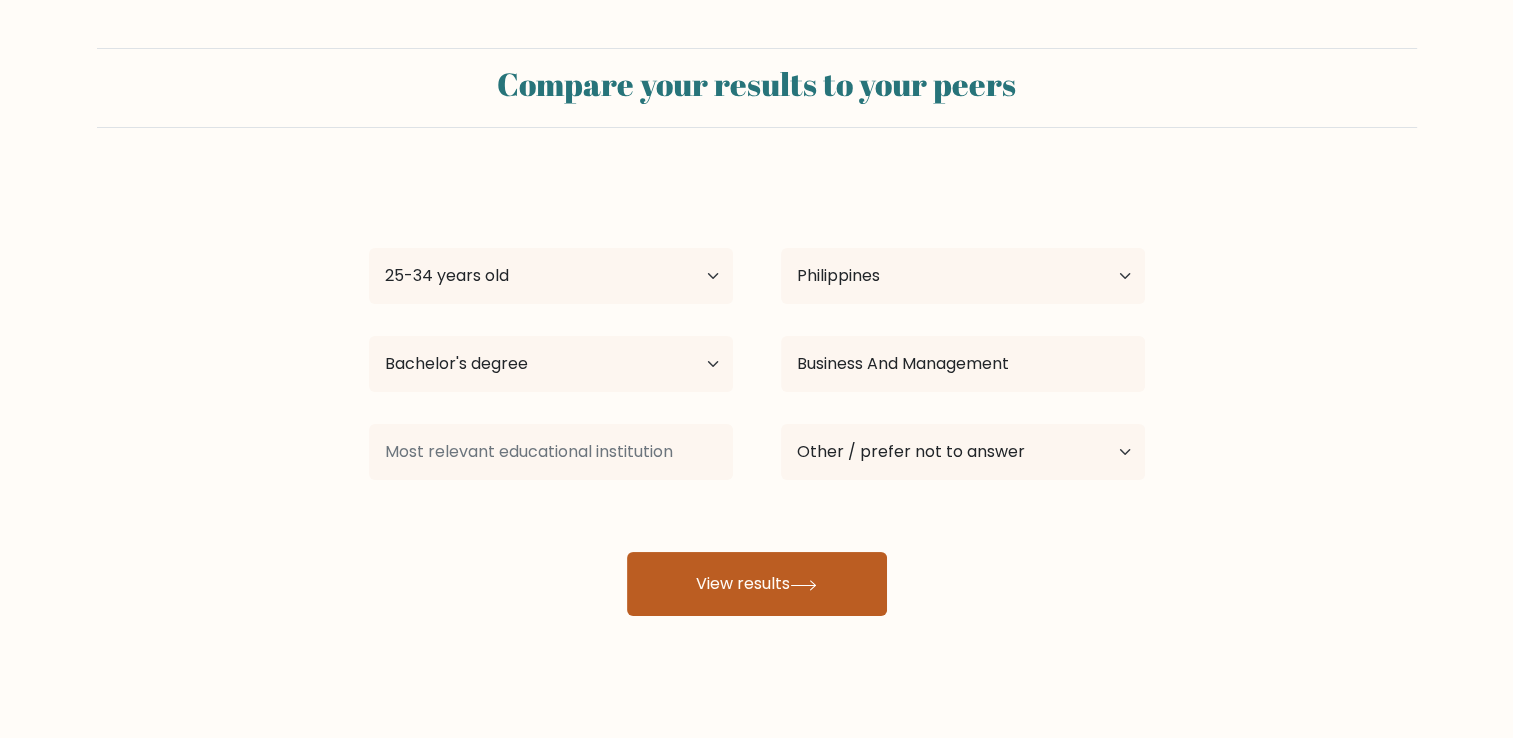click on "View results" at bounding box center [757, 584] 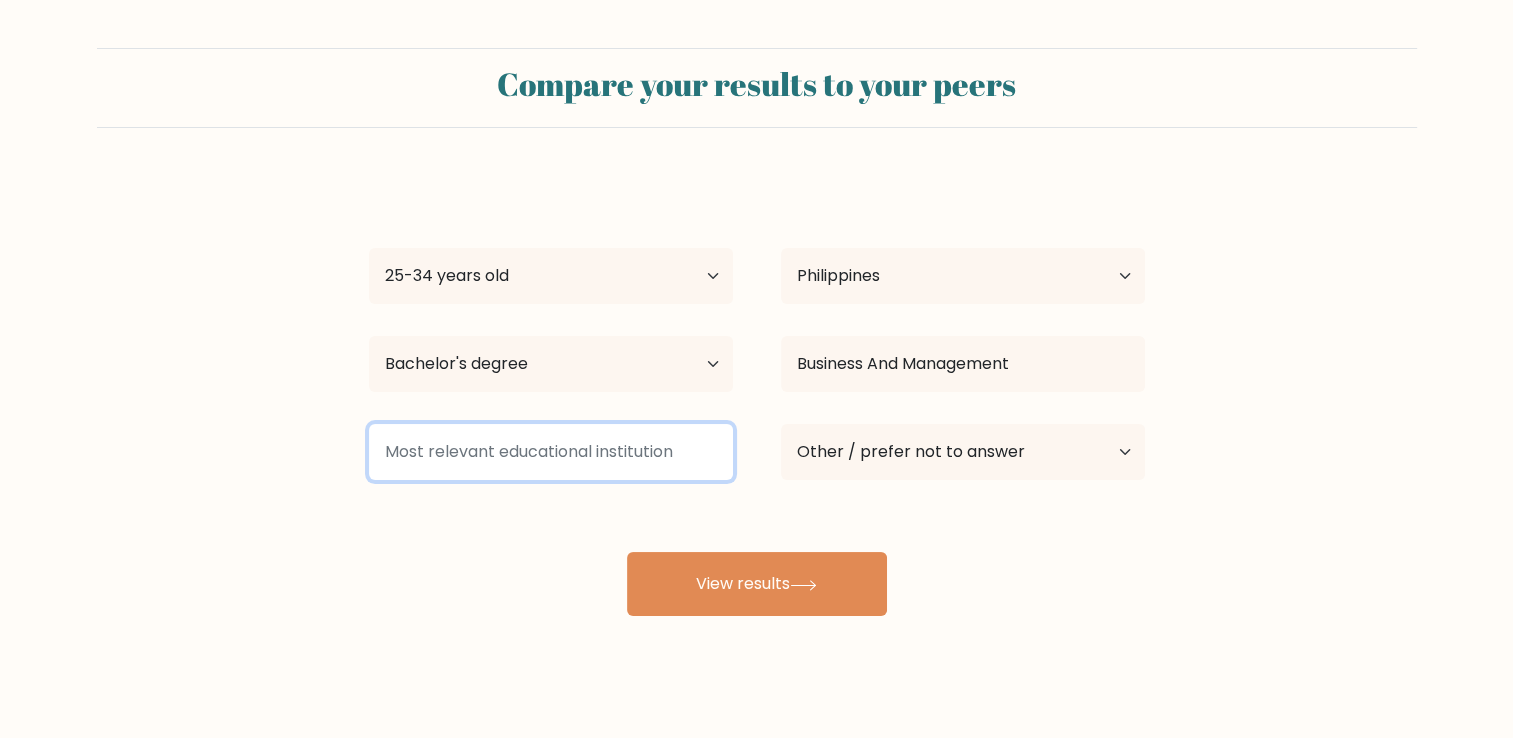 click at bounding box center [551, 452] 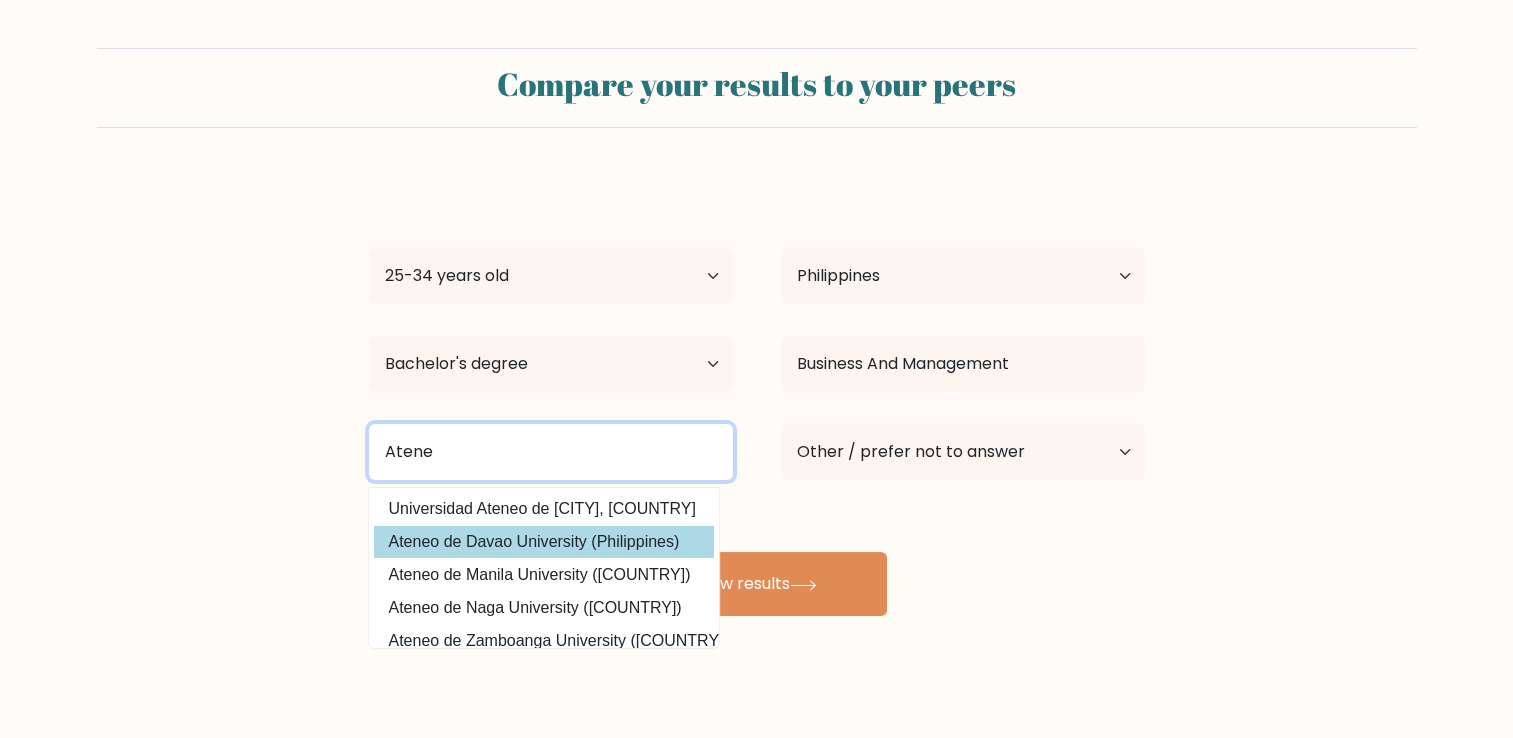 scroll, scrollTop: 63, scrollLeft: 0, axis: vertical 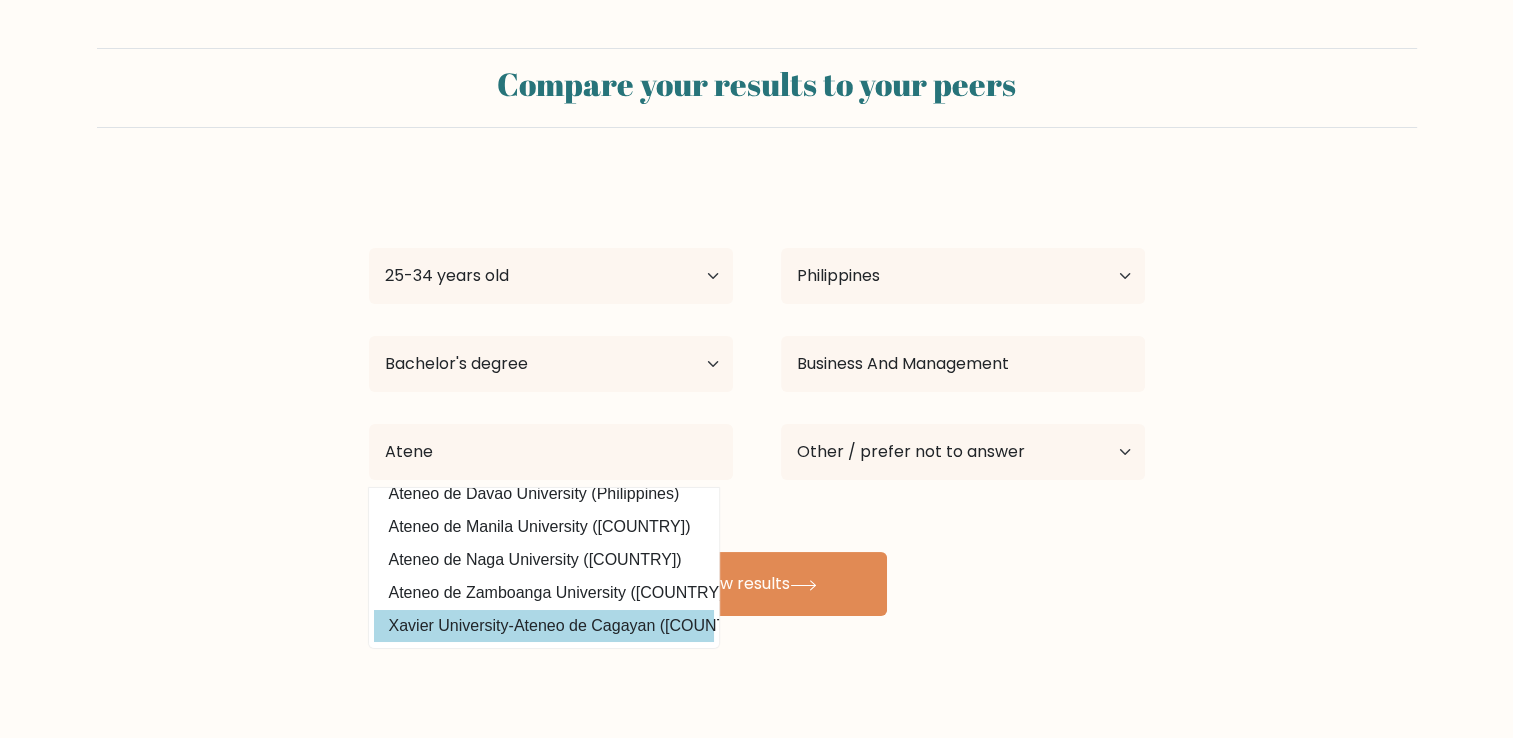 click on "Xavier University-Ateneo de Cagayan (Philippines)" at bounding box center (544, 626) 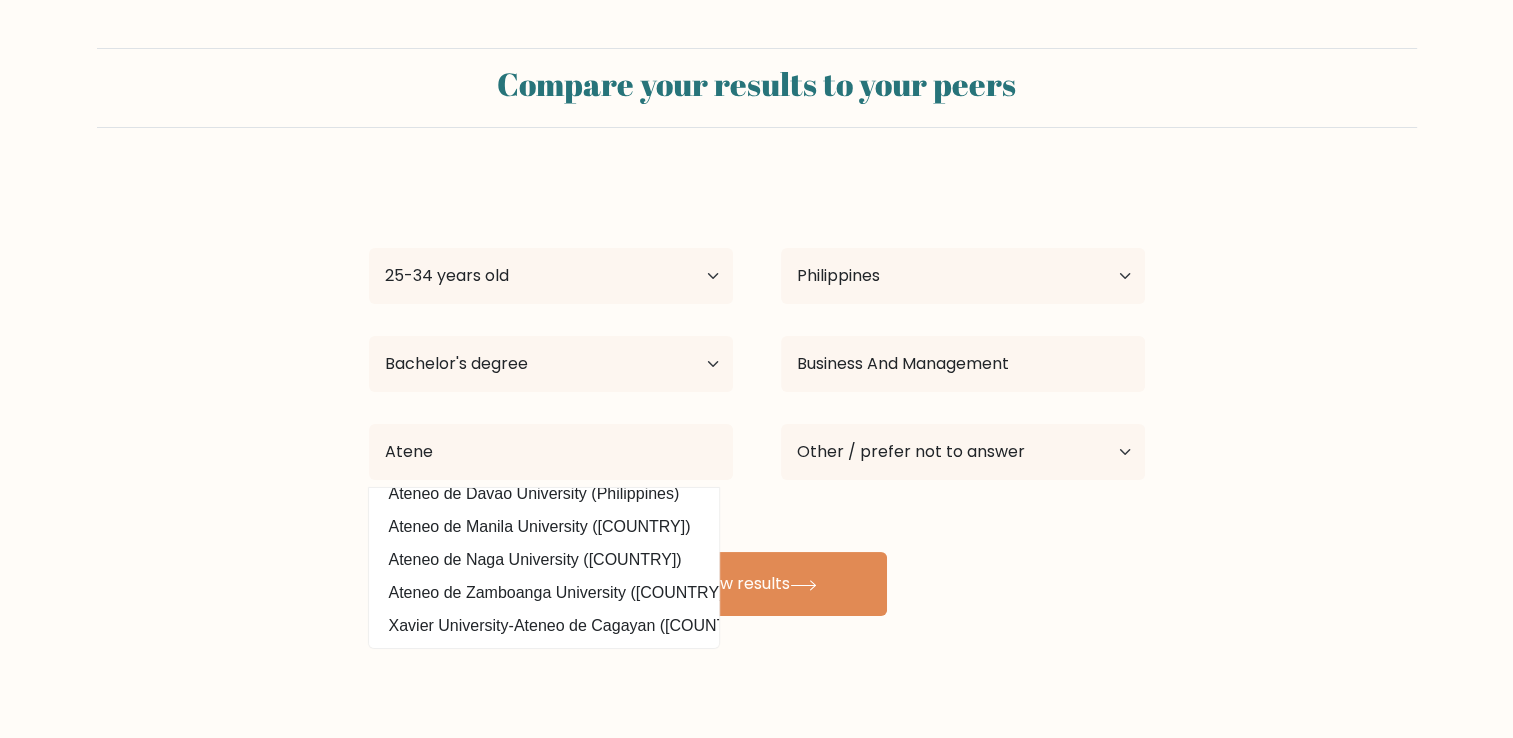 type on "Xavier University-Ateneo de Cagayan" 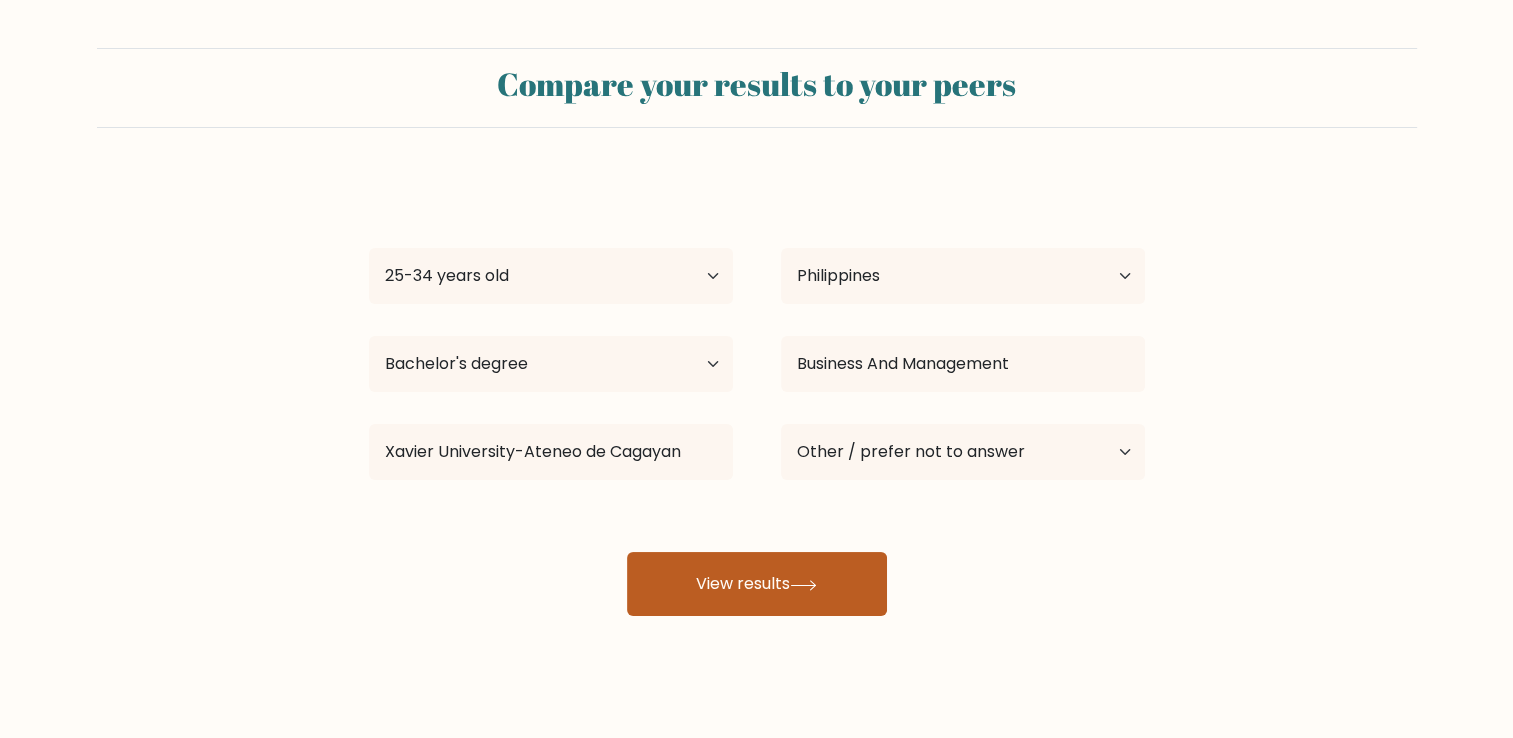 click on "View results" at bounding box center [757, 584] 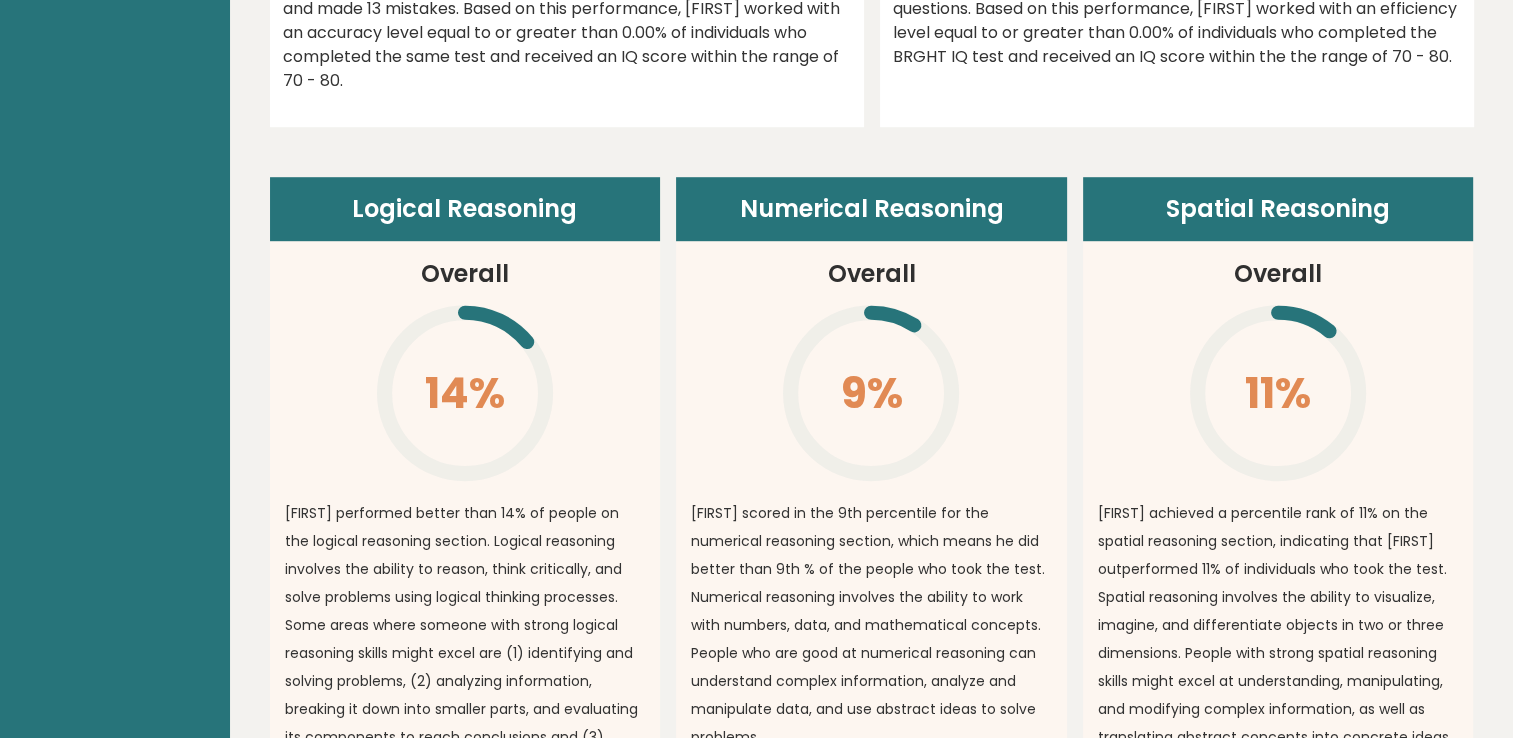 scroll, scrollTop: 1286, scrollLeft: 0, axis: vertical 